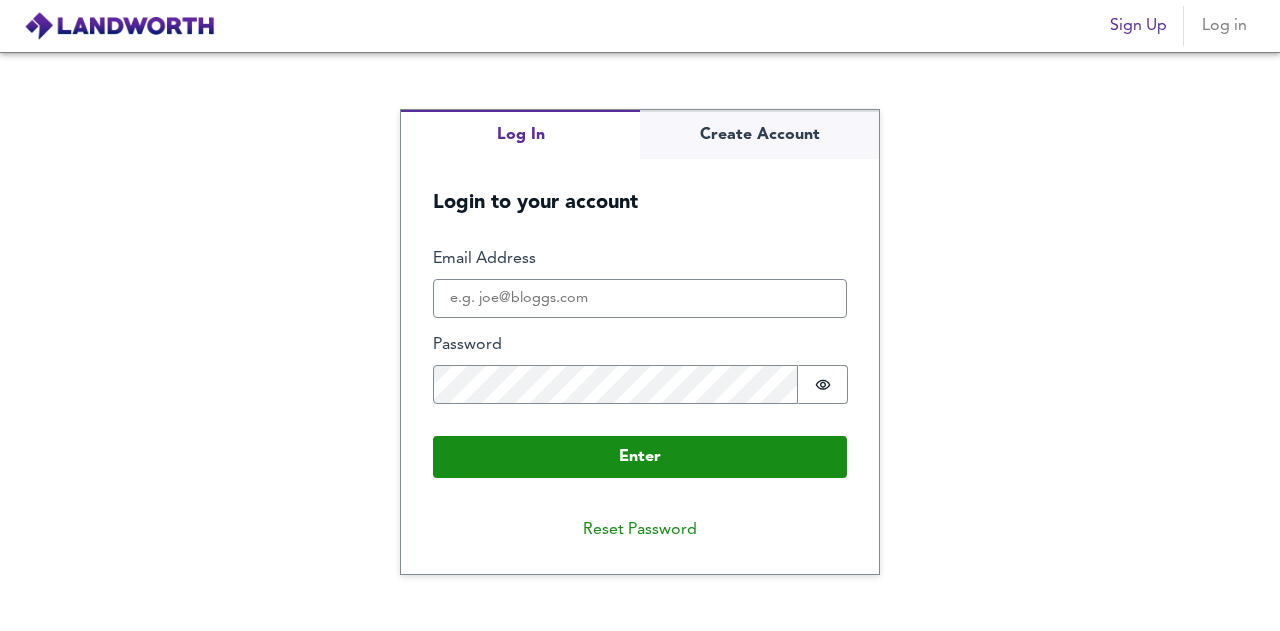 scroll, scrollTop: 0, scrollLeft: 0, axis: both 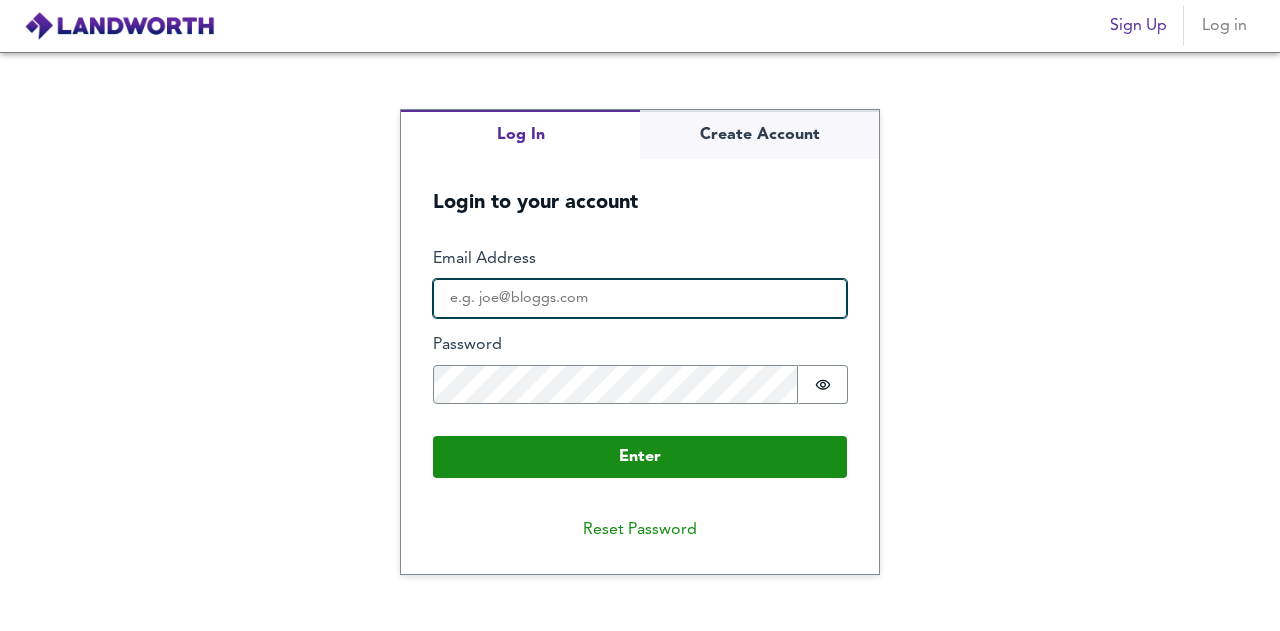 click on "Email Address" at bounding box center [640, 299] 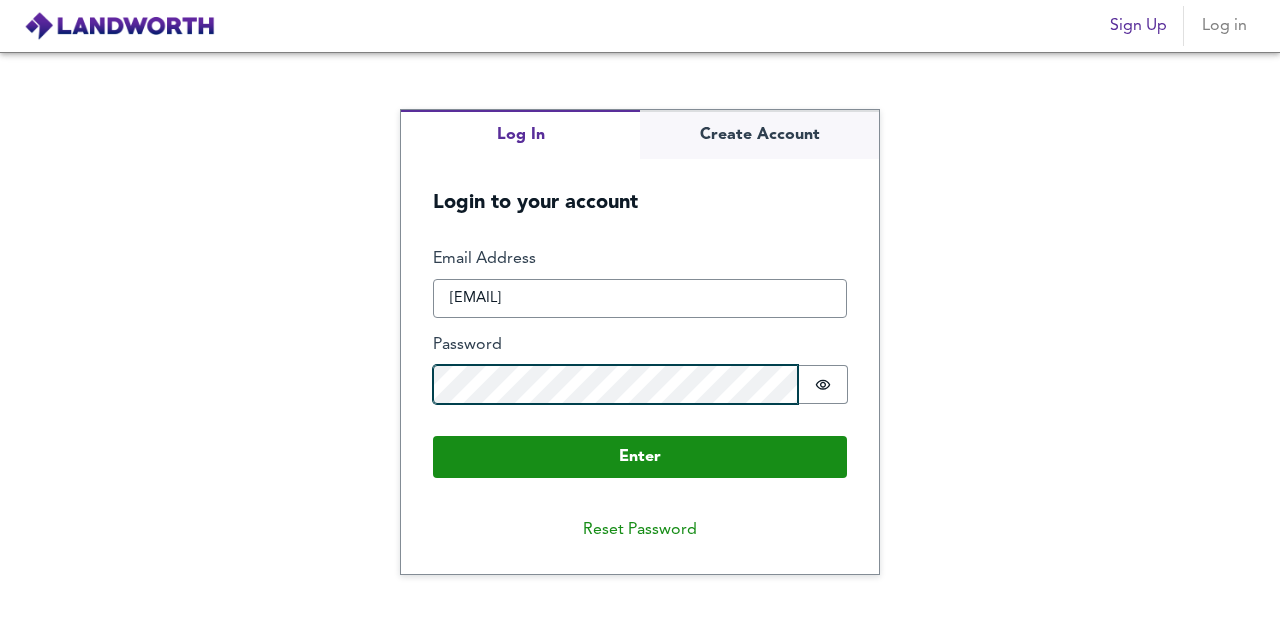 click on "Enter" at bounding box center [640, 457] 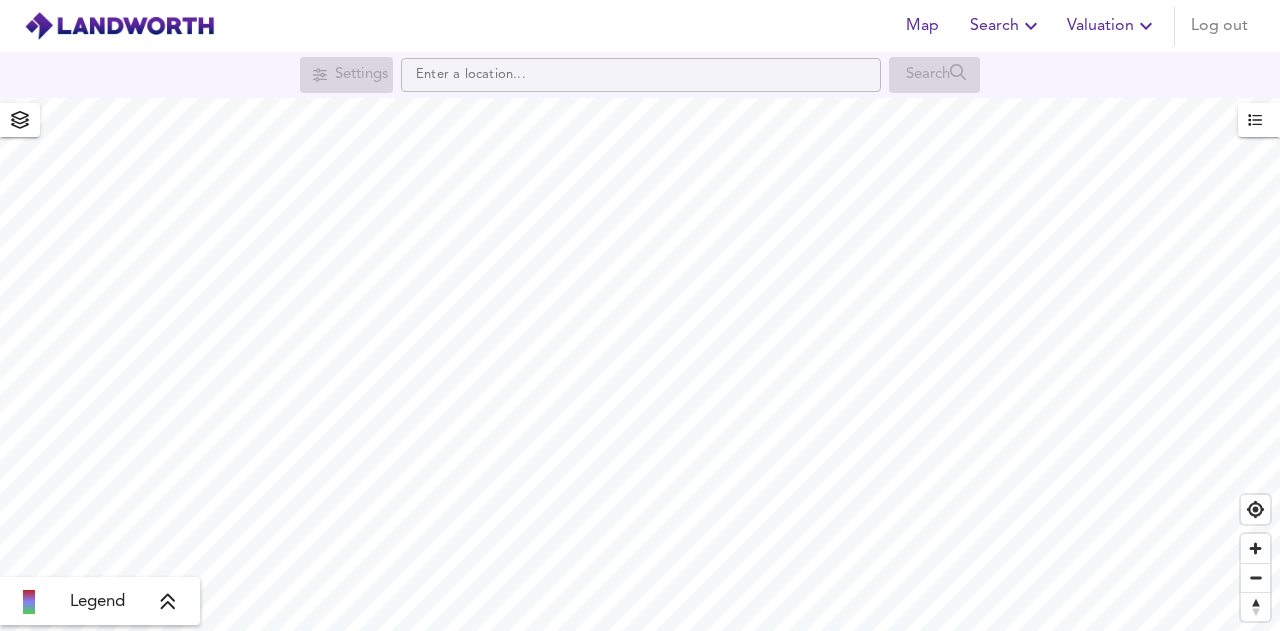 click on "Settings            Search" at bounding box center [640, 75] 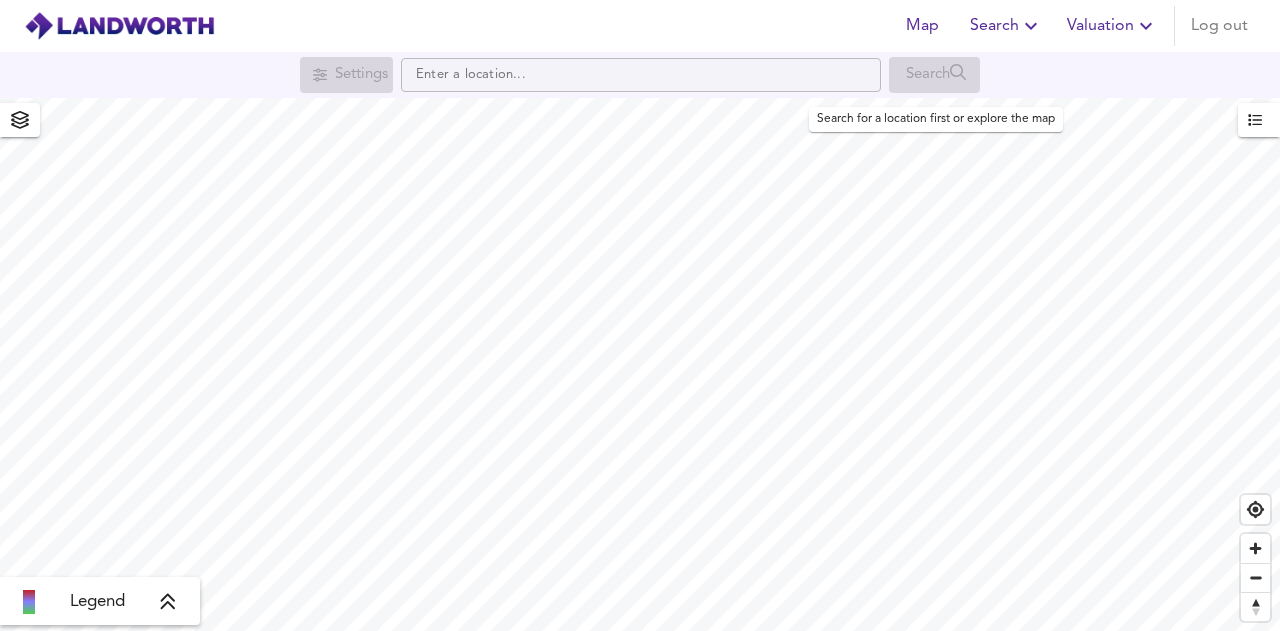 click on "Search" at bounding box center [934, 75] 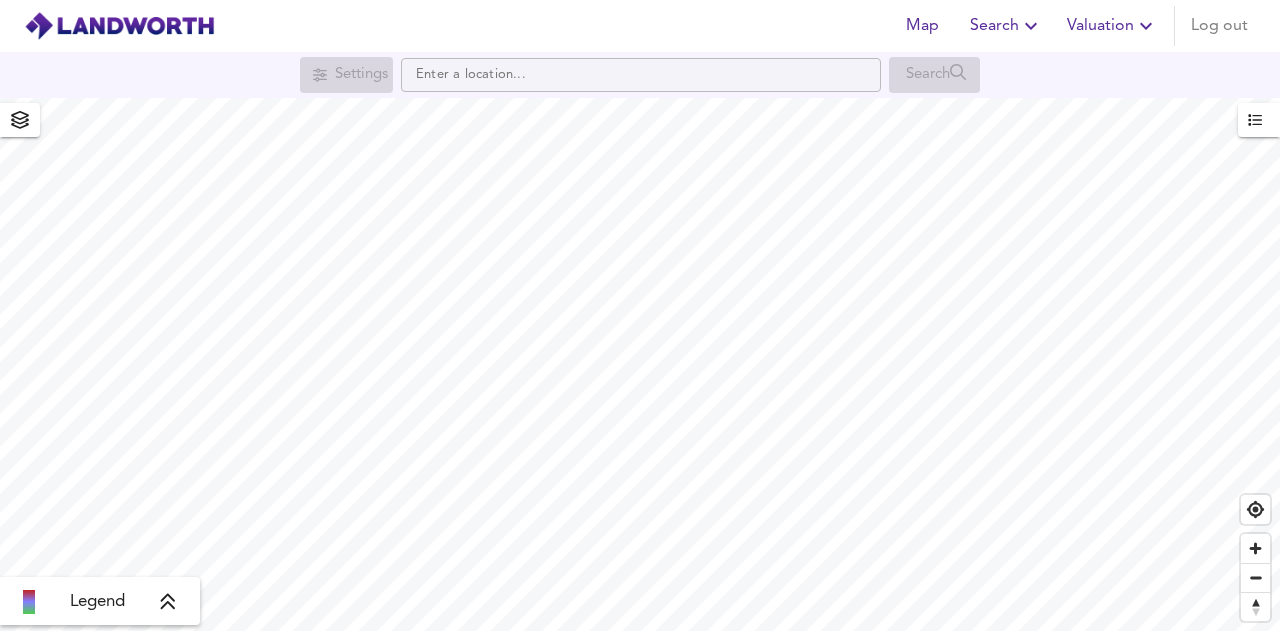 click on "Search" at bounding box center (1006, 26) 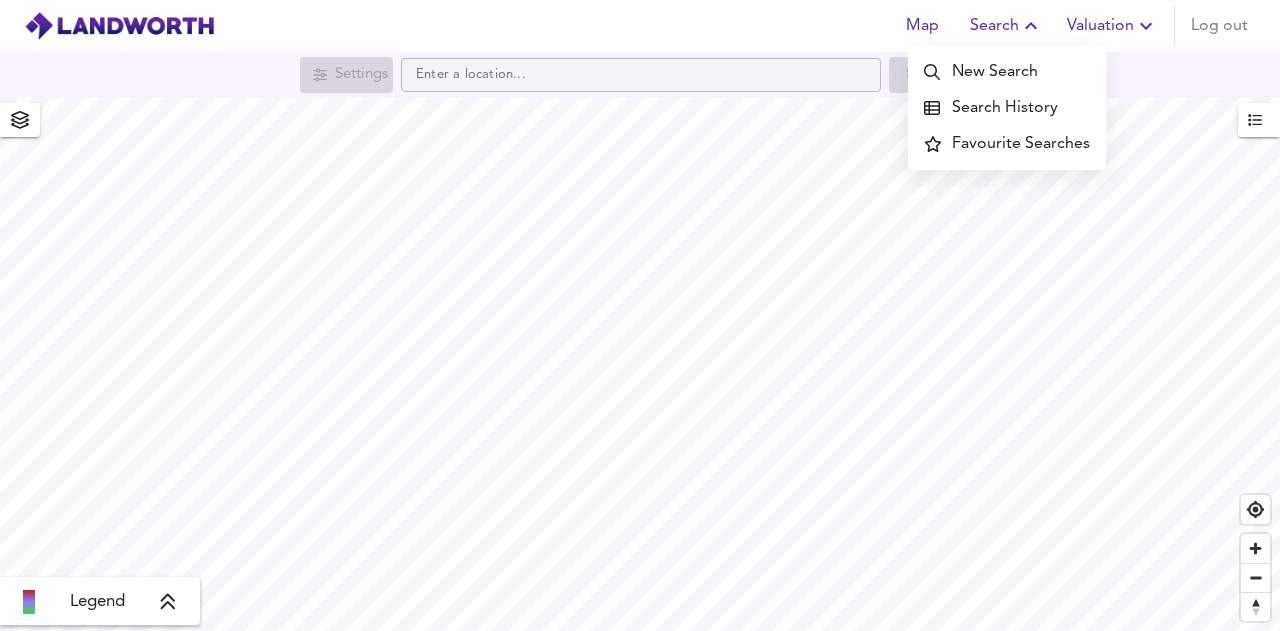 click on "New Search" at bounding box center [1007, 72] 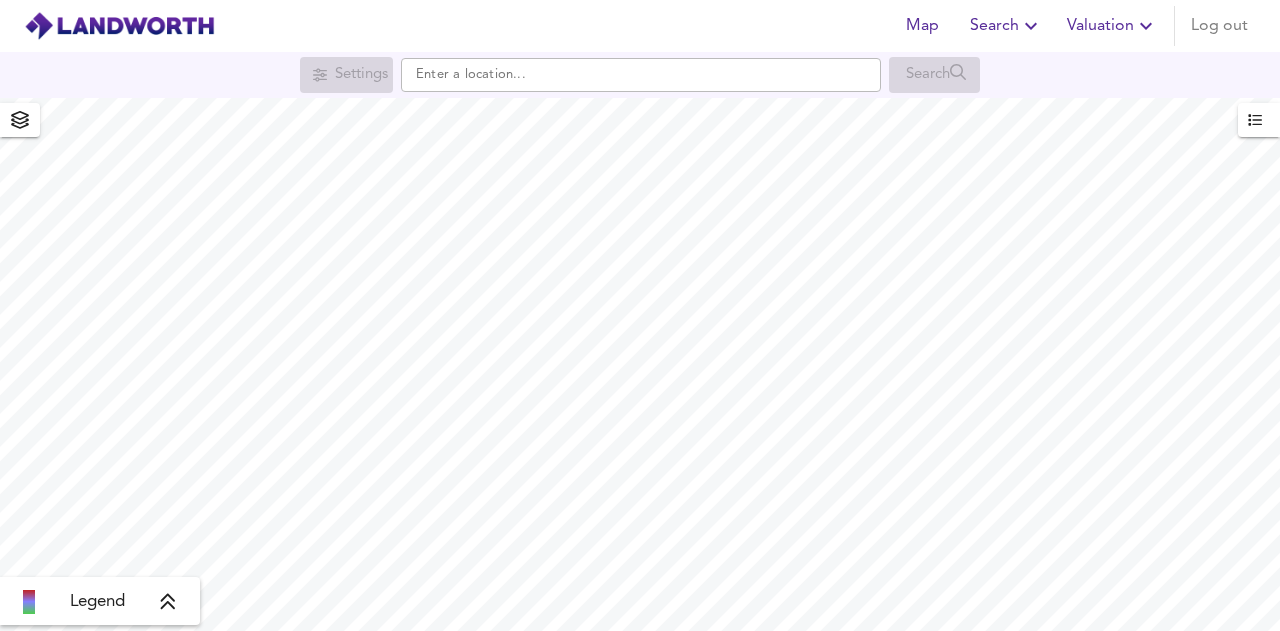 scroll, scrollTop: 0, scrollLeft: 0, axis: both 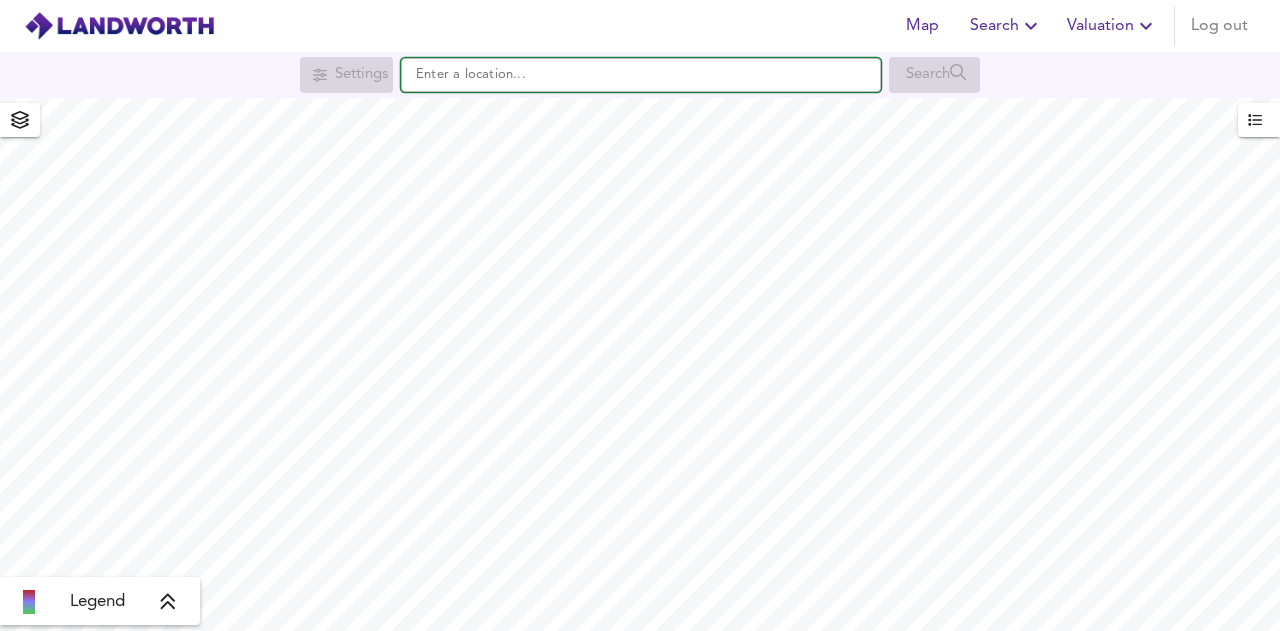 click at bounding box center (641, 75) 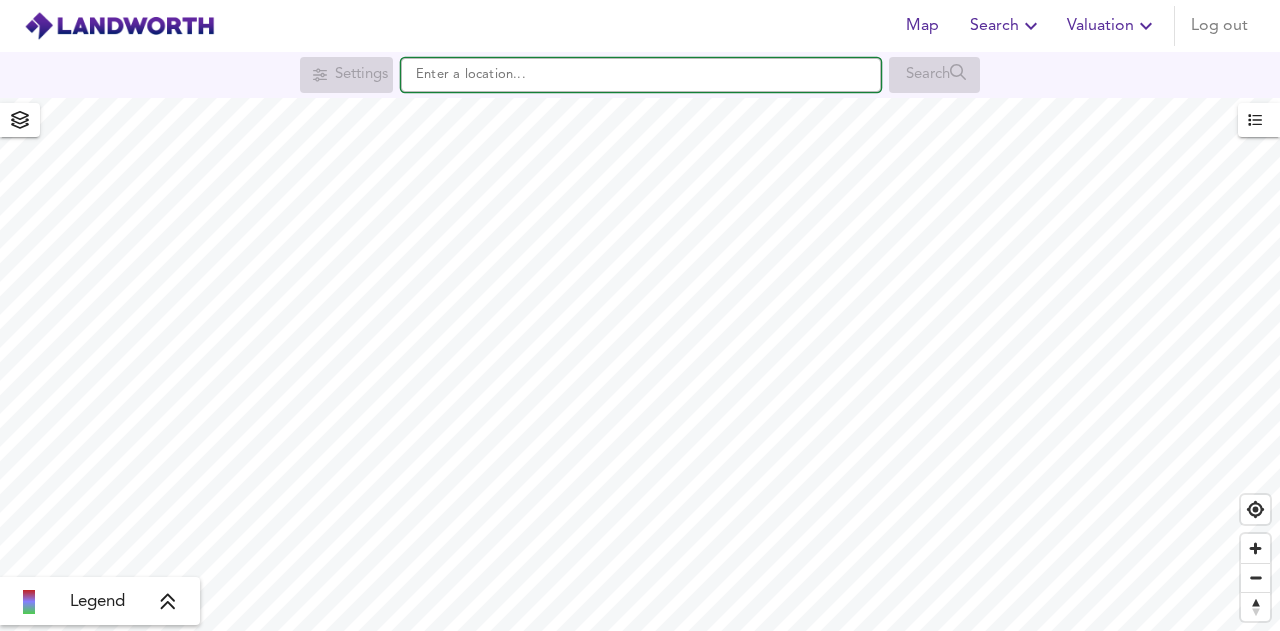 paste on "[POSTCODE]" 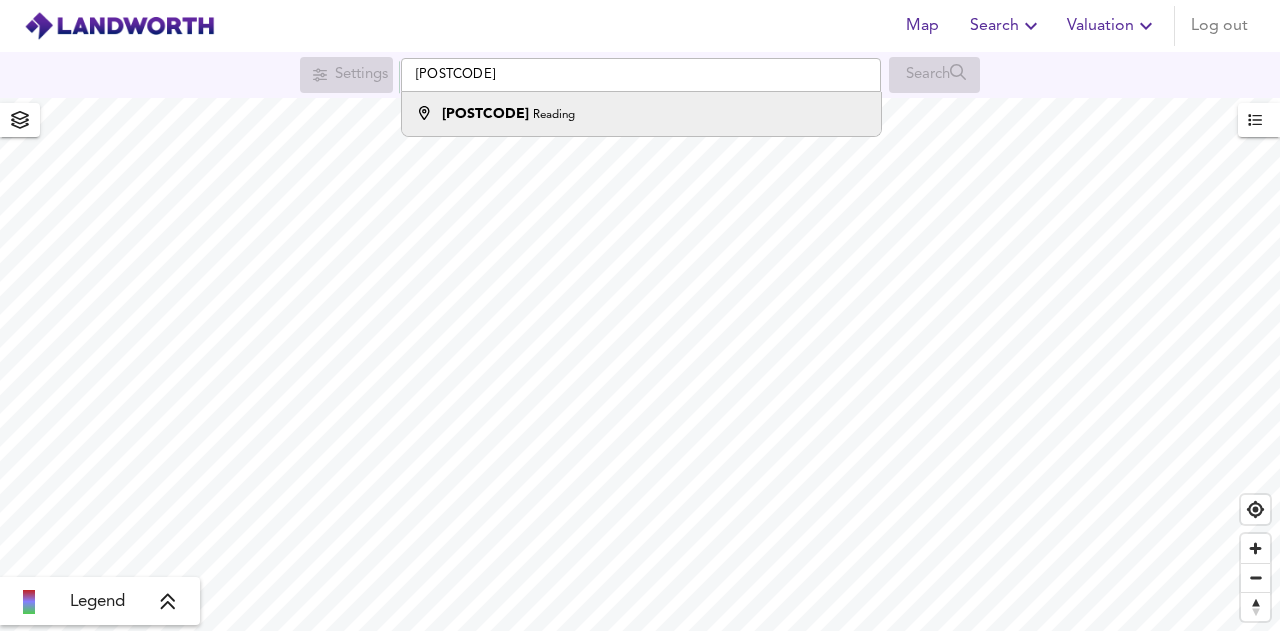 click on "[POSTCODE] [CITY]" at bounding box center (636, 114) 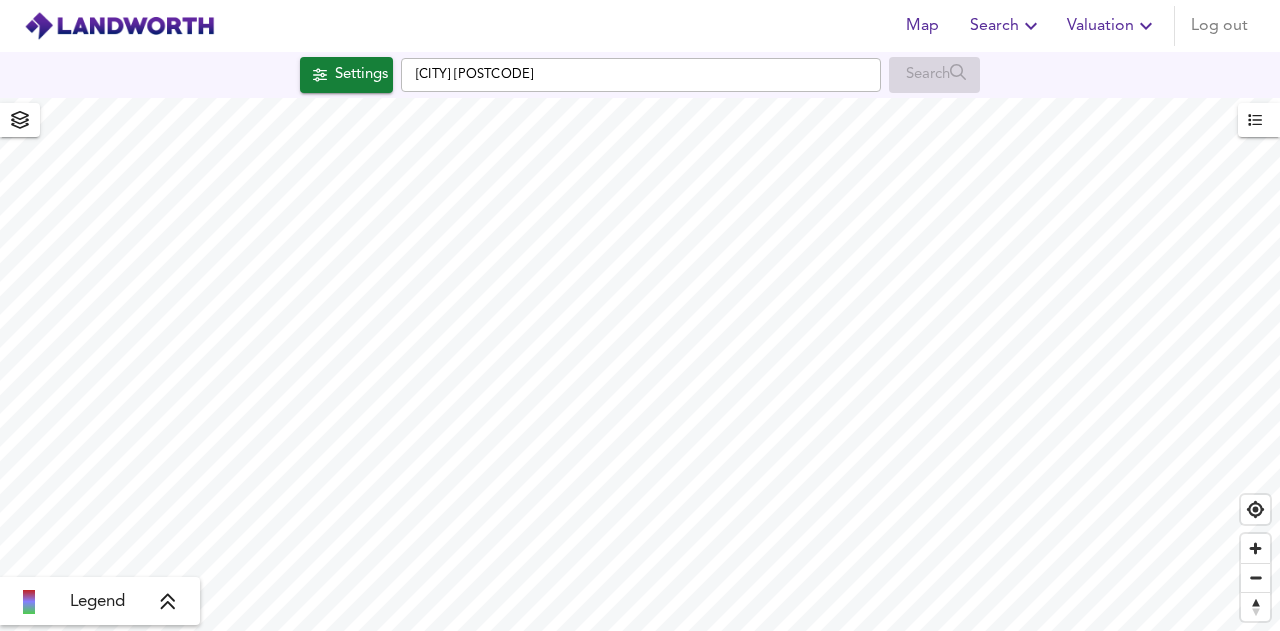 checkbox on "false" 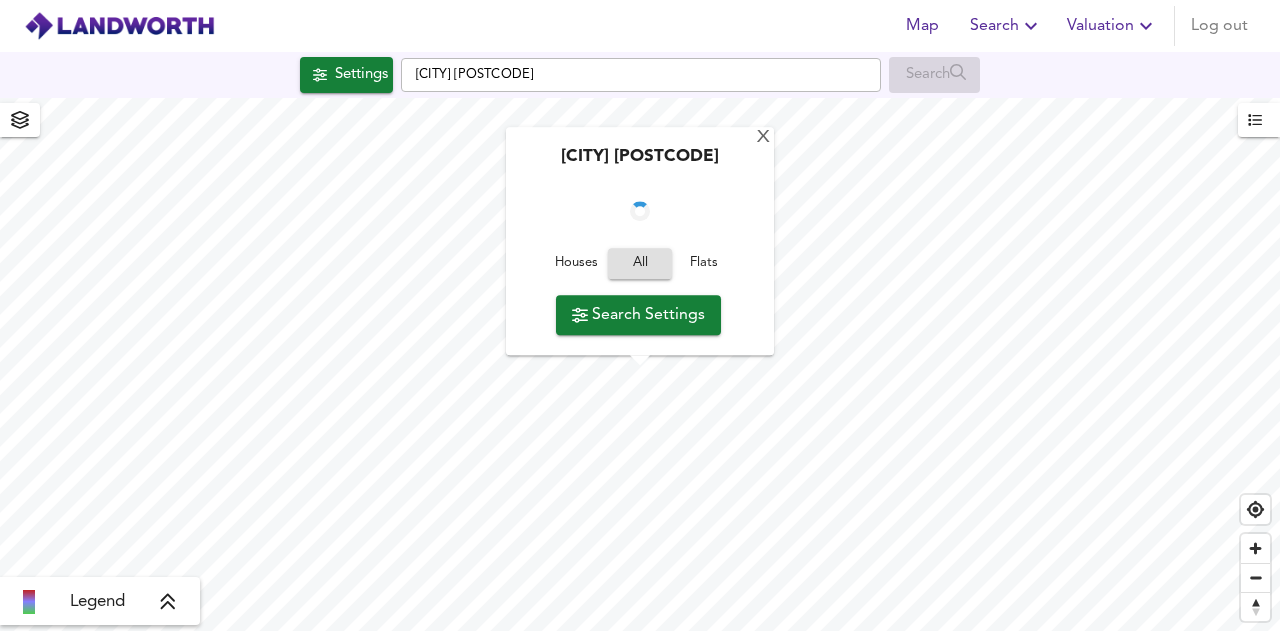 click on "Legend" at bounding box center [100, 602] 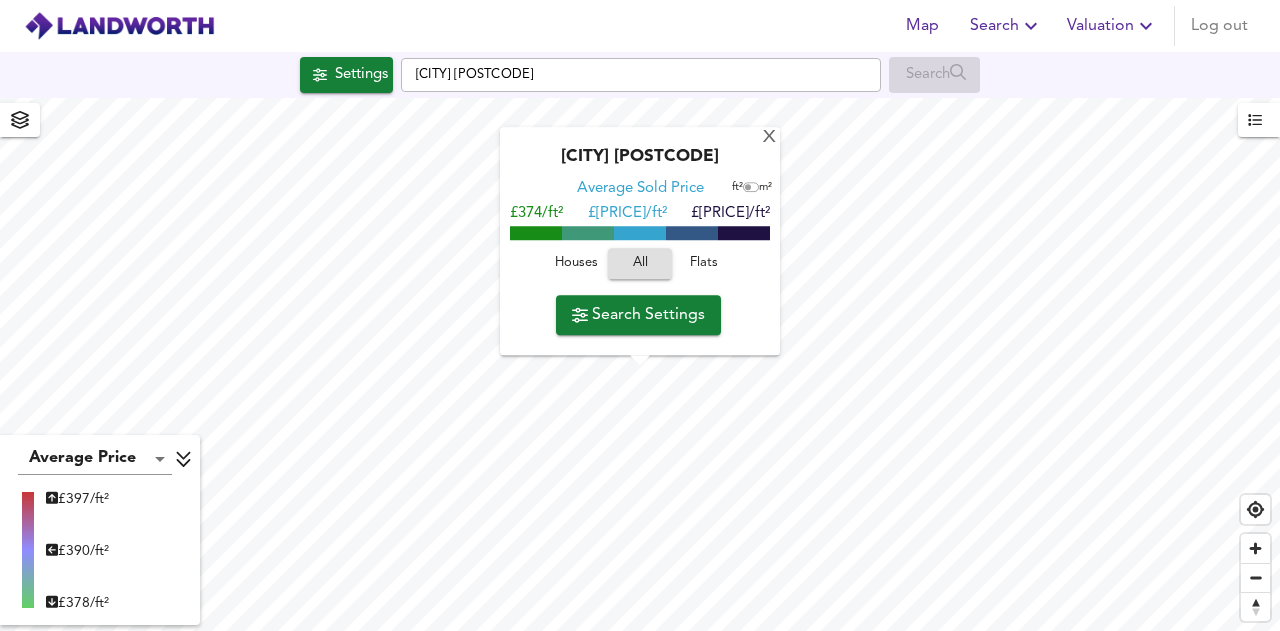 click on "Flats" at bounding box center [704, 264] 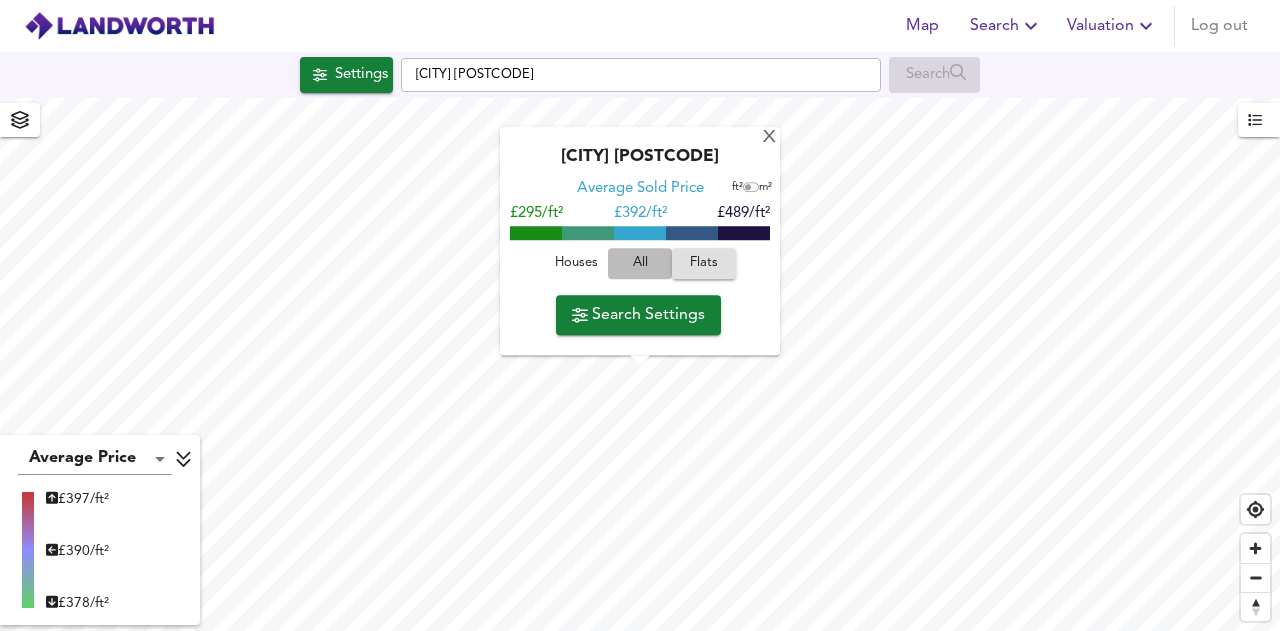 click on "All" at bounding box center (640, 264) 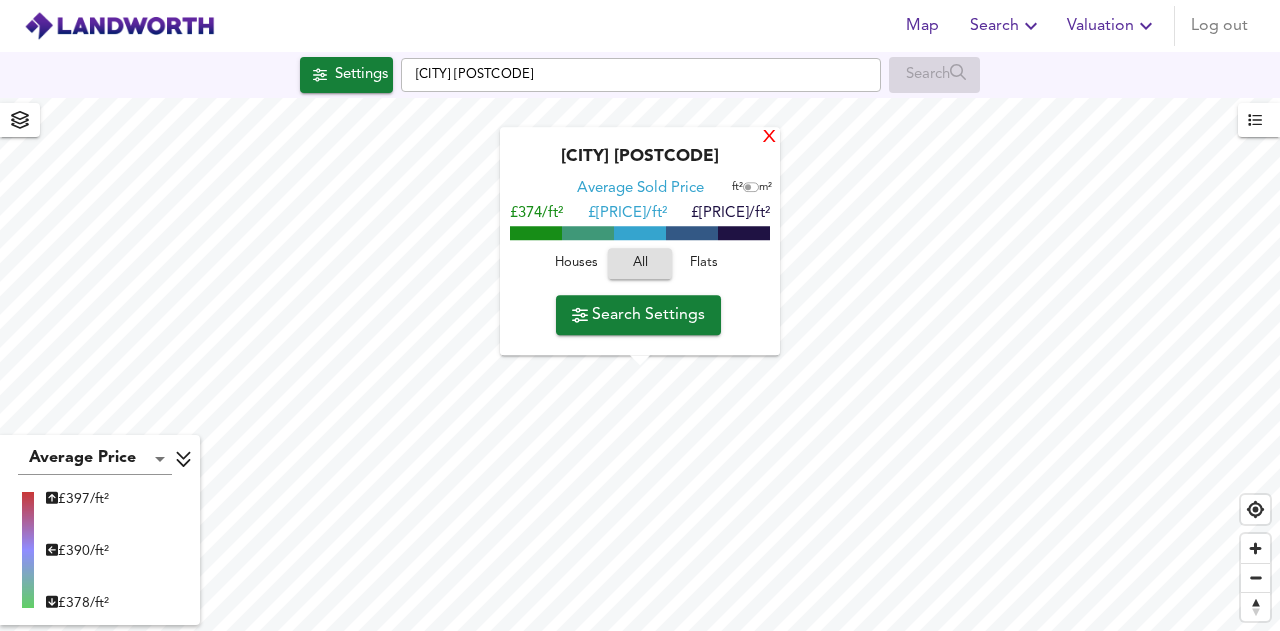 click on "X" at bounding box center (769, 138) 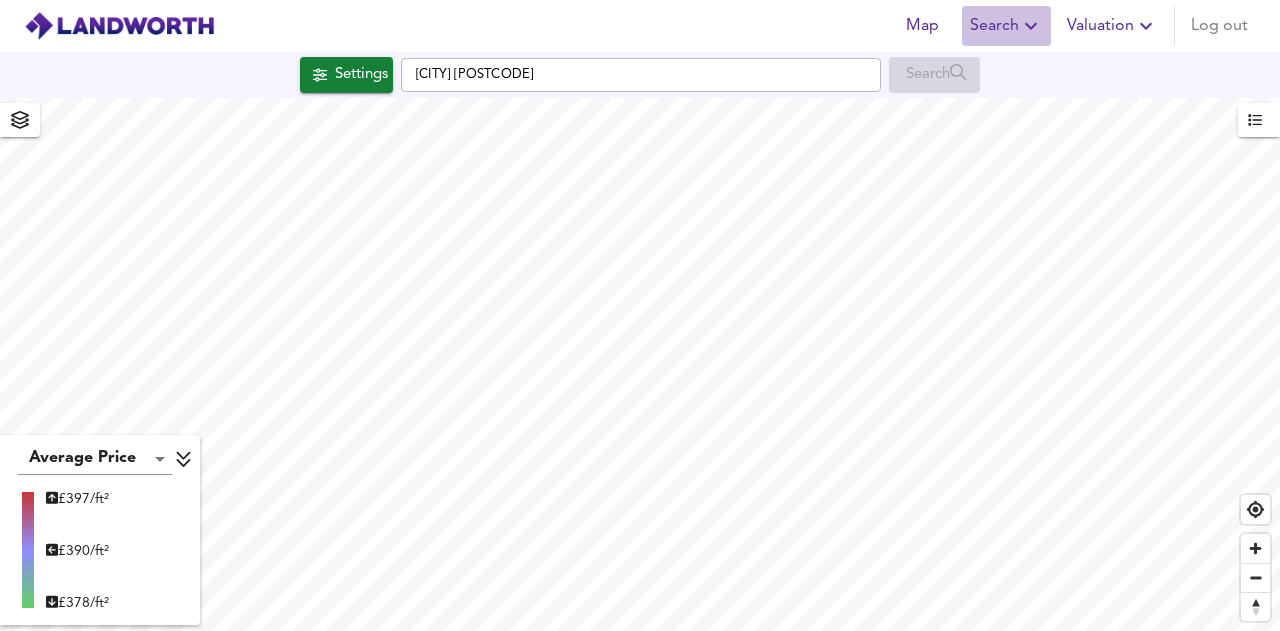 click 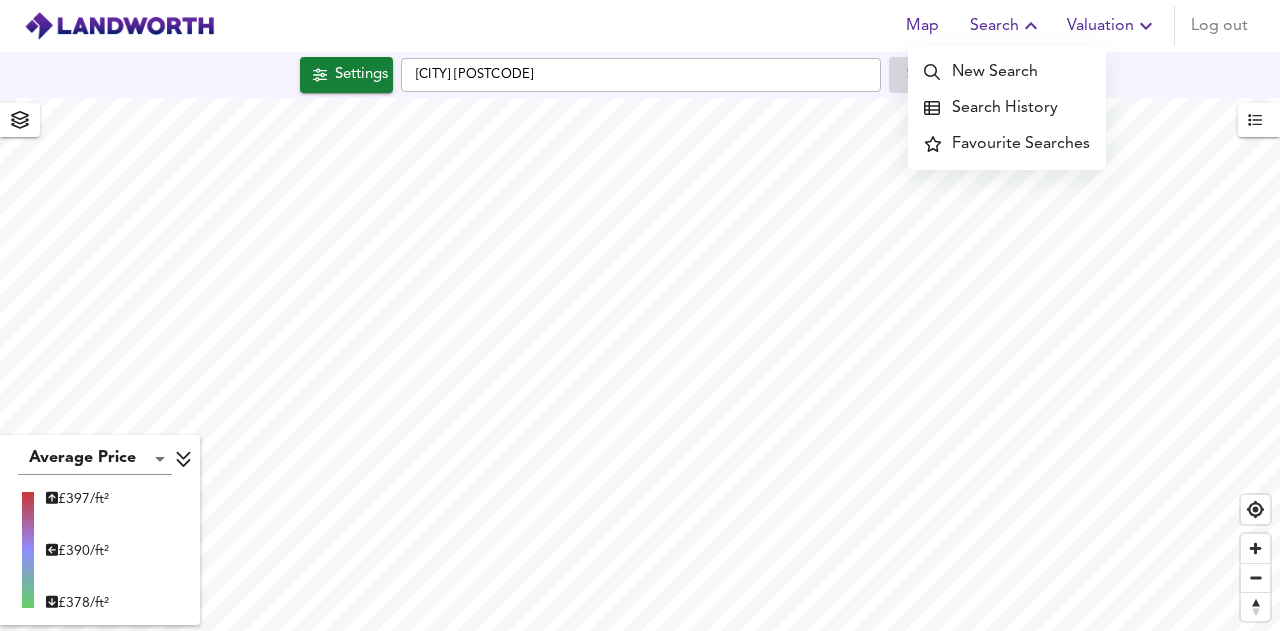 click at bounding box center (20, 120) 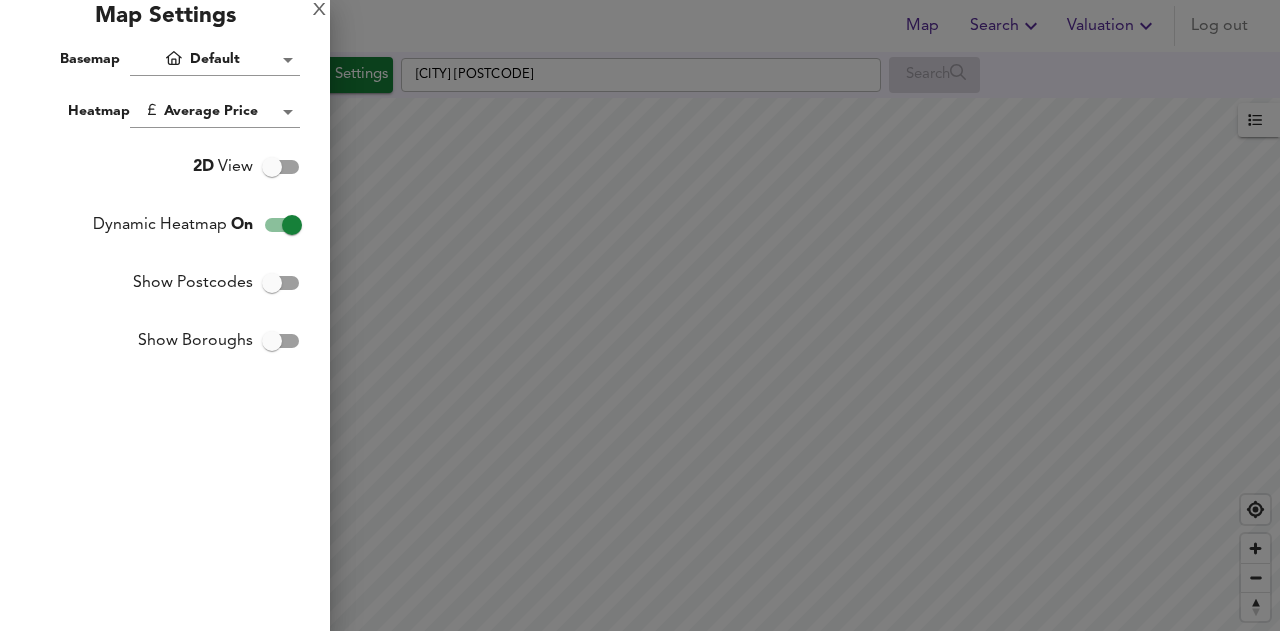 click on "Map Search Valuation Log out        Settings     [CITY] [POSTCODE]        Search              Average Price landworth    £ [PRICE]/ft²    £ [PRICE]/ft²    £ [PRICE]/ft²     UK Average Price   for [MONTH] [YEAR] £ [PRICE] / ft²      +6% Source:   Land Registry Data - [MONTH] [YEAR] England  & Wales - Average £/ ft²  History England  & Wales - Total Quarterly Sales History X Map Settings Basemap          Default hybrid Heatmap          Average Price landworth 2D   View Dynamic Heatmap   On Show Postcodes Show Boroughs 2D 3D Find Me X Property Search Radius   ¼ mile 402 Sales Rentals Planning    Live Market Listings   Rightmove Off   On     Sold Property Prices   HM Land Registry Off   On     Room Rentals  & Flatshares   SpareRoom   BETA Off   On     Planning Applications Local Authorities Off   On  Run Search   Please enable at least one data source to run a search" at bounding box center [640, 315] 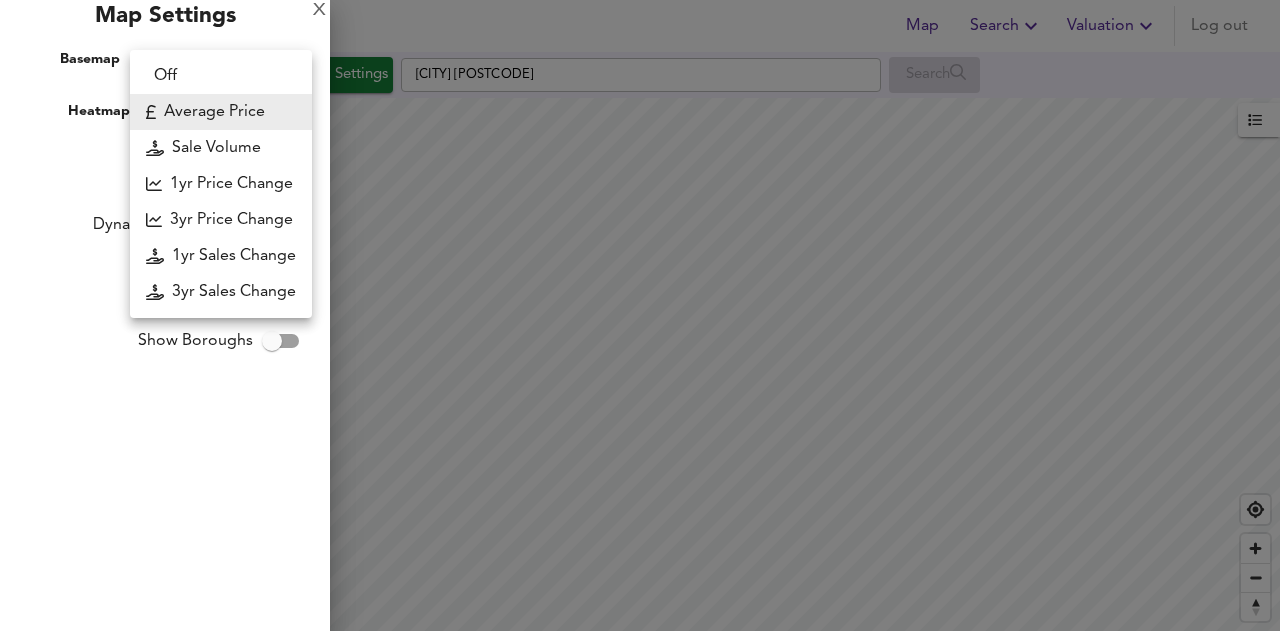 click on "Average Price" at bounding box center [221, 112] 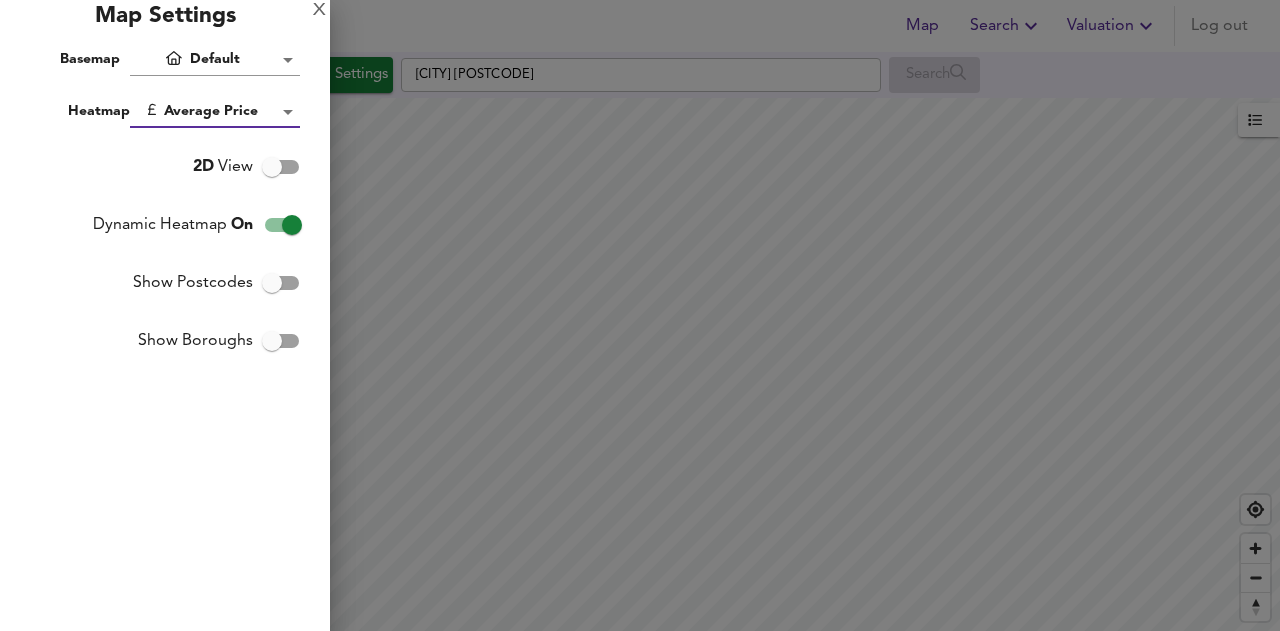 click on "2D   View" at bounding box center [272, 167] 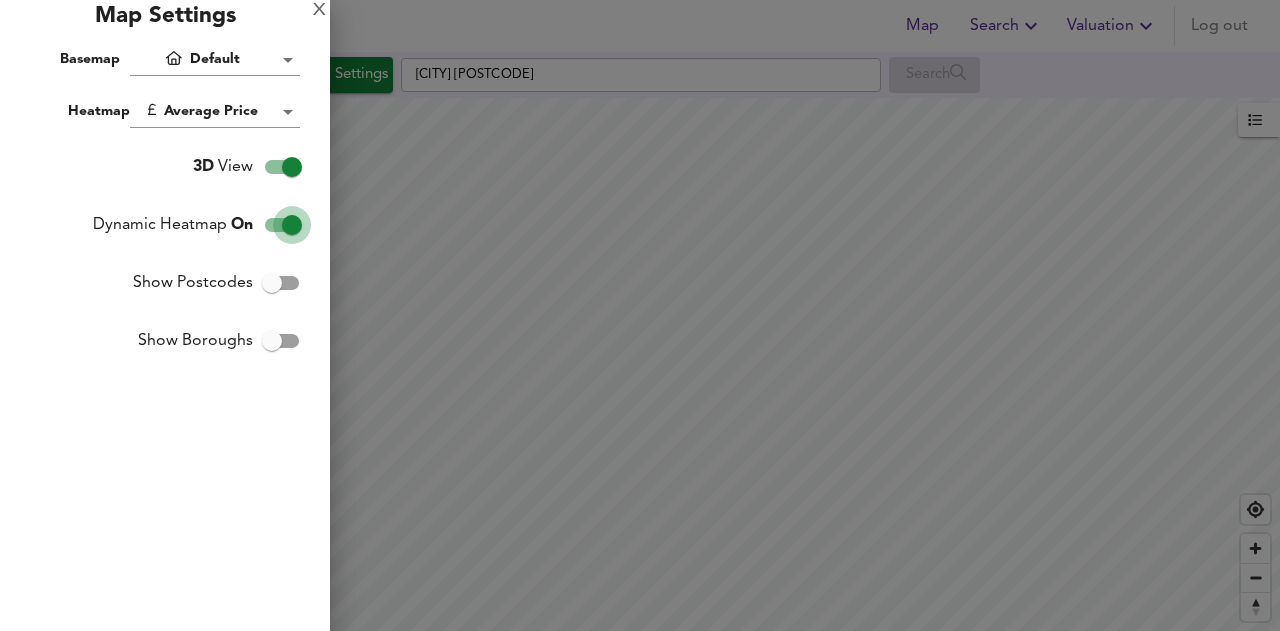 click on "Dynamic Heatmap   On" at bounding box center [292, 225] 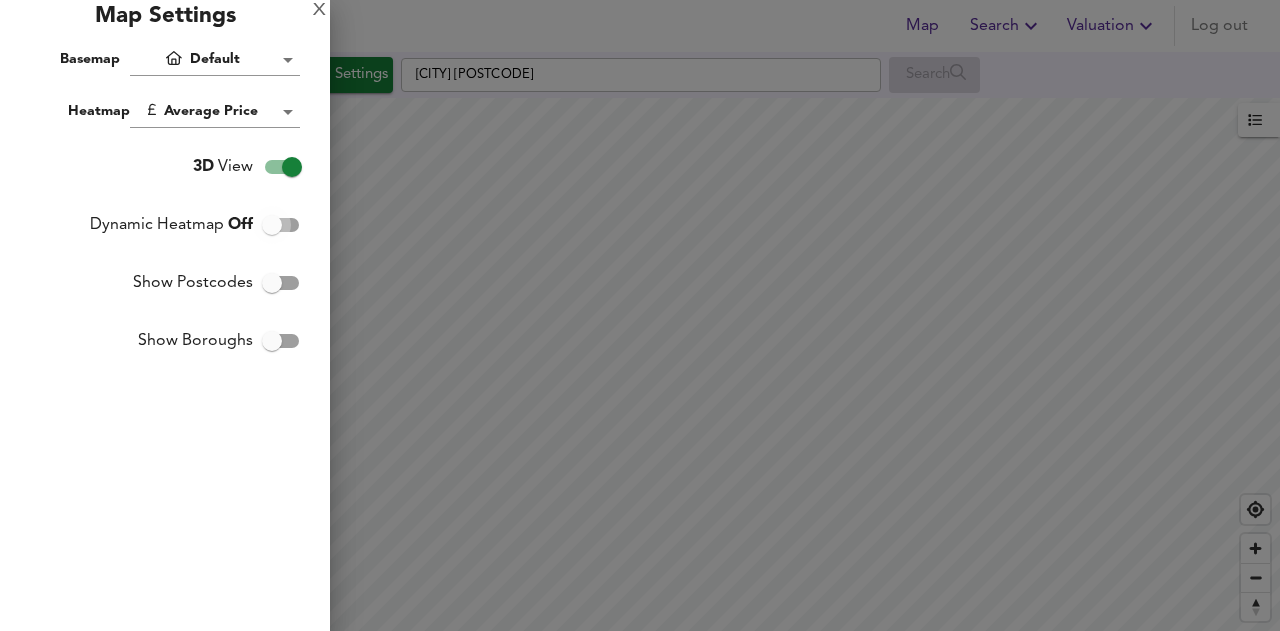 click on "Dynamic Heatmap   Off" at bounding box center (272, 225) 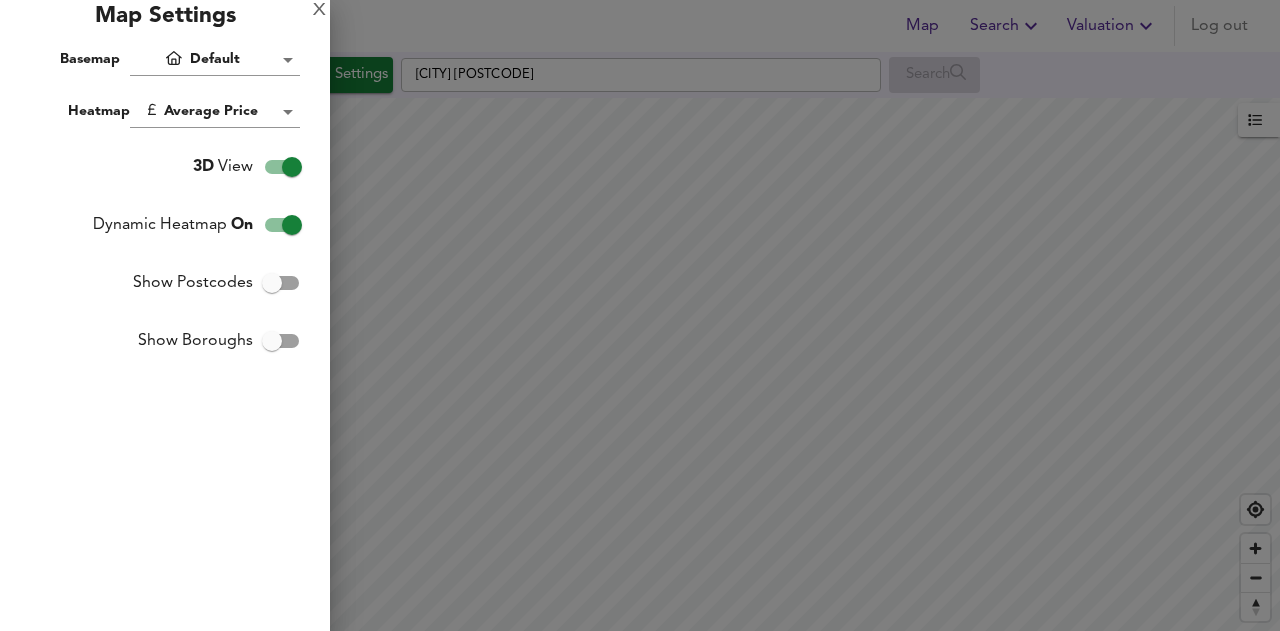 drag, startPoint x: 754, startPoint y: 409, endPoint x: 897, endPoint y: 473, distance: 156.66844 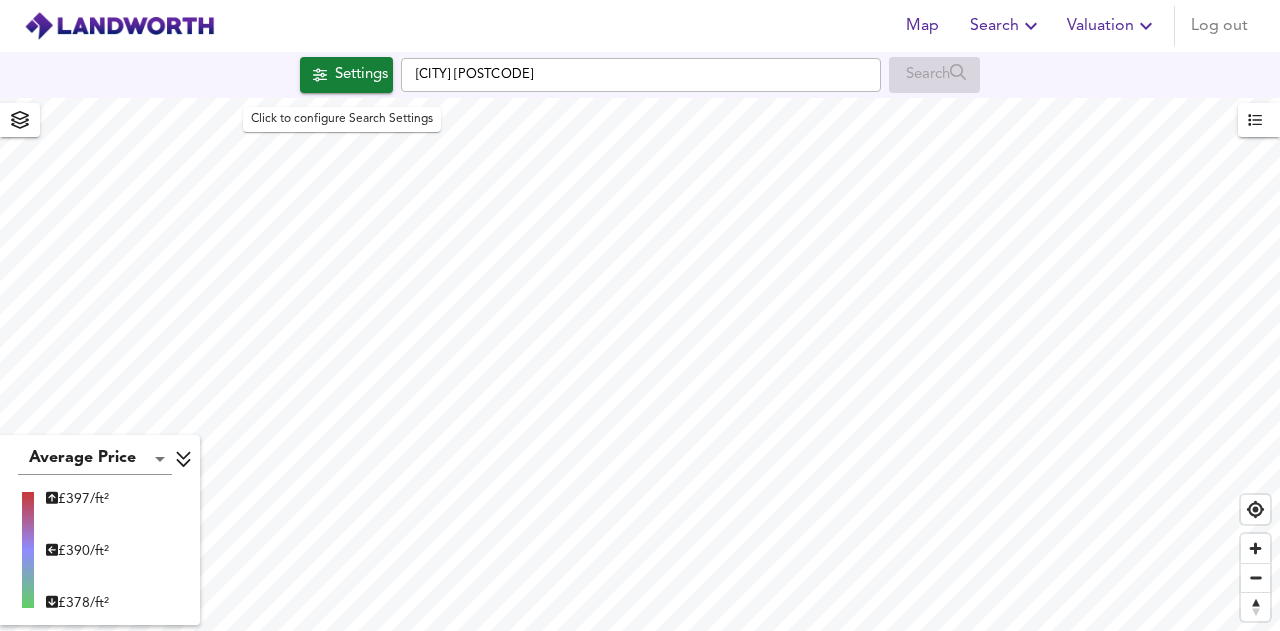click on "Settings" at bounding box center [361, 75] 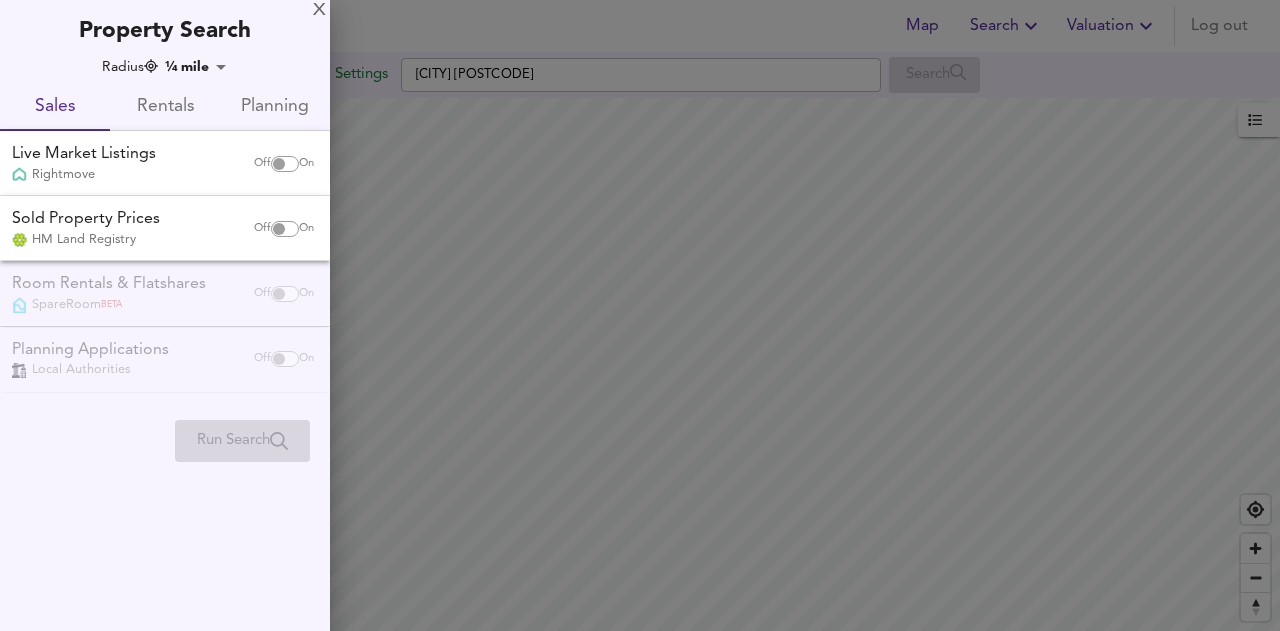 click on "Property Search" at bounding box center [165, 23] 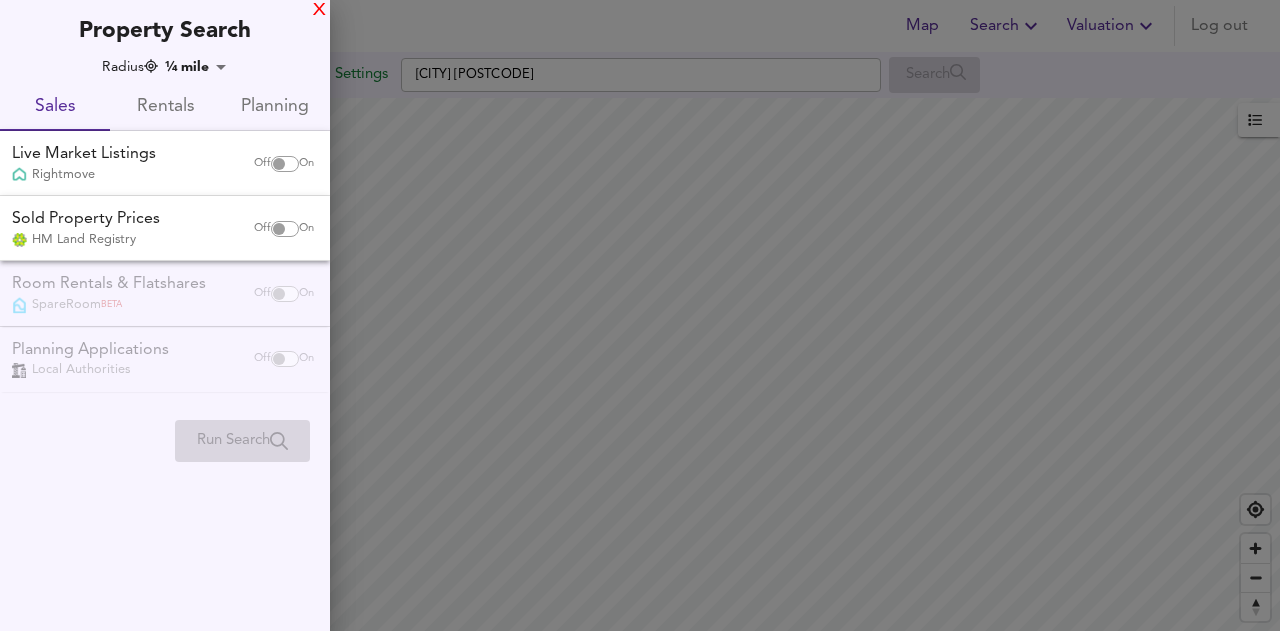 click on "X" at bounding box center [319, 11] 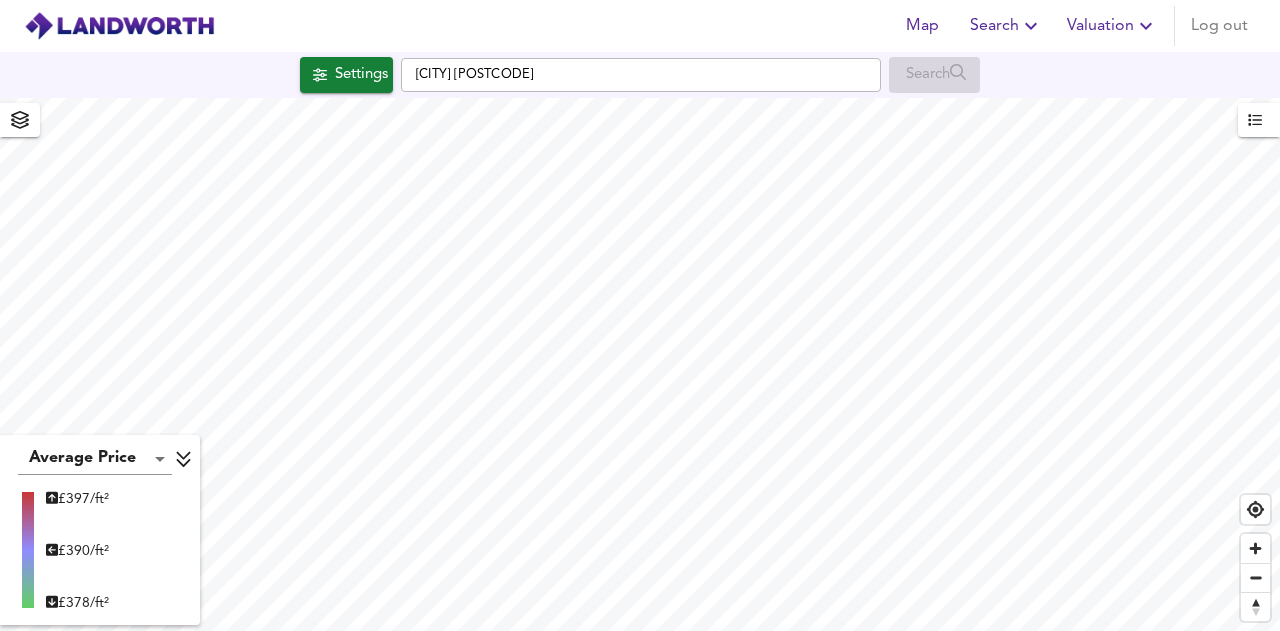 click 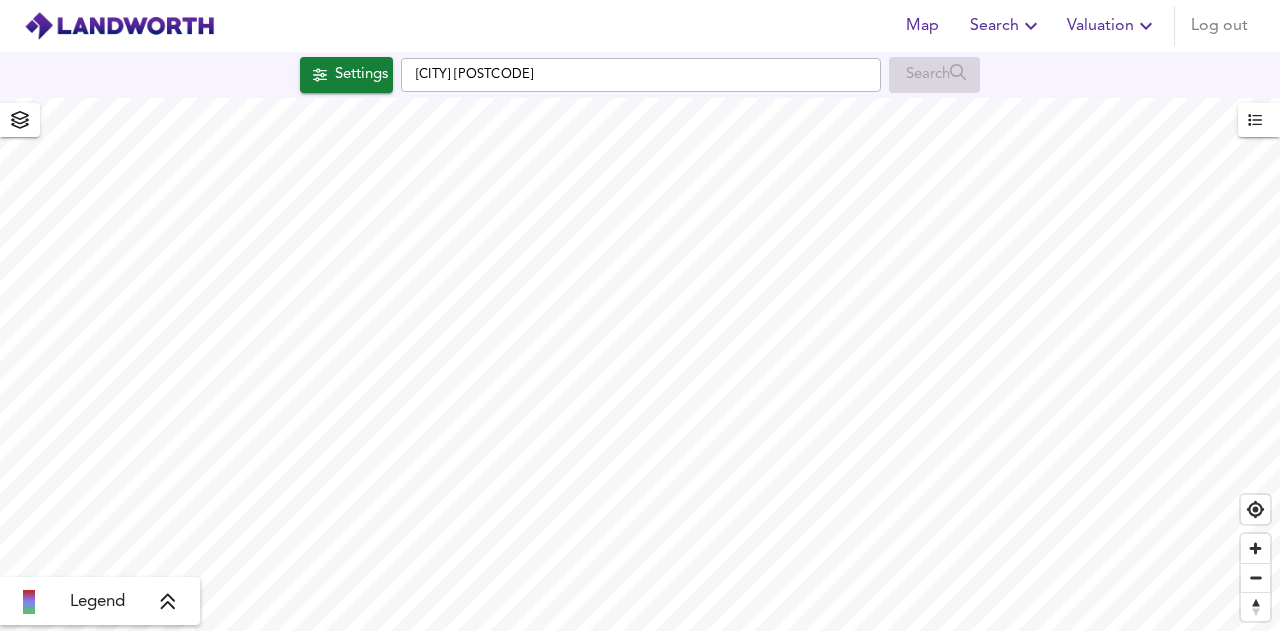 click on "Legend" at bounding box center [100, 601] 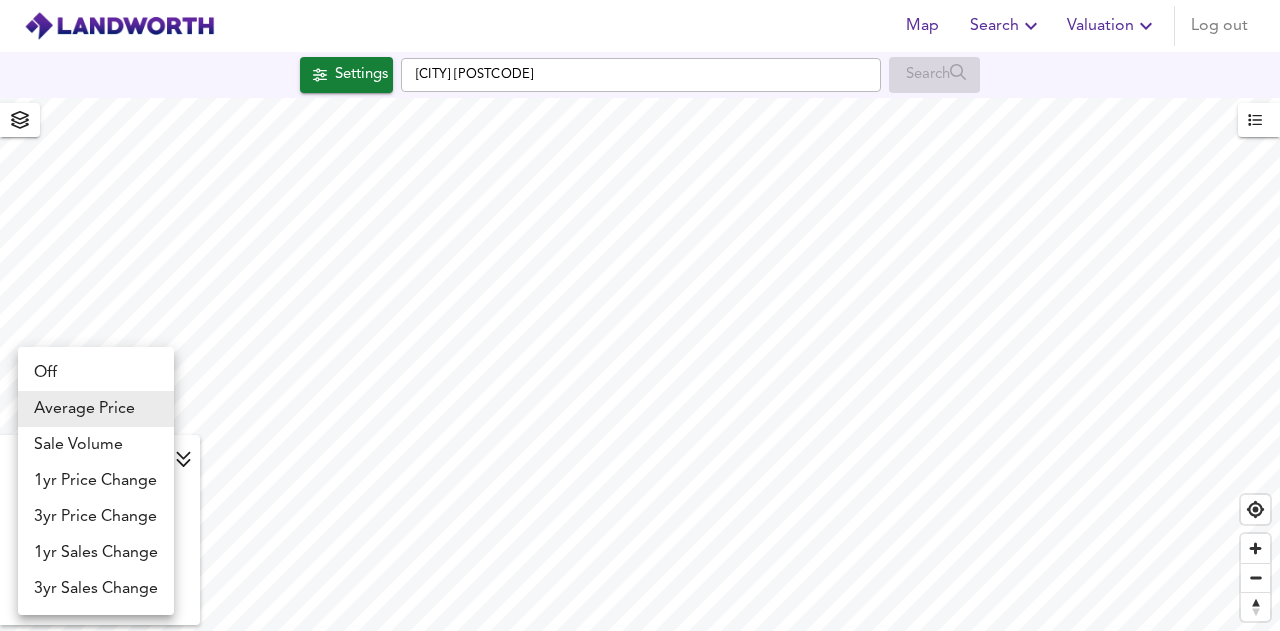 click on "Map Search Valuation Log out        Settings     [CITY] [POSTCODE]        Search                Average Price landworth    £ [PRICE]/ft²    £ [PRICE]/ft²    £ [PRICE]/ft²     UK Average Price   for [MONTH] [YEAR] £ [PRICE] / ft²      +6% Source:   Land Registry Data - [MONTH] [YEAR] England  & Wales - Average £/ ft²  History England  & Wales - Total Quarterly Sales History X Map Settings Basemap          Default hybrid Heatmap          Average Price landworth 3D   View Dynamic Heatmap   On Show Postcodes Show Boroughs 2D 3D Find Me X Property Search Radius   ¼ mile 402 Sales Rentals Planning    Live Market Listings   Rightmove Off   On     Sold Property Prices   HM Land Registry Off   On     Room Rentals  & Flatshares   SpareRoom   BETA Off   On     Planning Applications Local Authorities Off   On  Run Search   Please enable at least one data source to run a search   Off   Average Price Sale Volume 1yr Price Change 3yr Price Change 1yr Sales Change" at bounding box center [640, 315] 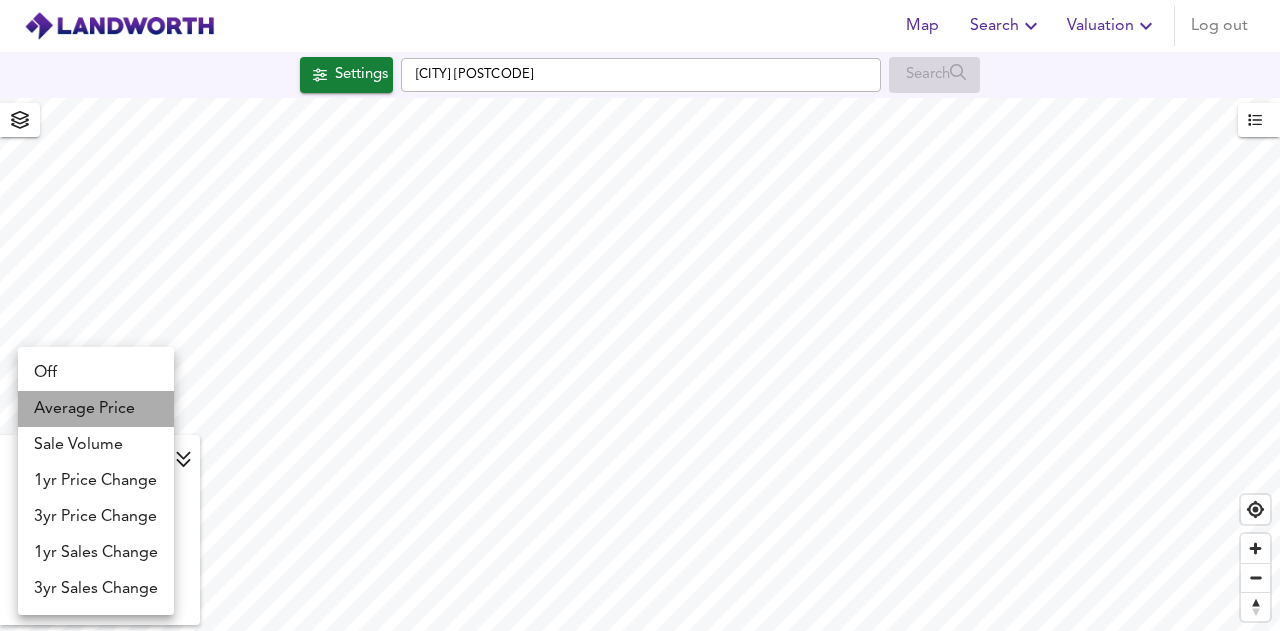 click on "Average Price" at bounding box center (96, 409) 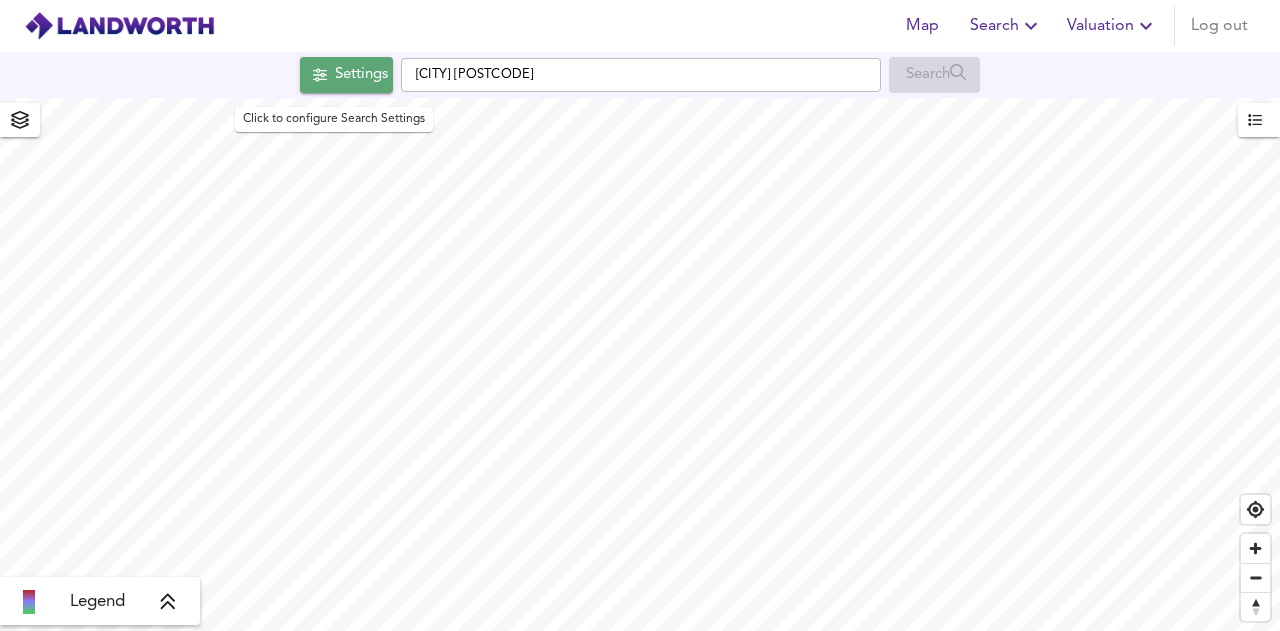 click 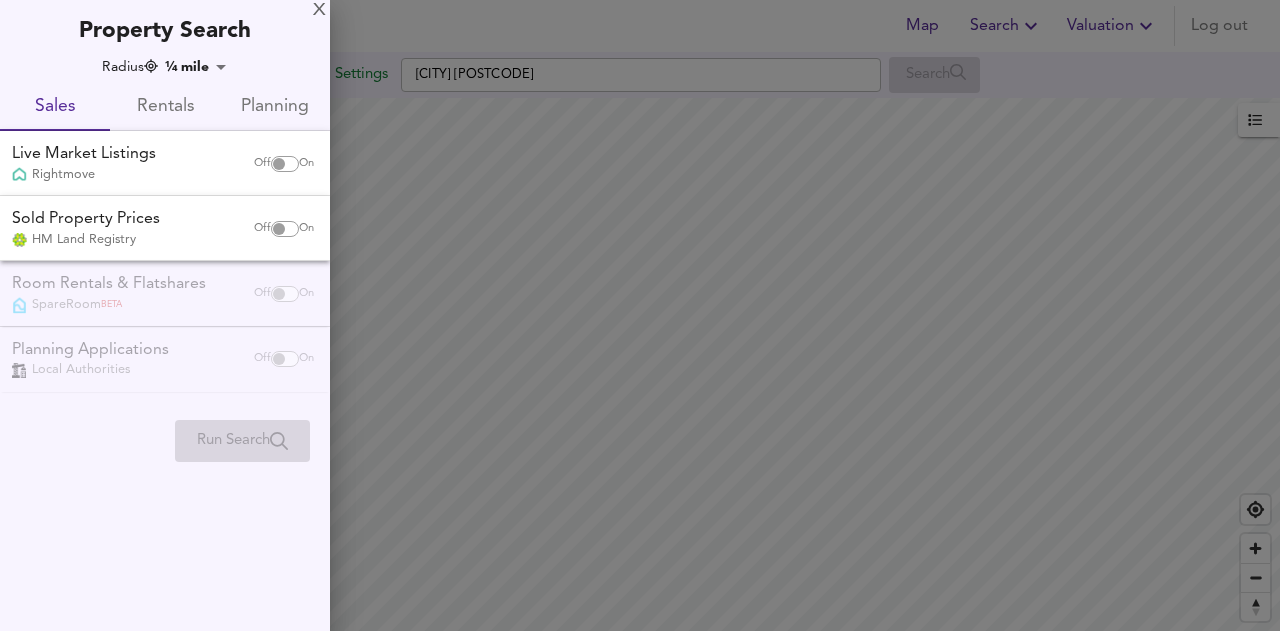 click on "Rentals" at bounding box center (165, 107) 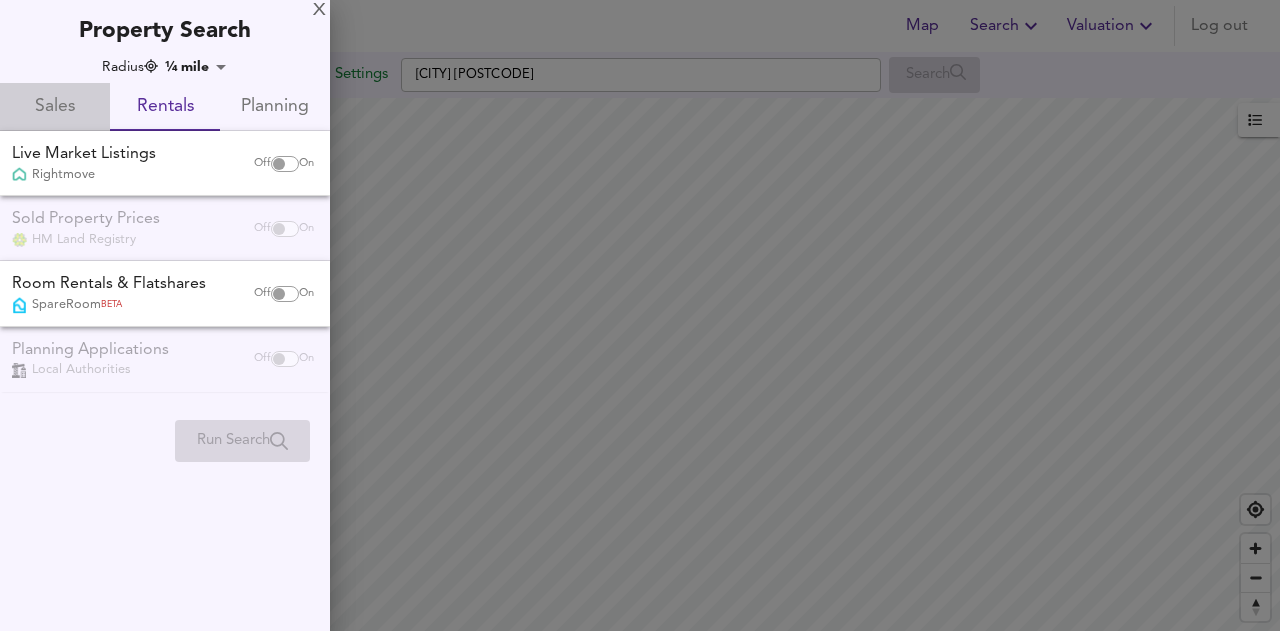 click on "Sales" at bounding box center [55, 107] 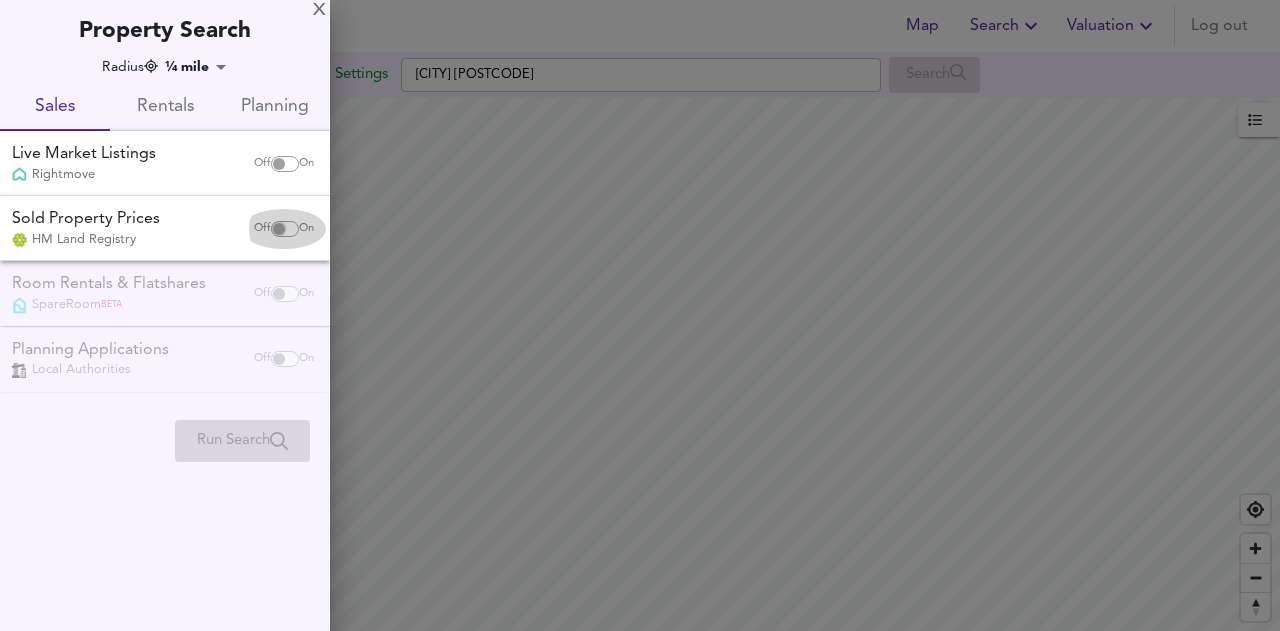 click at bounding box center (279, 229) 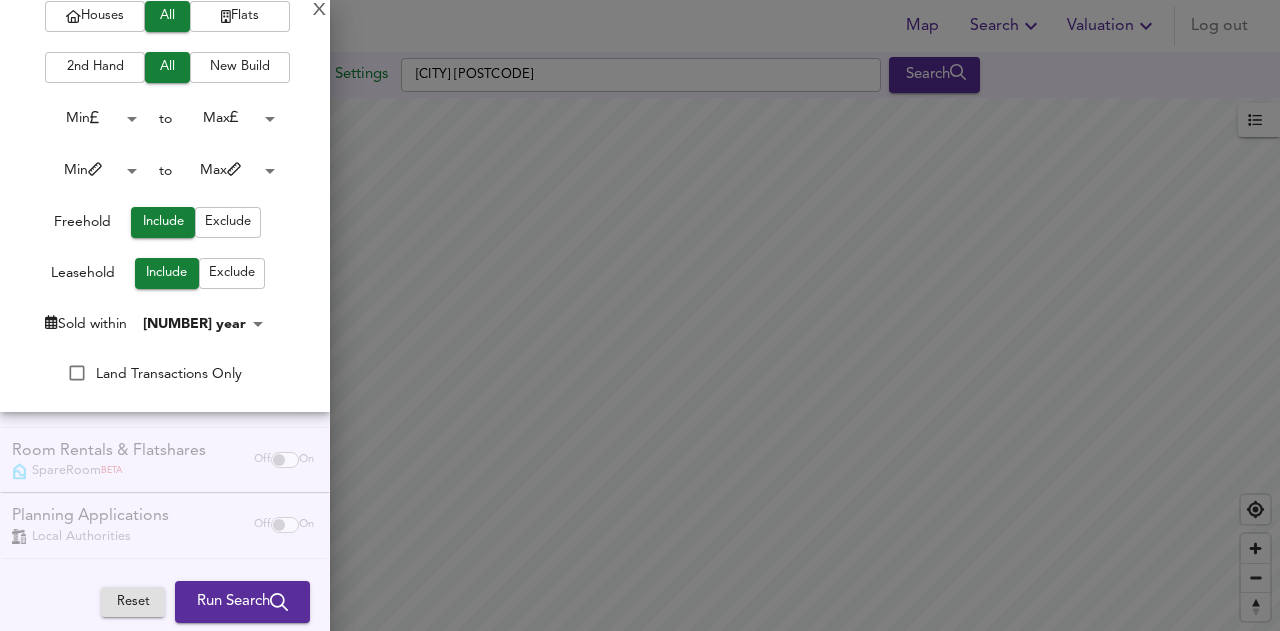scroll, scrollTop: 296, scrollLeft: 0, axis: vertical 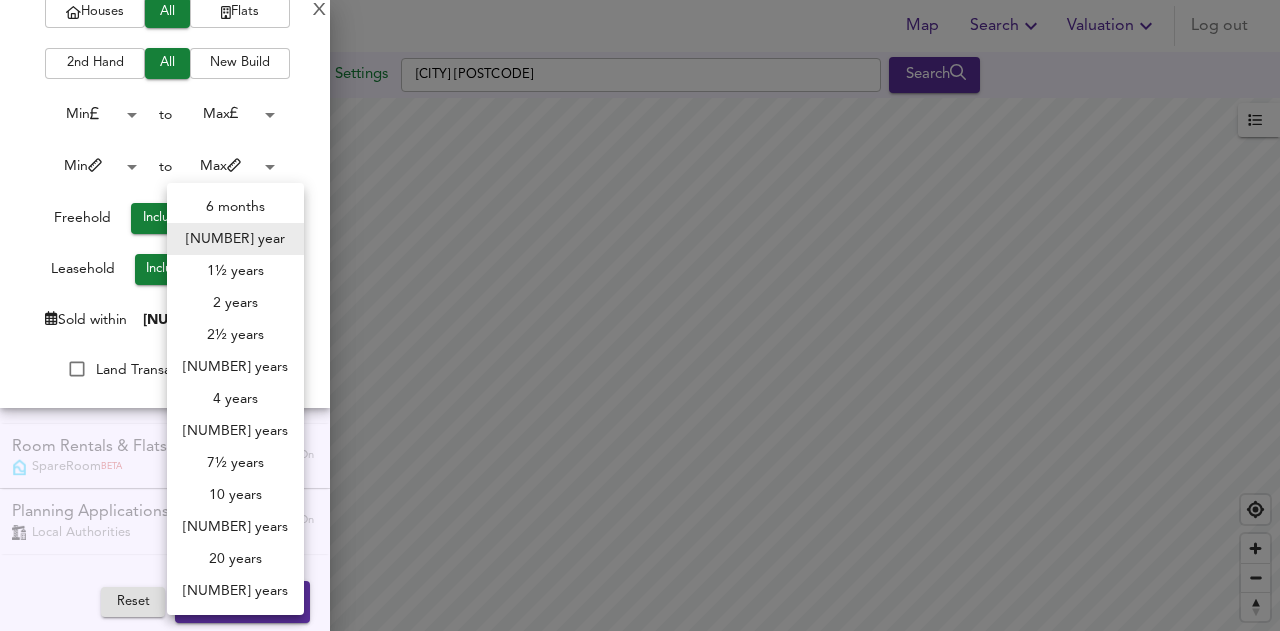 click on "Map Search Valuation Log out        Settings     [CITY] [POSTCODE]        Search                Average Price landworth 3D   View Dynamic Heatmap   On Show Postcodes Show Boroughs 2D 3D Find Me X Property Search Radius   ¼ mile 402 Sales Rentals Planning    Live Market Listings   Rightmove Off   On     Sold Property Prices   HM Land Registry Off   On     Room Rentals  & Flatshares   SpareRoom   BETA Off   On     Planning Applications Local Authorities Off   On  Reset 1 year" at bounding box center (640, 315) 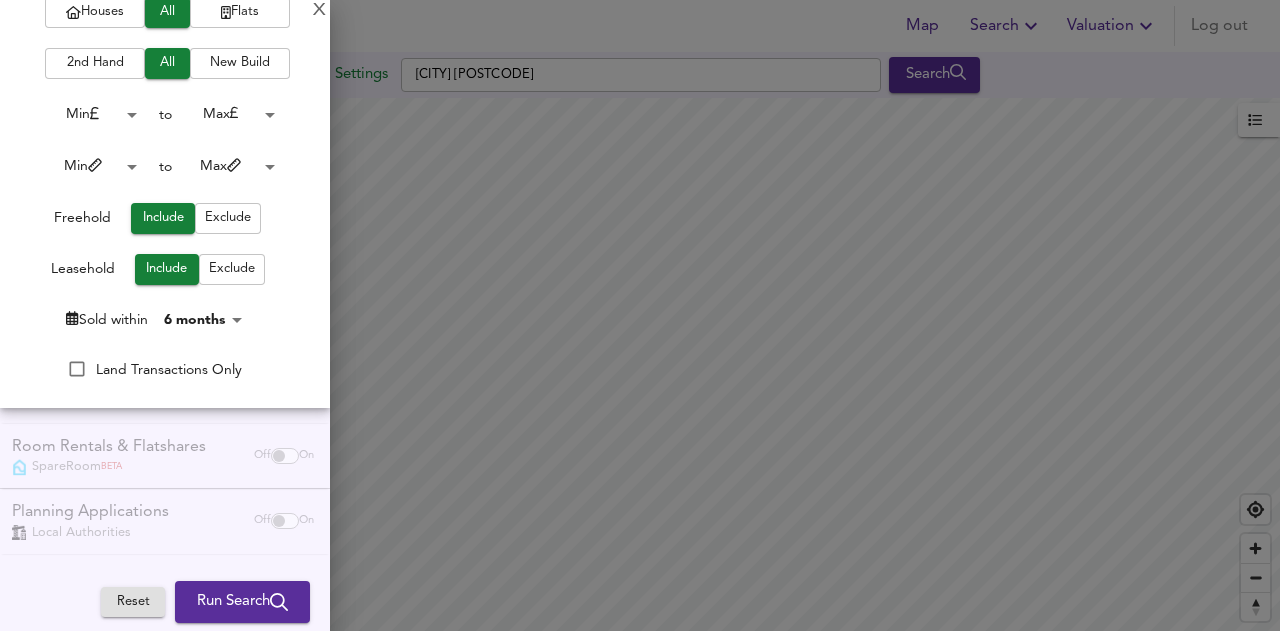 click on "Reading [POSTCODE]" at bounding box center [640, 315] 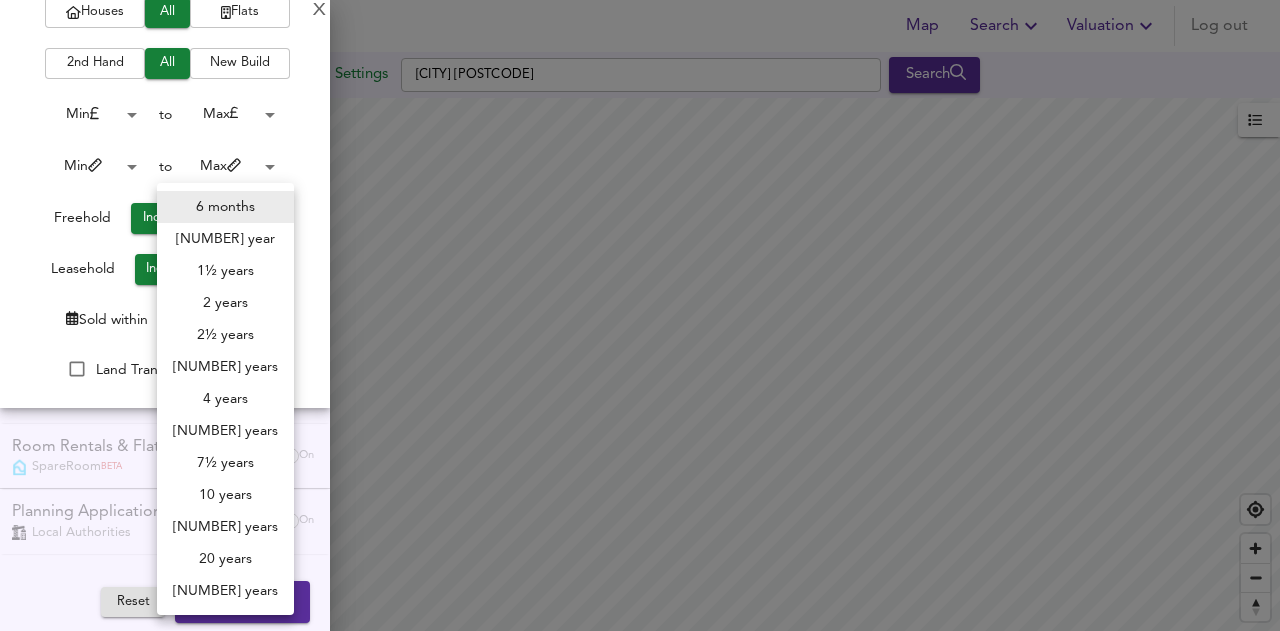 drag, startPoint x: 206, startPoint y: 232, endPoint x: 214, endPoint y: 283, distance: 51.62364 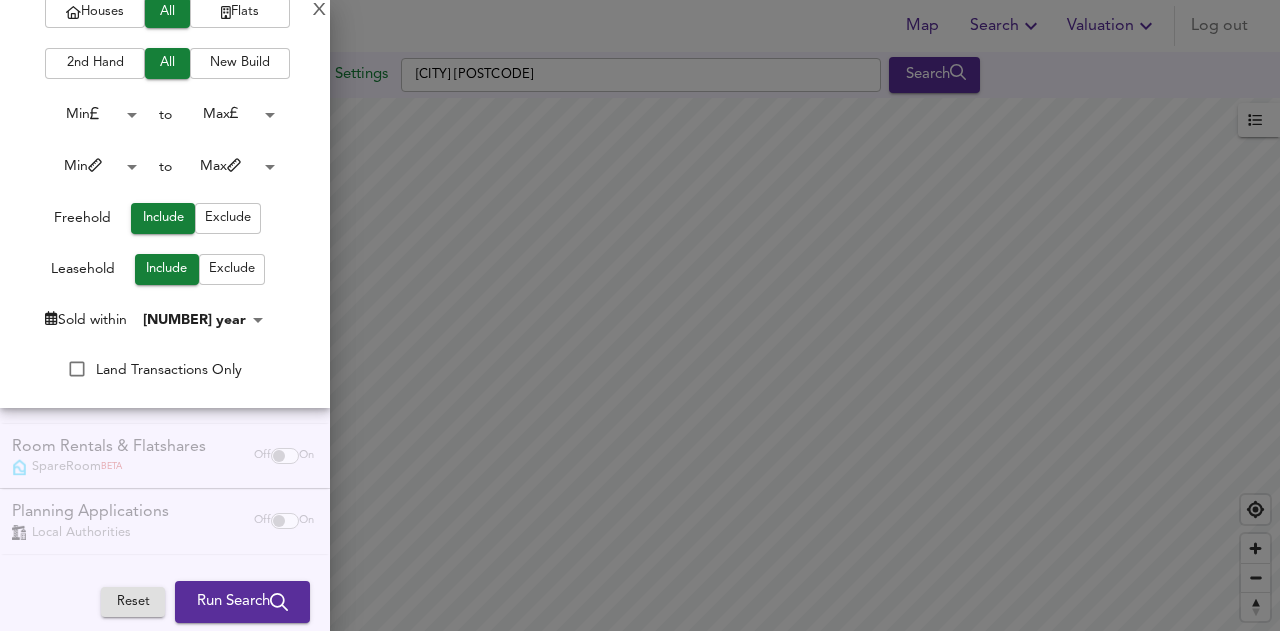 click on "Run Search" at bounding box center [242, 602] 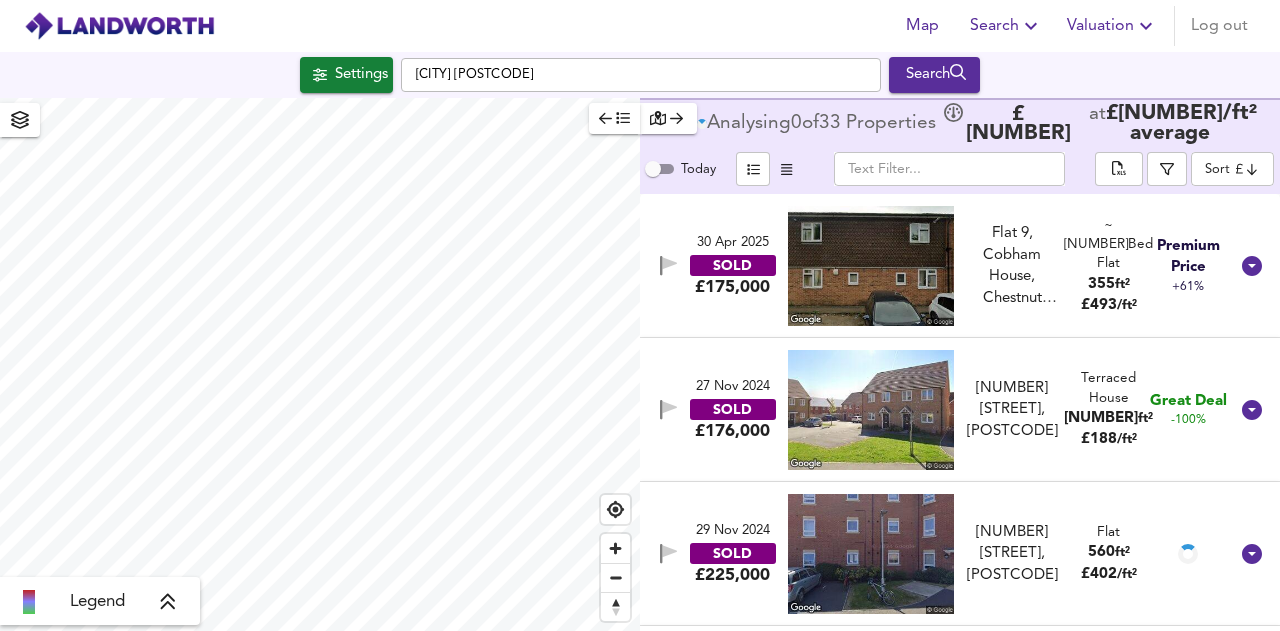 click at bounding box center (668, 118) 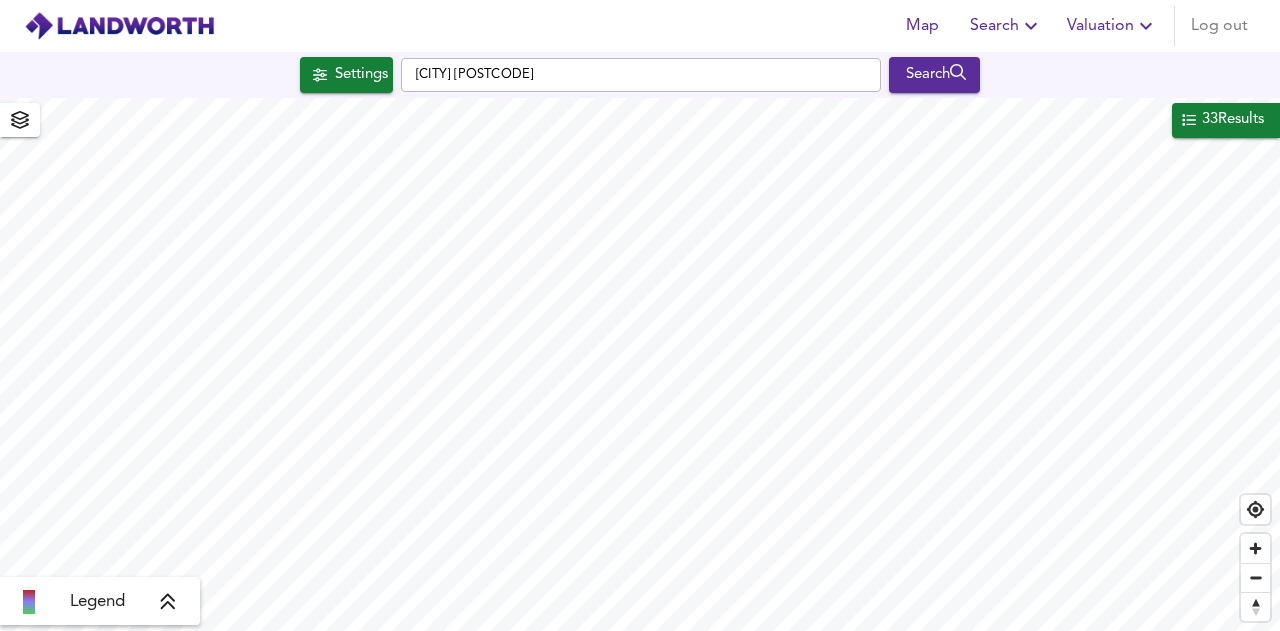 click on "Legend" at bounding box center [100, 602] 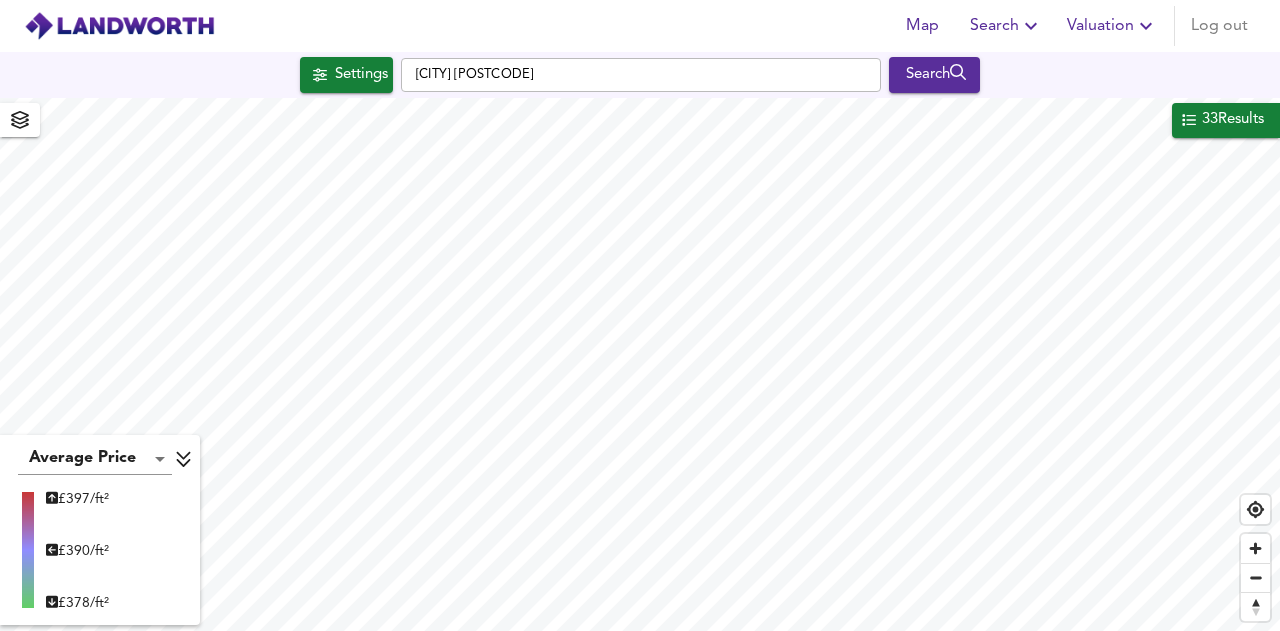 click at bounding box center (20, 120) 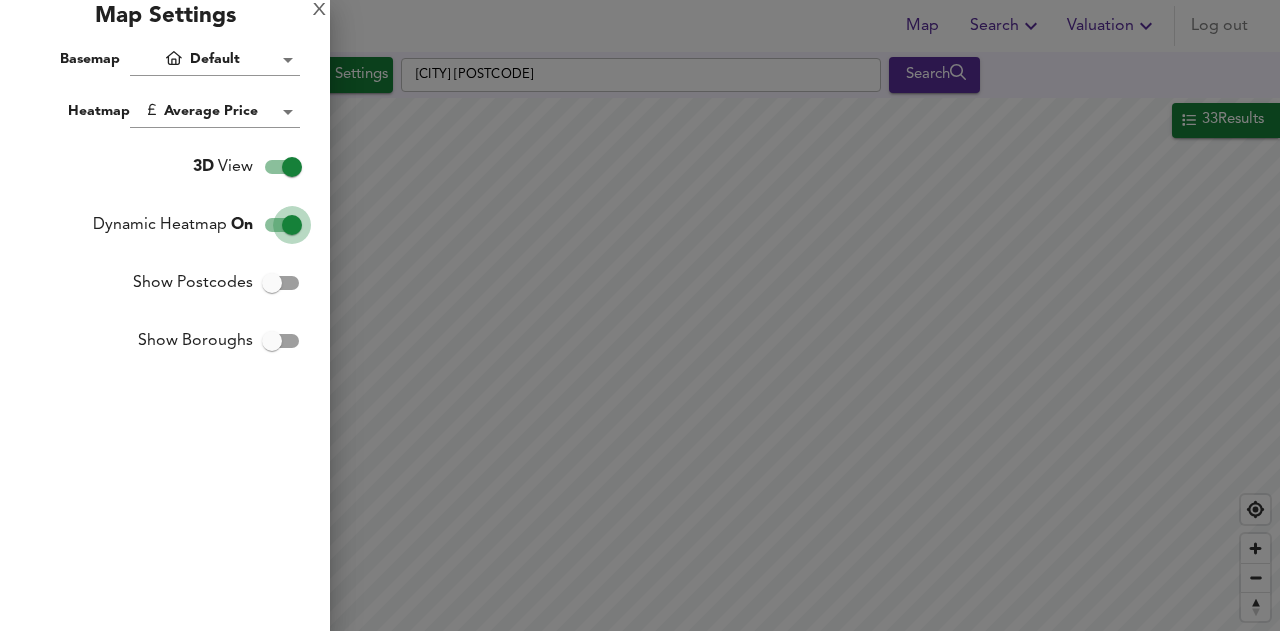 click on "Dynamic Heatmap   On" at bounding box center (292, 225) 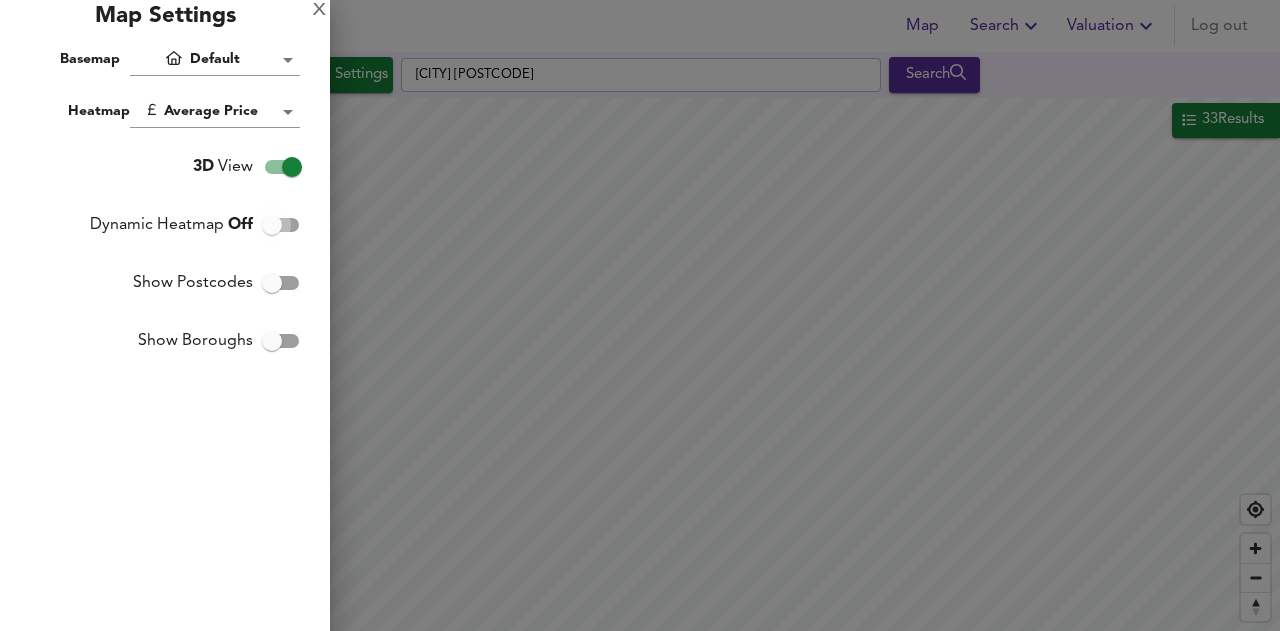 click on "Dynamic Heatmap   Off" at bounding box center (272, 225) 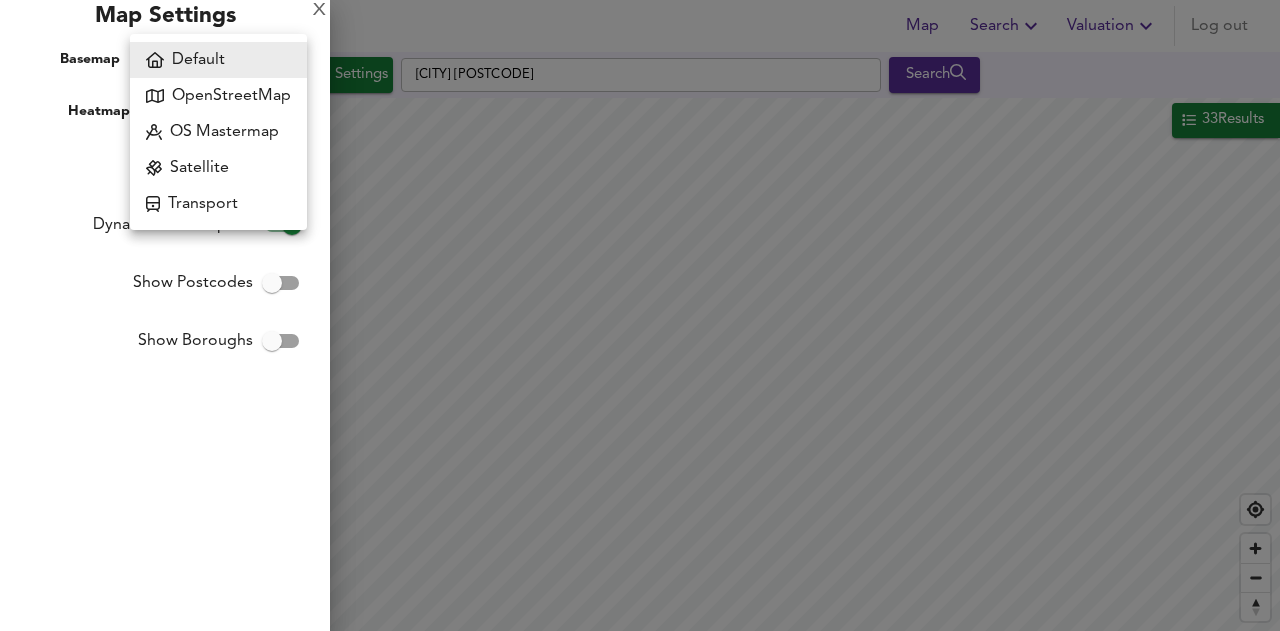 click on "Map Search Valuation Log out        Settings     [CITY] [POSTCODE]        Search            33  Results     Average Price landworth    £ [PRICE]/ft²    £ [PRICE]/ft²    £ [PRICE]/ft²     Found  33  Propert ies     £ [PRICE]   at  £ [PRICE] / ft²   average    Today  Price           ​ Download   Filter   Sort   cheapest ​ SOLD £[PRICE]     8     Flat 9, Cobham House, Chestnut Crescent, [POSTCODE] Flat 9, Cobham House, Chestnut Crescent, [POSTCODE] 1  Bed   Flat Balcony Chain Free Investment Property Modern Kitchen Off Street Parking Peaceful Recent Refurb Spacious 355 ft² £ [PRICE] / ft² Premium Price +61% [DAY] [MONTH] [YEAR] SOLD £[PRICE]   No Floorplan 53 Alder Grove, [POSTCODE] 53 Alder Grove, [POSTCODE] 3  Bed   Terraced House No tags found 936 ft² £ [PRICE] / ft² Great Deal -100% [DAY] [MONTH] [YEAR] SOLD £[PRICE]   No Floorplan 97 Bolton Drive, [POSTCODE] 97 Bolton Drive, [POSTCODE] 1  Bed   Flat No tags found 560 ft² £ [PRICE] / ft² Market Average +15% [DAY] [MONTH] [YEAR] SOLD £[PRICE]   No Floorplan 2" at bounding box center [640, 315] 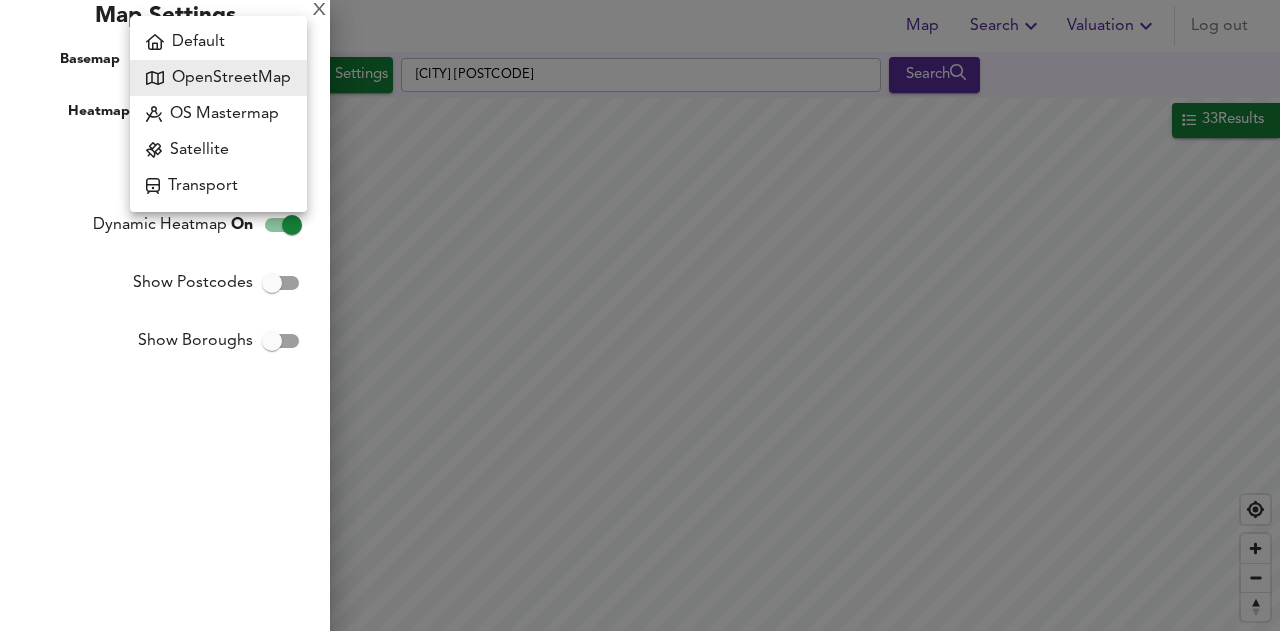 click on "Map Search Valuation Log out        Settings     [CITY] [POSTCODE]        Search            33  Results     Average Price landworth    £ [PRICE]/ft²    £ [PRICE]/ft²    £ [PRICE]/ft²     Found  33  Propert ies     £ [PRICE]   at  £ [PRICE] / ft²   average    Today  Price           ​ Download   Filter   Sort   cheapest ​ SOLD £[PRICE]     8     Flat 9, Cobham House, Chestnut Crescent, [POSTCODE] Flat 9, Cobham House, Chestnut Crescent, [POSTCODE] 1  Bed   Flat Balcony Chain Free Investment Property Modern Kitchen Off Street Parking Peaceful Recent Refurb Spacious 355 ft² £ [PRICE] / ft² Premium Price +61% [DAY] [MONTH] [YEAR] SOLD £[PRICE]   No Floorplan 53 Alder Grove, [POSTCODE] 53 Alder Grove, [POSTCODE] 3  Bed   Terraced House No tags found 936 ft² £ [PRICE] / ft² Great Deal -100% [DAY] [MONTH] [YEAR] SOLD £[PRICE]   No Floorplan 97 Bolton Drive, [POSTCODE] 97 Bolton Drive, [POSTCODE] 1  Bed   Flat No tags found 560 ft² £ [PRICE] / ft² Market Average +15% [DAY] [MONTH] [YEAR] SOLD £[PRICE]   No Floorplan 2" at bounding box center (640, 315) 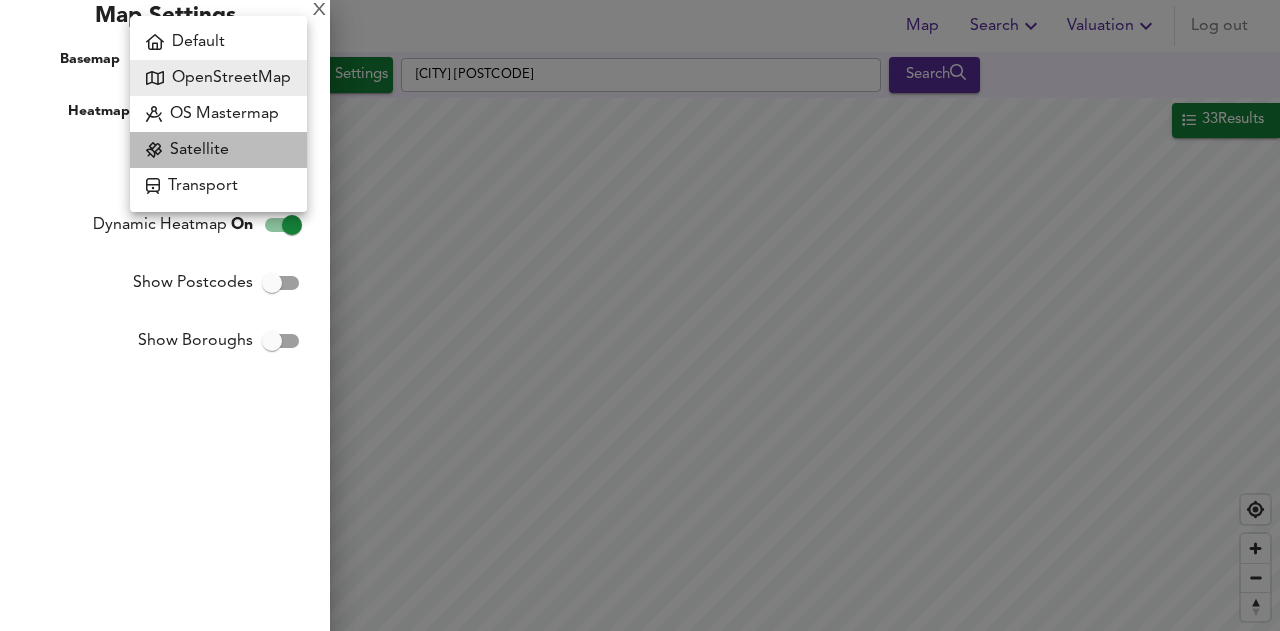 click on "Satellite" at bounding box center (218, 150) 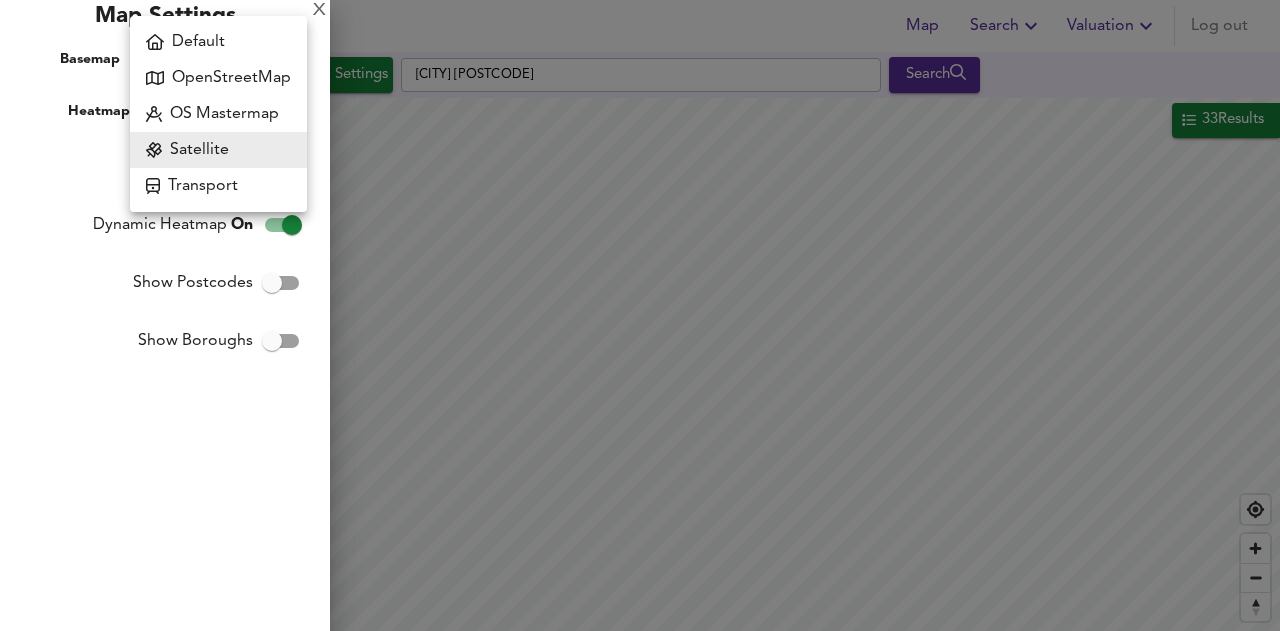 click on "Map Search Valuation Log out        Settings     [CITY] [POSTCODE]        Search            33  Results     Average Price landworth    £ [PRICE]/ft²    £ [PRICE]/ft²    £ [PRICE]/ft²     Found  33  Propert ies     £ [PRICE]   at  £ [PRICE] / ft²   average    Today  Price           ​ Download   Filter   Sort   cheapest ​ SOLD £[PRICE]     8     Flat 9, Cobham House, Chestnut Crescent, [POSTCODE] Flat 9, Cobham House, Chestnut Crescent, [POSTCODE] 1  Bed   Flat Balcony Chain Free Investment Property Modern Kitchen Off Street Parking Peaceful Recent Refurb Spacious 355 ft² £ [PRICE] / ft² Premium Price +61% [DAY] [MONTH] [YEAR] SOLD £[PRICE]   No Floorplan 53 Alder Grove, [POSTCODE] 53 Alder Grove, [POSTCODE] 3  Bed   Terraced House No tags found 936 ft² £ [PRICE] / ft² Great Deal -100% [DAY] [MONTH] [YEAR] SOLD £[PRICE]   No Floorplan 97 Bolton Drive, [POSTCODE] 97 Bolton Drive, [POSTCODE] 1  Bed   Flat No tags found 560 ft² £ [PRICE] / ft² Market Average +15% [DAY] [MONTH] [YEAR] SOLD £[PRICE]   No Floorplan 2" at bounding box center [640, 315] 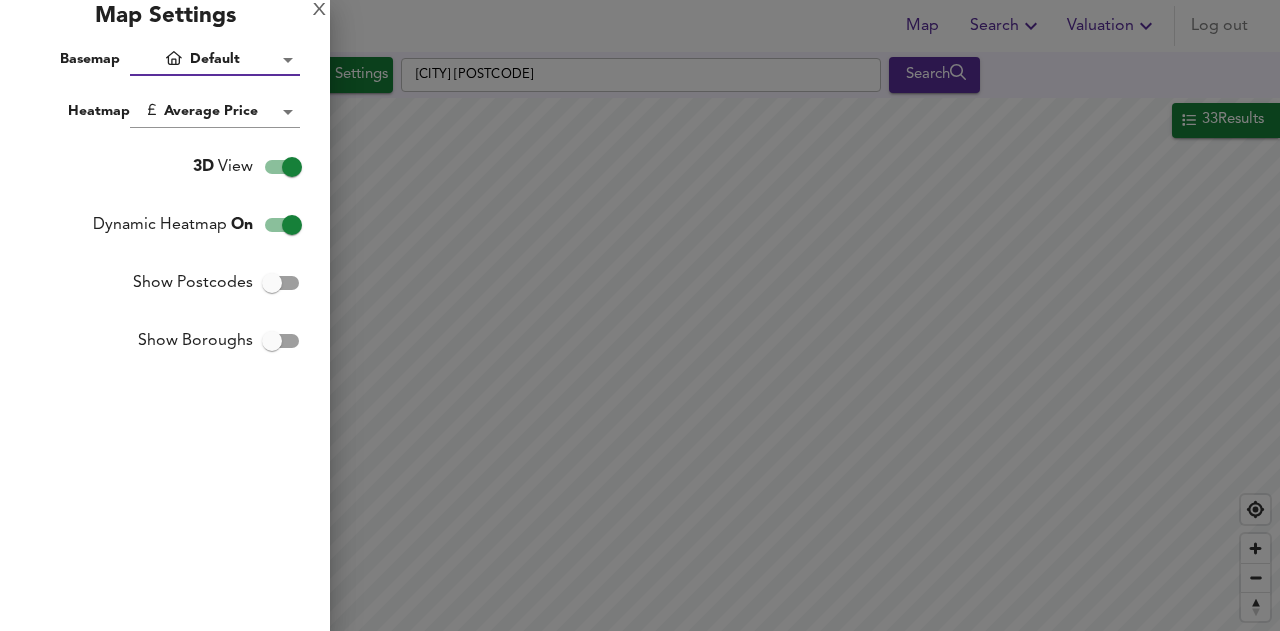 click on "Map Search Valuation Log out        Settings     [CITY] [POSTCODE]        Search            33  Results     Average Price landworth    £ [PRICE]/ft²    £ [PRICE]/ft²    £ [PRICE]/ft²     Found  33  Propert ies     £ [PRICE]   at  £ [PRICE] / ft²   average    Today  Price           ​ Download   Filter   Sort   cheapest ​ SOLD £[PRICE]     8     Flat 9, Cobham House, Chestnut Crescent, [POSTCODE] Flat 9, Cobham House, Chestnut Crescent, [POSTCODE] 1  Bed   Flat Balcony Chain Free Investment Property Modern Kitchen Off Street Parking Peaceful Recent Refurb Spacious 355 ft² £ [PRICE] / ft² Premium Price +61% [DAY] [MONTH] [YEAR] SOLD £[PRICE]   No Floorplan 53 Alder Grove, [POSTCODE] 53 Alder Grove, [POSTCODE] 3  Bed   Terraced House No tags found 936 ft² £ [PRICE] / ft² Great Deal -100% [DAY] [MONTH] [YEAR] SOLD £[PRICE]   No Floorplan 97 Bolton Drive, [POSTCODE] 97 Bolton Drive, [POSTCODE] 1  Bed   Flat No tags found 560 ft² £ [PRICE] / ft² Market Average +15% [DAY] [MONTH] [YEAR] SOLD £[PRICE]   No Floorplan 2" at bounding box center [640, 315] 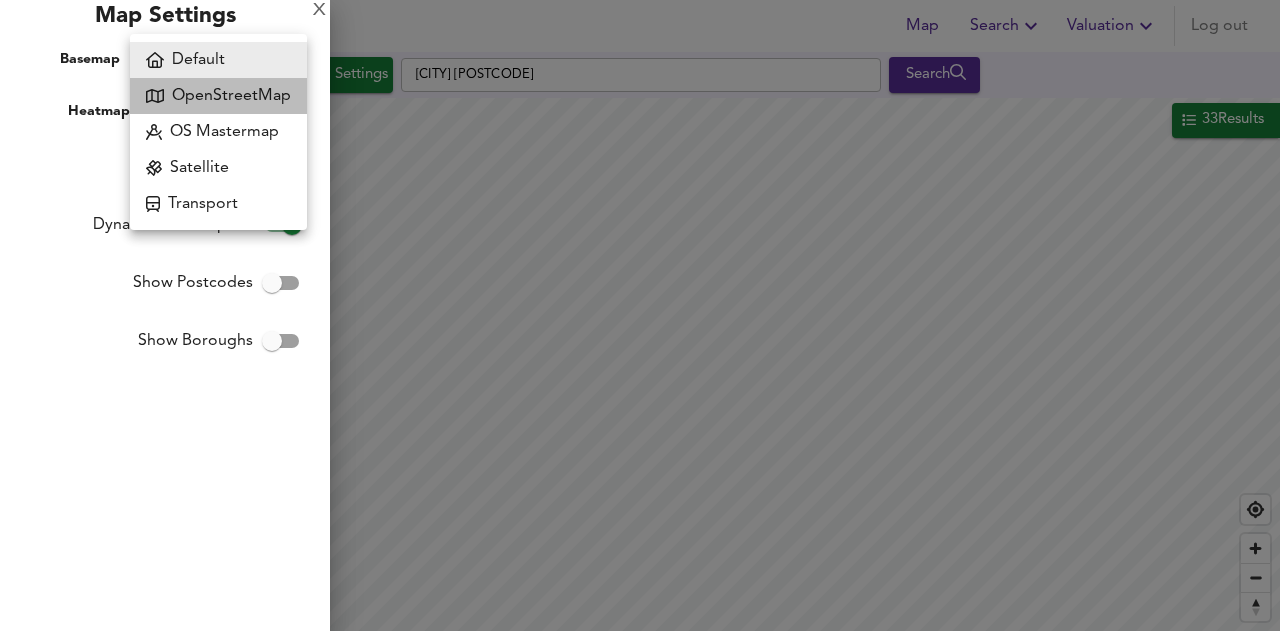 click on "OpenStreetMap" at bounding box center [218, 96] 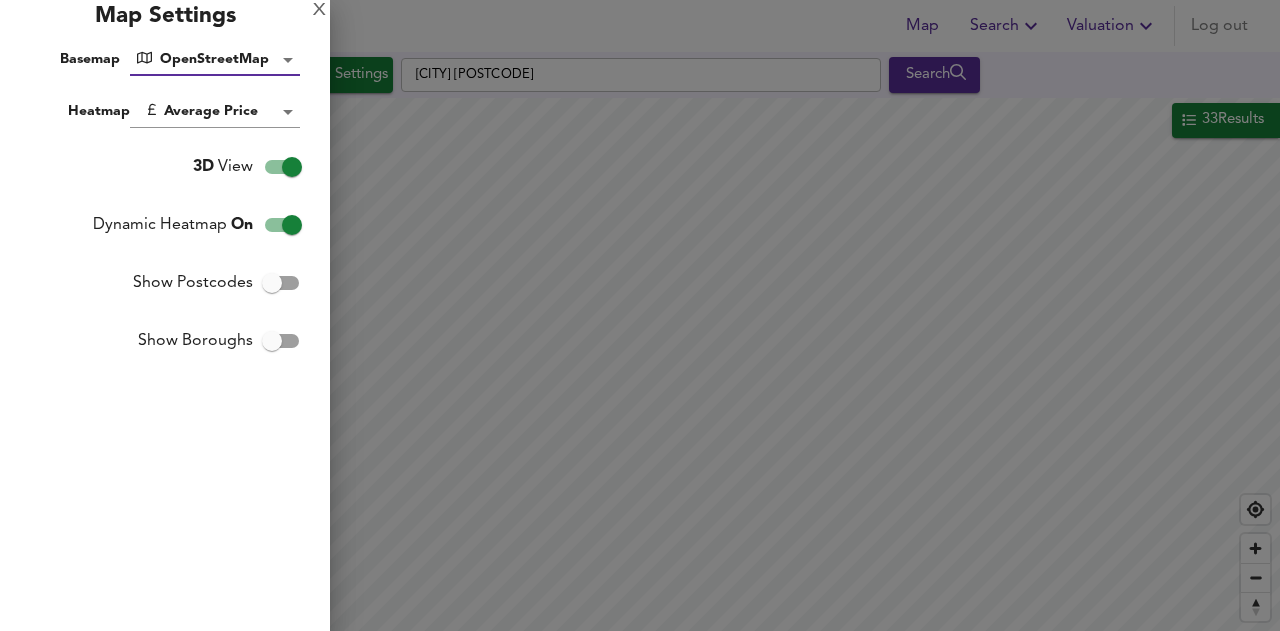 click on "Map Search Valuation Log out        Settings     [CITY] [POSTCODE]        Search            33  Results     Average Price landworth    £ [PRICE]/ft²    £ [PRICE]/ft²    £ [PRICE]/ft²     Found  33  Propert ies     £ [PRICE]   at  £ [PRICE] / ft²   average    Today  Price           ​ Download   Filter   Sort   cheapest ​ SOLD £[PRICE]     8     Flat 9, Cobham House, Chestnut Crescent, [POSTCODE] Flat 9, Cobham House, Chestnut Crescent, [POSTCODE] 1  Bed   Flat Balcony Chain Free Investment Property Modern Kitchen Off Street Parking Peaceful Recent Refurb Spacious 355 ft² £ [PRICE] / ft² Premium Price +61% [DAY] [MONTH] [YEAR] SOLD £[PRICE]   No Floorplan 53 Alder Grove, [POSTCODE] 53 Alder Grove, [POSTCODE] 3  Bed   Terraced House No tags found 936 ft² £ [PRICE] / ft² Great Deal -100% [DAY] [MONTH] [YEAR] SOLD £[PRICE]   No Floorplan 97 Bolton Drive, [POSTCODE] 97 Bolton Drive, [POSTCODE] 1  Bed   Flat No tags found 560 ft² £ [PRICE] / ft² Market Average +15% [DAY] [MONTH] [YEAR] SOLD £[PRICE]   No Floorplan 2" at bounding box center (640, 315) 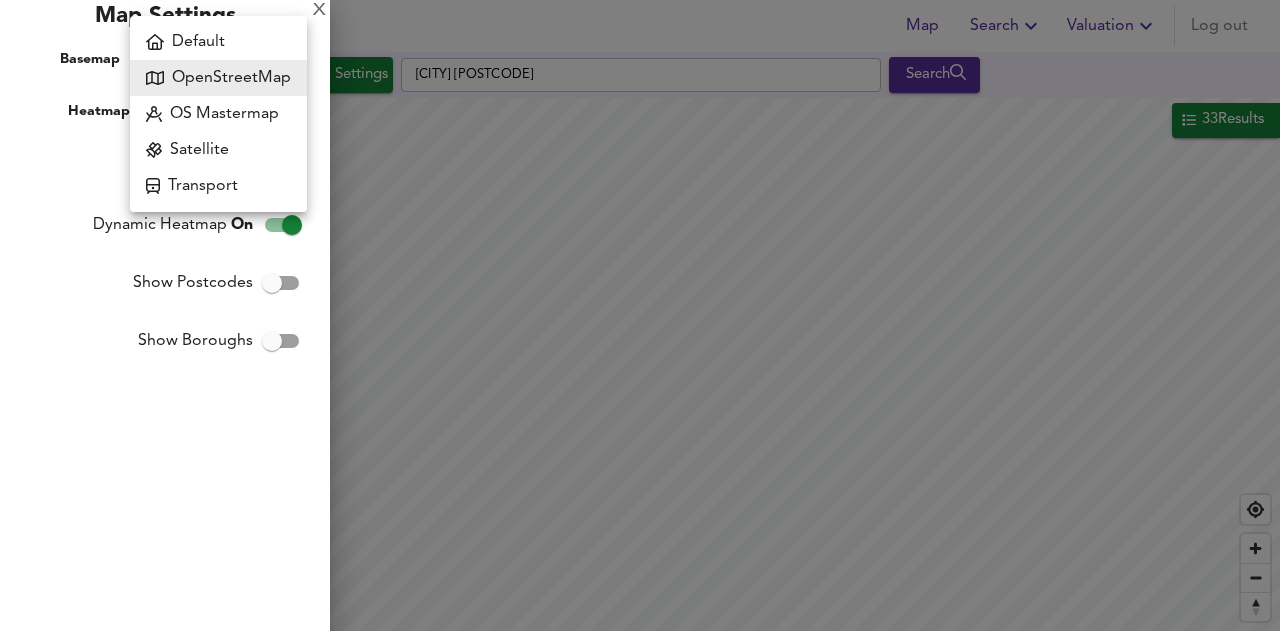click on "Default" at bounding box center (218, 42) 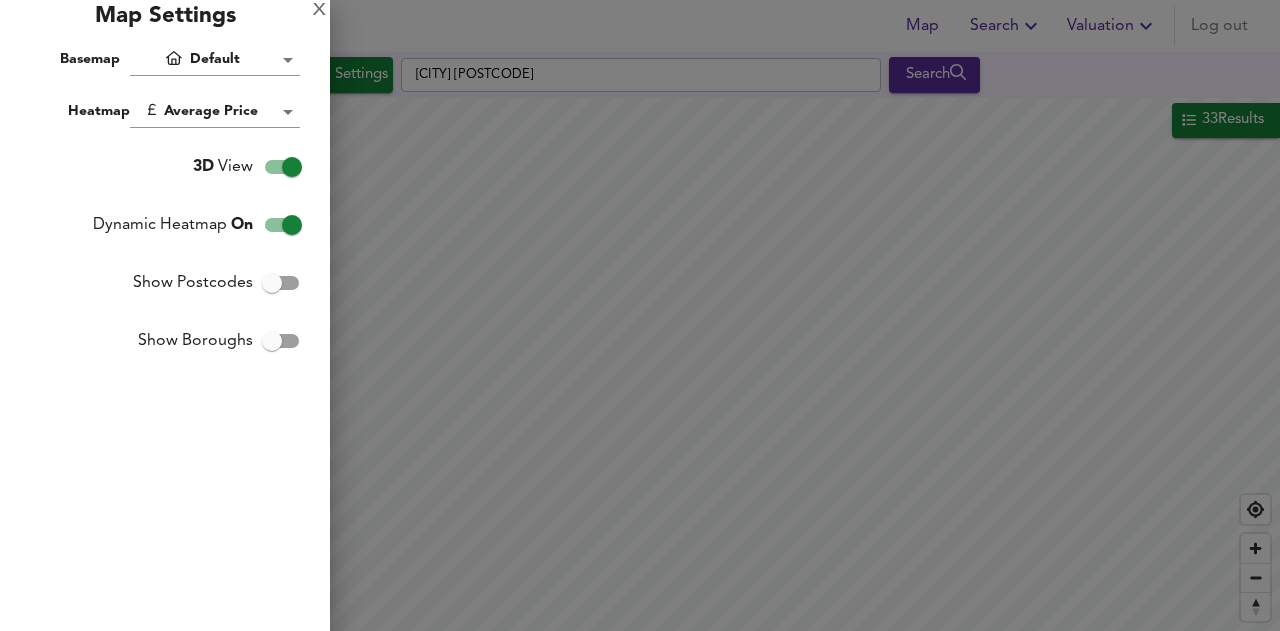 drag, startPoint x: 835, startPoint y: 481, endPoint x: 705, endPoint y: 393, distance: 156.98407 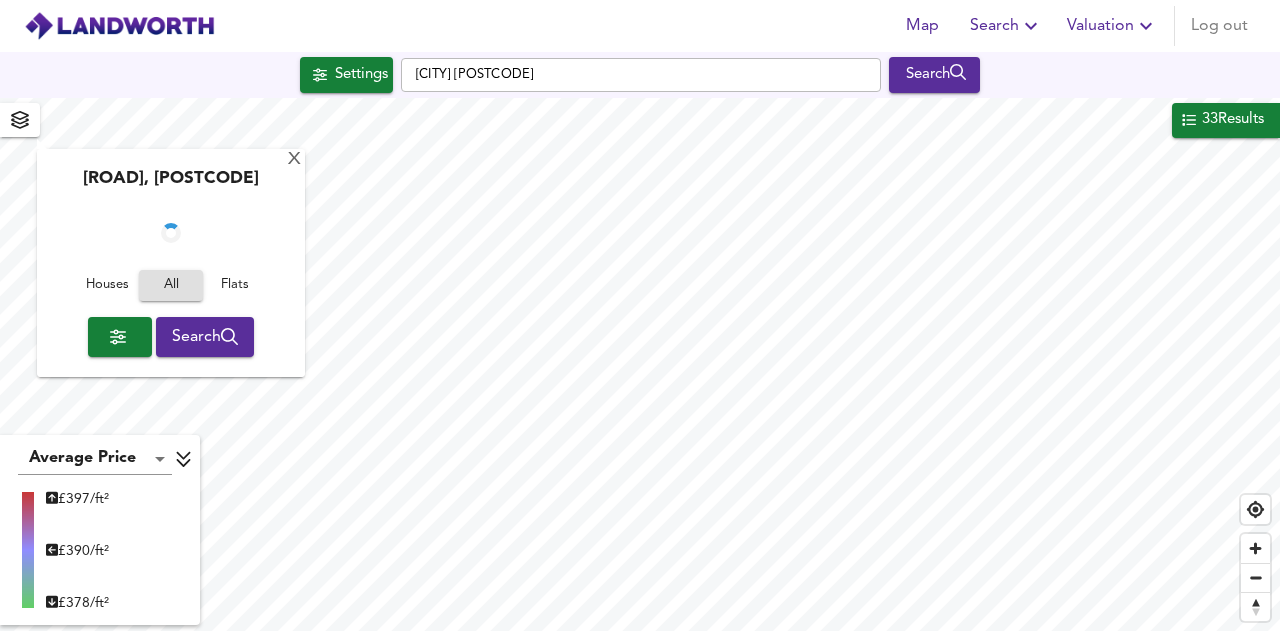 click at bounding box center [20, 120] 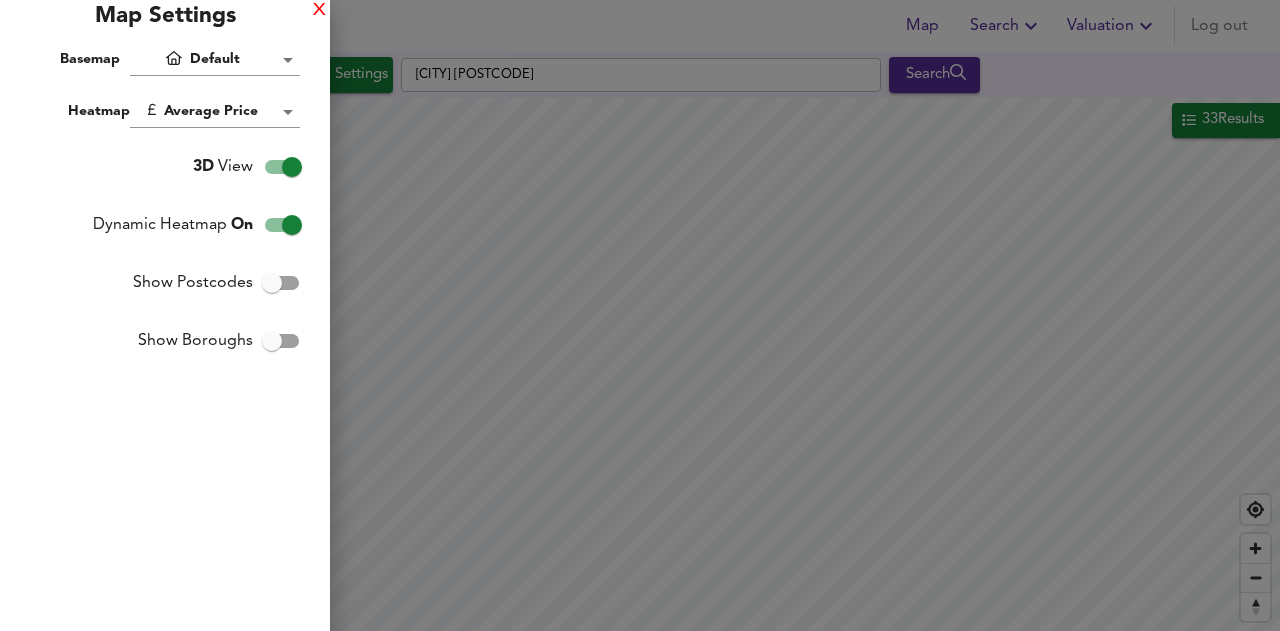 click on "X" at bounding box center [319, 11] 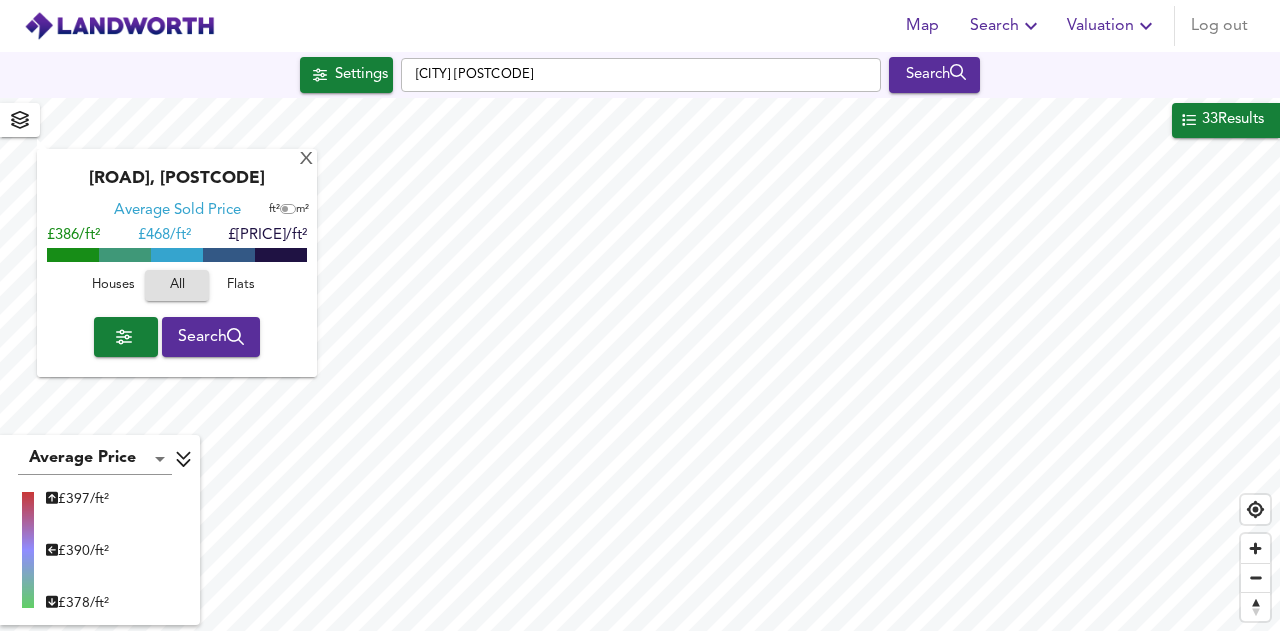 click 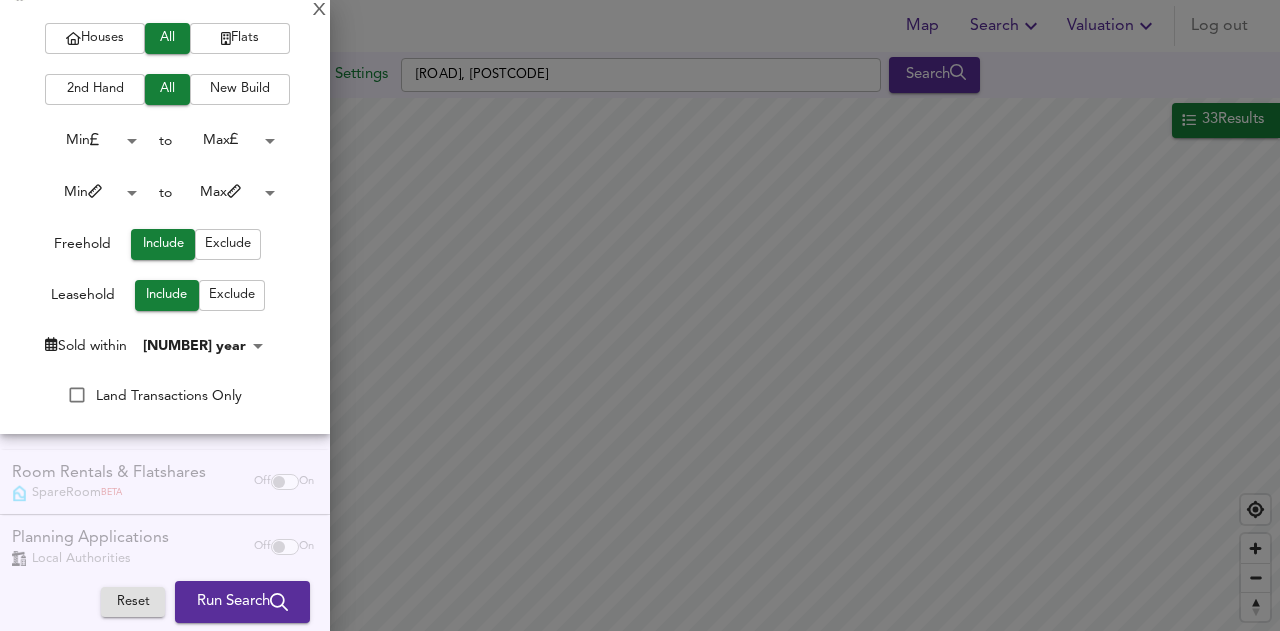 scroll, scrollTop: 296, scrollLeft: 0, axis: vertical 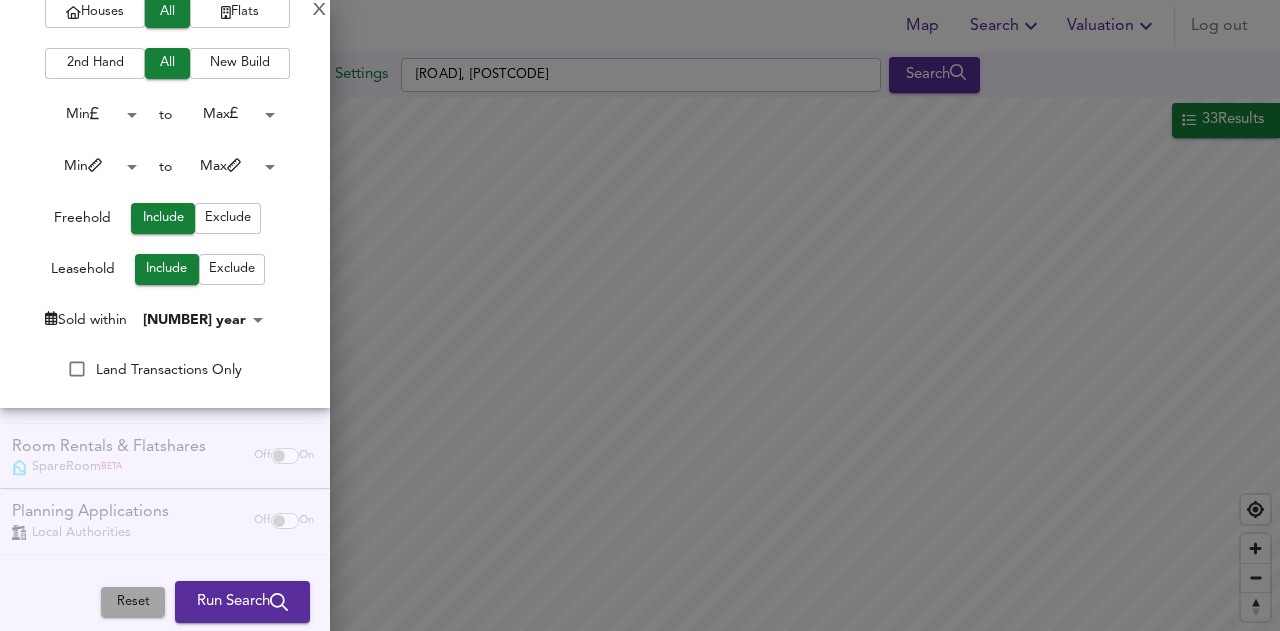click on "Reset" at bounding box center (133, 602) 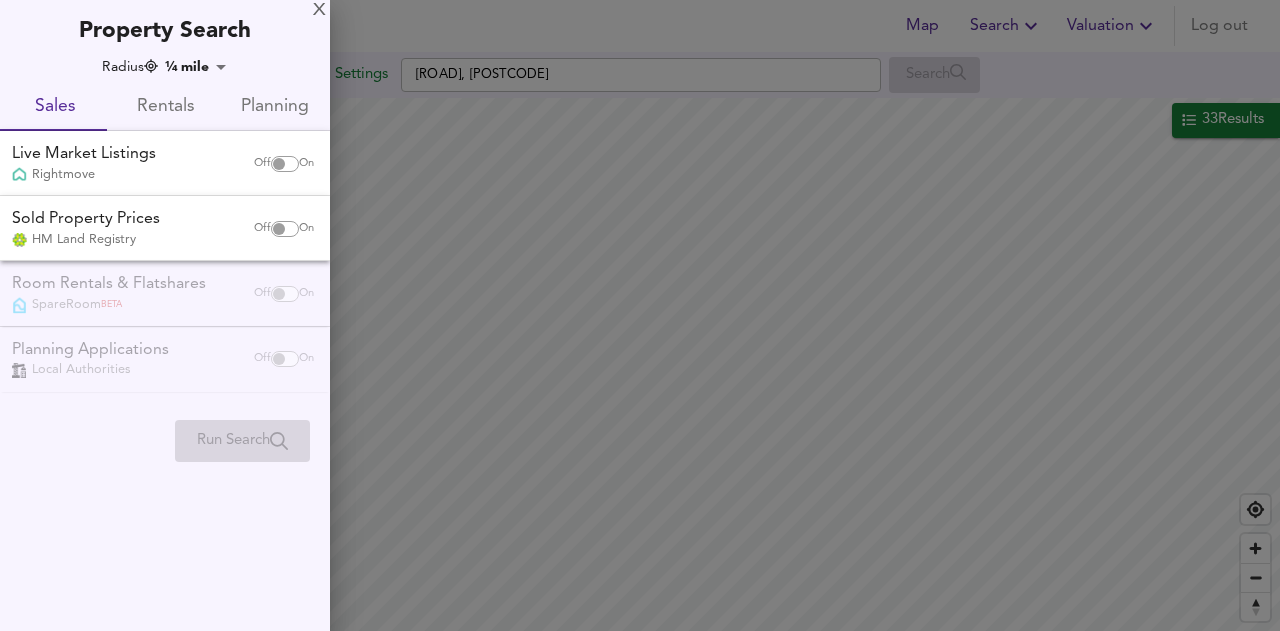 scroll, scrollTop: 0, scrollLeft: 0, axis: both 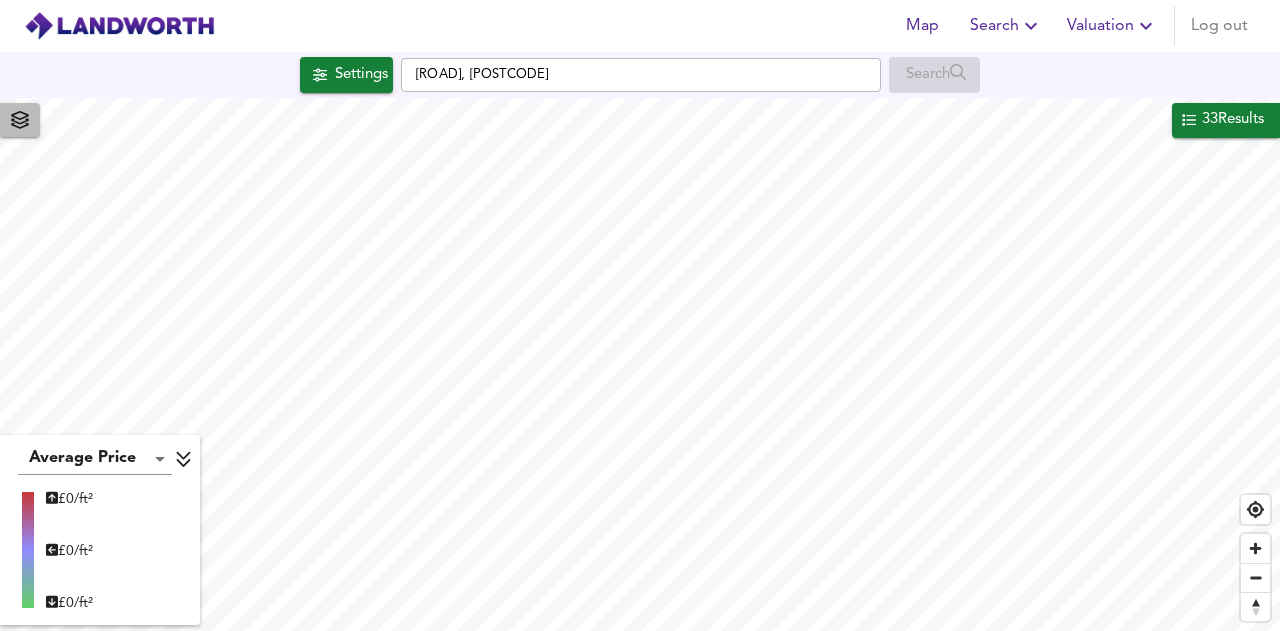 click 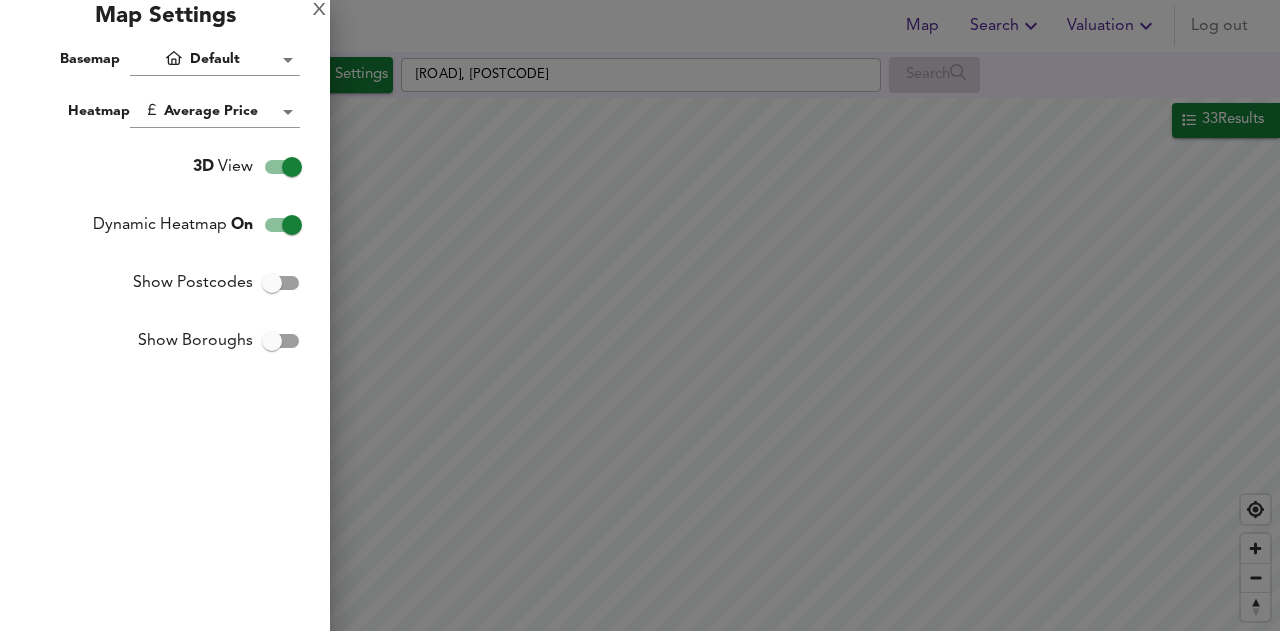 click on "Map Search Valuation Log out        Settings     [CITY] [POSTCODE]        Search            33  Results     Average Price landworth    £ [PRICE]/ft²    £ [PRICE]/ft²    £ [PRICE]/ft²     Found  33  Propert ies     £ [PRICE]   at  £ [PRICE] / ft²   average    Today  Price           ​ Download   Filter   Sort   cheapest ​ SOLD £[PRICE]     8     Flat 9, Cobham House, Chestnut Crescent, [POSTCODE] Flat 9, Cobham House, Chestnut Crescent, [POSTCODE] 1  Bed   Flat Balcony Chain Free Investment Property Modern Kitchen Off Street Parking Peaceful Recent Refurb Spacious 355 ft² £ [PRICE] / ft² Premium Price +61% [DAY] [MONTH] [YEAR] SOLD £[PRICE]   No Floorplan 53 Alder Grove, [POSTCODE] 53 Alder Grove, [POSTCODE] 3  Bed   Terraced House No tags found 936 ft² £ [PRICE] / ft² Great Deal -100% [DAY] [MONTH] [YEAR] SOLD £[PRICE]   No Floorplan 97 Bolton Drive, [POSTCODE] 97 Bolton Drive, [POSTCODE] 1  Bed   Flat No tags found 560 ft² £ [PRICE] / ft² Market Average +15% [DAY] [MONTH] [YEAR] SOLD £[PRICE]   No Floorplan 2" at bounding box center (640, 315) 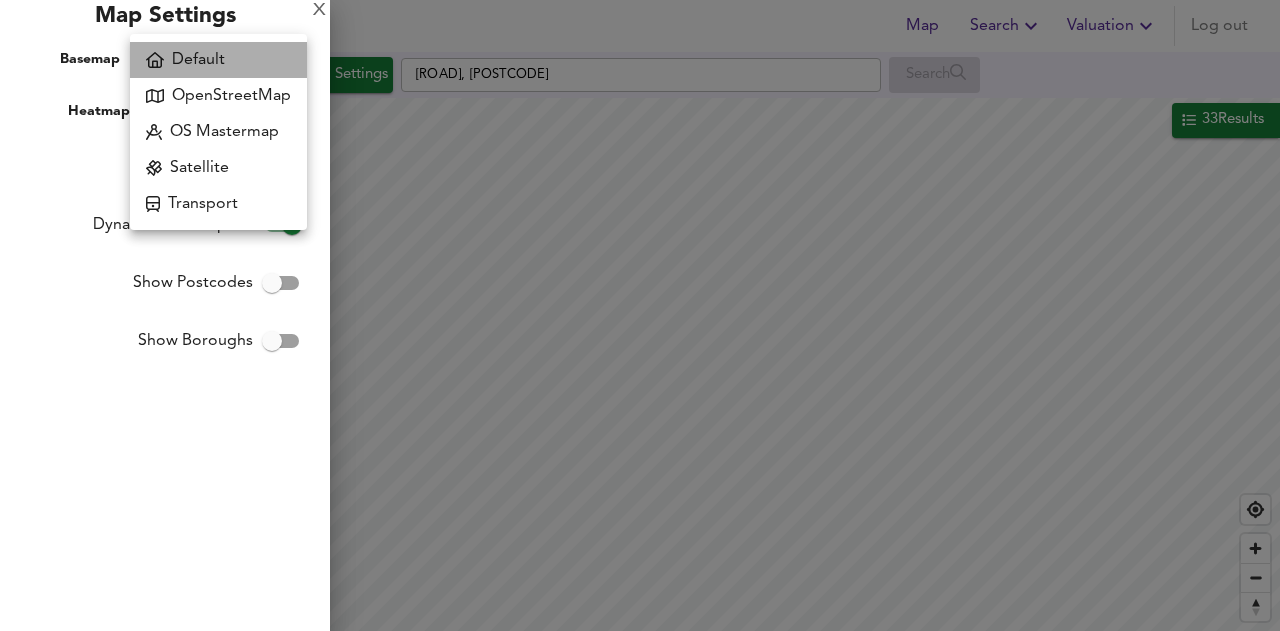 click on "Default" at bounding box center [218, 60] 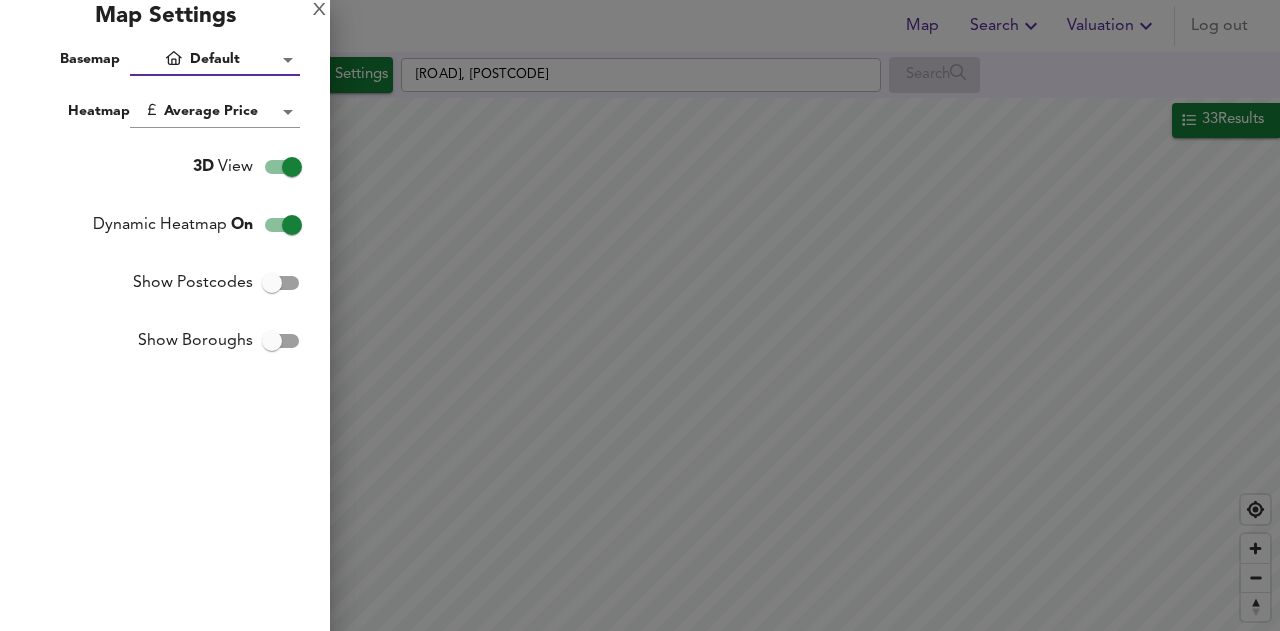 click on "Map Search Valuation Log out        Settings     [CITY] [POSTCODE]        Search            33  Results     Average Price landworth    £ [PRICE]/ft²    £ [PRICE]/ft²    £ [PRICE]/ft²     Found  33  Propert ies     £ [PRICE]   at  £ [PRICE] / ft²   average    Today  Price           ​ Download   Filter   Sort   cheapest ​ SOLD £[PRICE]     8     Flat 9, Cobham House, Chestnut Crescent, [POSTCODE] Flat 9, Cobham House, Chestnut Crescent, [POSTCODE] 1  Bed   Flat Balcony Chain Free Investment Property Modern Kitchen Off Street Parking Peaceful Recent Refurb Spacious 355 ft² £ [PRICE] / ft² Premium Price +61% [DAY] [MONTH] [YEAR] SOLD £[PRICE]   No Floorplan 53 Alder Grove, [POSTCODE] 53 Alder Grove, [POSTCODE] 3  Bed   Terraced House No tags found 936 ft² £ [PRICE] / ft² Great Deal -100% [DAY] [MONTH] [YEAR] SOLD £[PRICE]   No Floorplan 97 Bolton Drive, [POSTCODE] 97 Bolton Drive, [POSTCODE] 1  Bed   Flat No tags found 560 ft² £ [PRICE] / ft² Market Average +15% [DAY] [MONTH] [YEAR] SOLD £[PRICE]   No Floorplan 2" at bounding box center [640, 315] 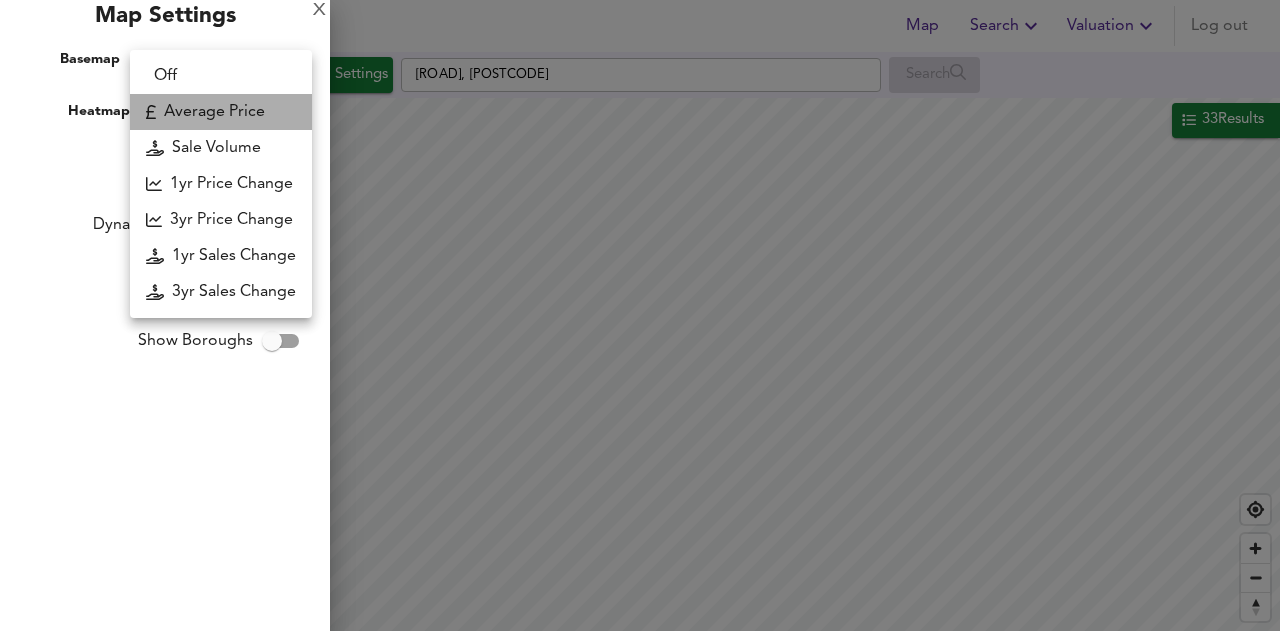 drag, startPoint x: 235, startPoint y: 116, endPoint x: 309, endPoint y: 254, distance: 156.58864 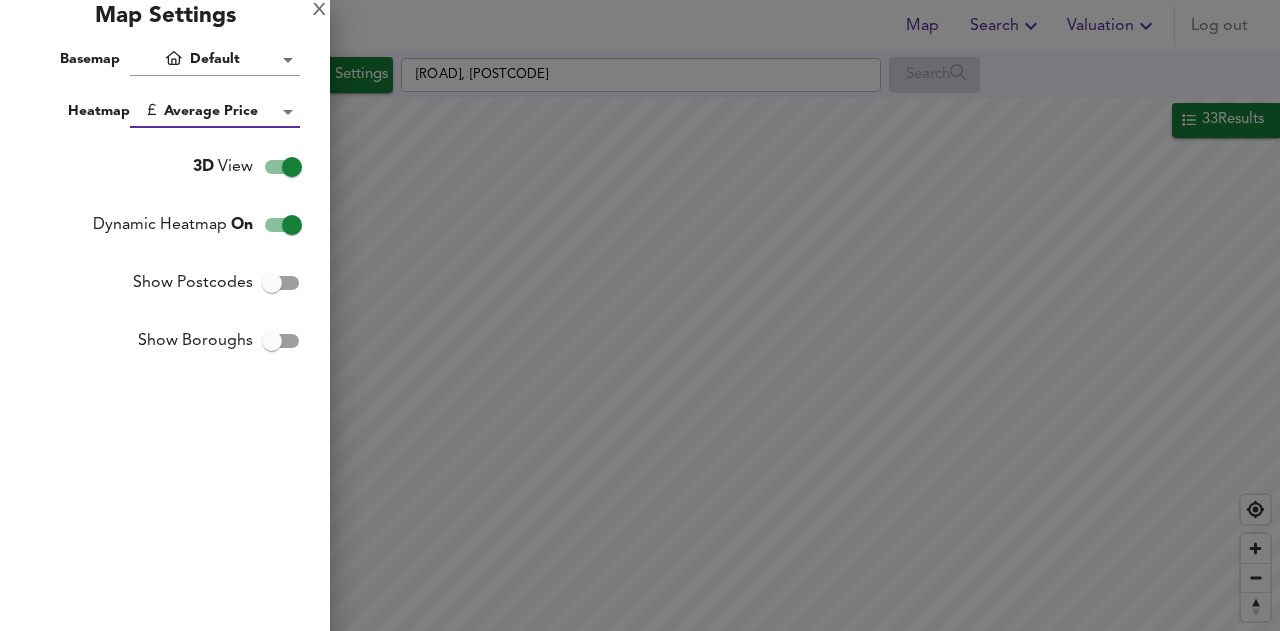 click at bounding box center [640, 315] 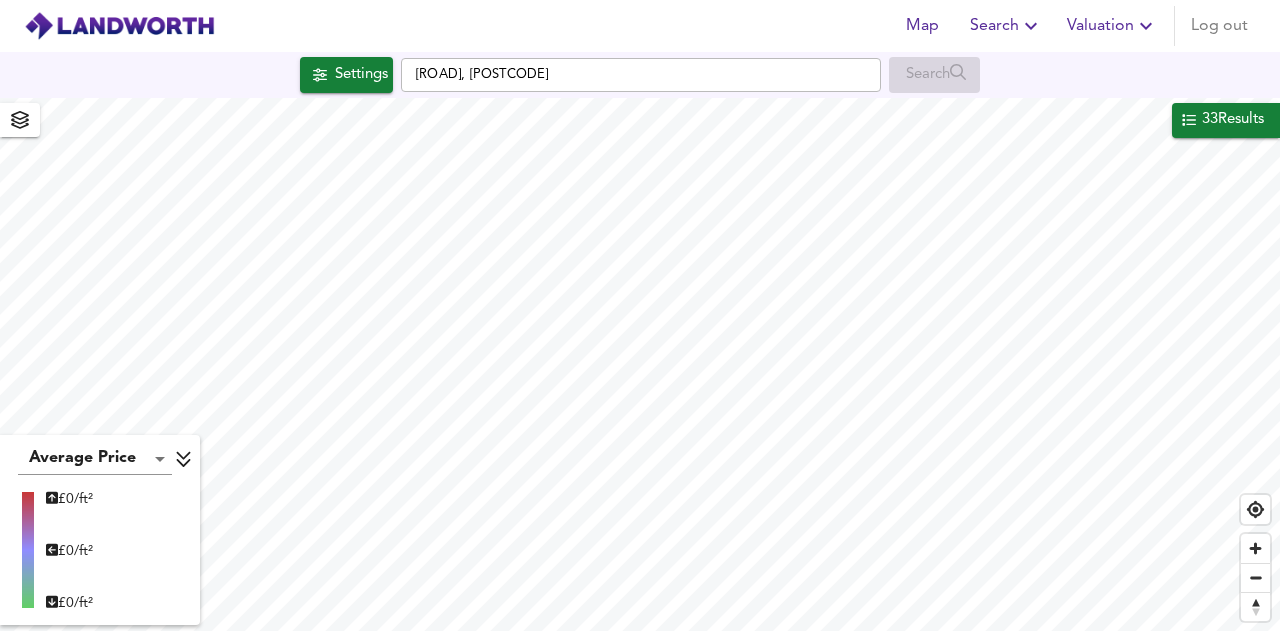 click on "£ 0/ft²    £ 0/ft²    £ 0/ft²" at bounding box center (100, 551) 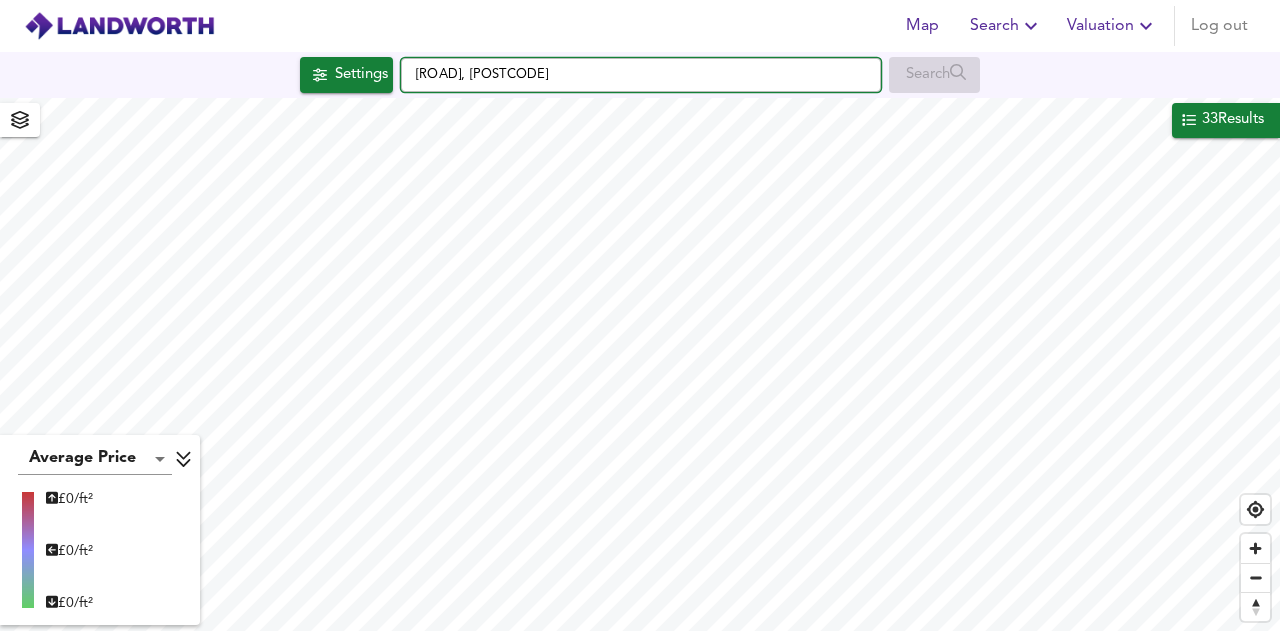 click on "[ROAD], [POSTCODE]" at bounding box center [641, 75] 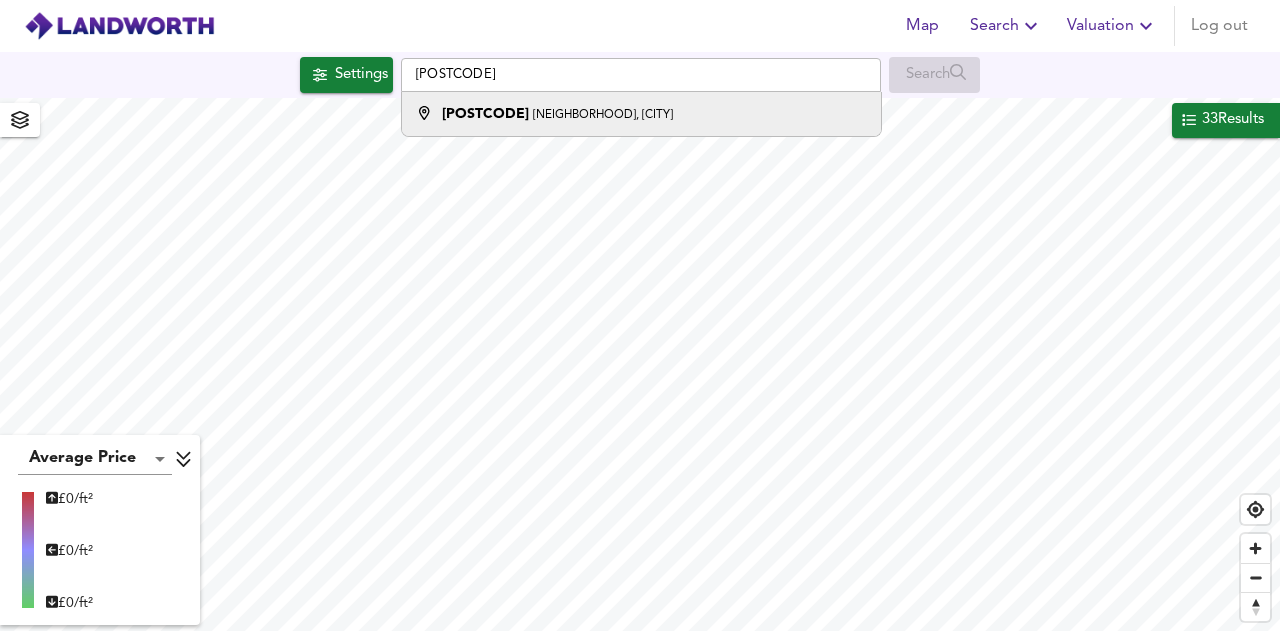 click on "[STREET], [CITY] [POSTCODE]" at bounding box center [641, 114] 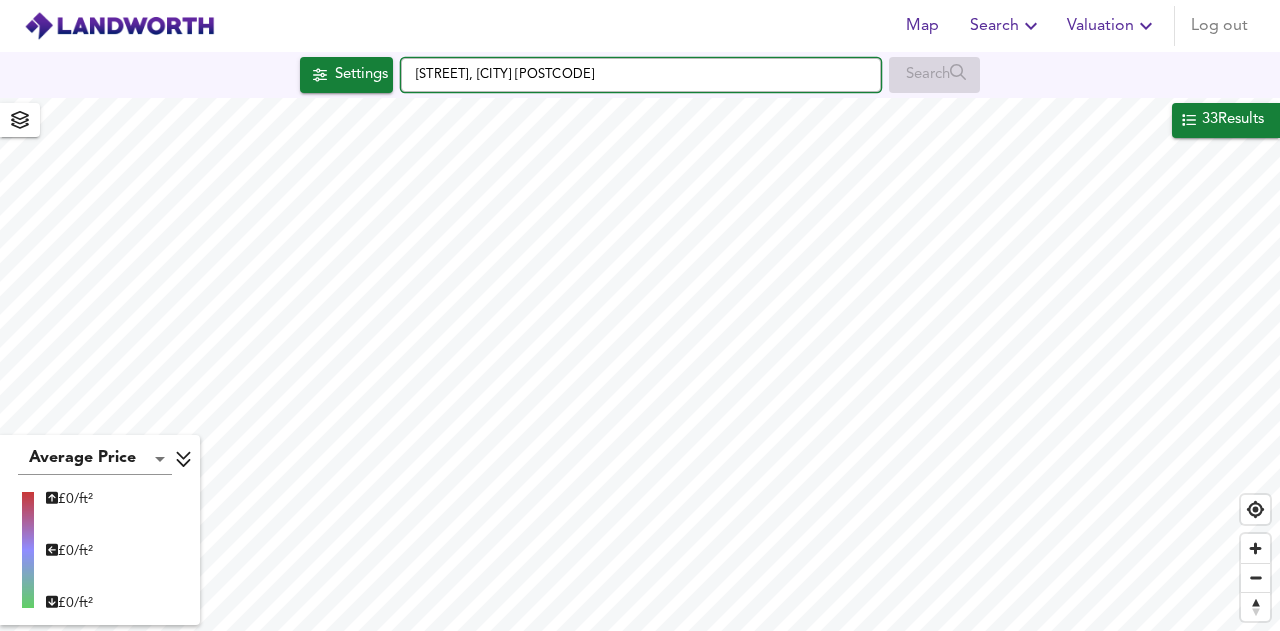 drag, startPoint x: 620, startPoint y: 81, endPoint x: 340, endPoint y: 59, distance: 280.86295 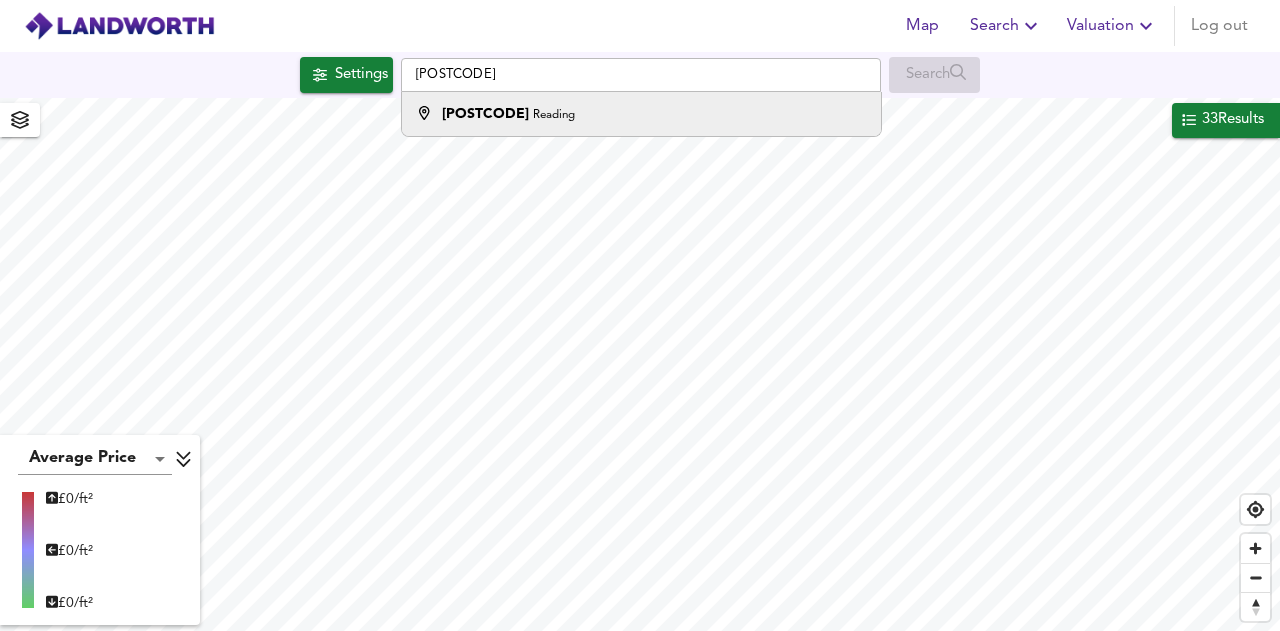 click on "[POSTCODE]" at bounding box center [485, 114] 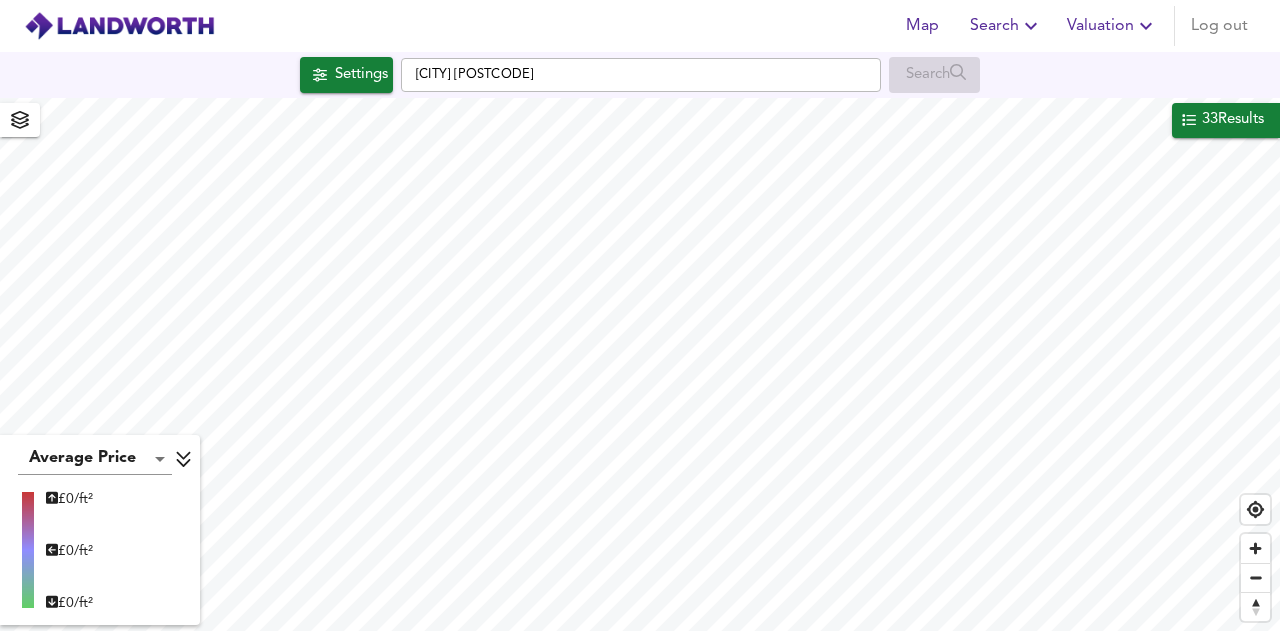 click on "Map Search Valuation Log out Settings Reading [POSTCODE] Search 33 Results Average Price landworth £ 0/ft² £ 0/ft² £ 0/ft² Found 33 Properties £ 445,311 at £ 425 / ft² average Today Price Download Filter Sort cheapest SOLD £175,000 8 Flat 9, Cobham House, Chestnut Crescent, [POSTCODE] Flat 9, Cobham House, Chestnut Crescent, [POSTCODE] 1 Bed Flat Balcony Chain Free Investment Property Modern Kitchen Off Street Parking Peaceful Recent Refurb Spacious 355 ft² £ 493 / ft² Premium Price +61% 30 Apr 2025 SOLD £176,000 No Floorplan 53 Alder Grove, [POSTCODE] 53 Alder Grove, [POSTCODE] 3 Bed Terraced House No tags found 936 ft² £ 188 / ft² Great Deal -100% 27 Nov 2024 SOLD £225,000 No Floorplan 97 Bolton Drive, [POSTCODE] 97 Bolton Drive, [POSTCODE] 1 Bed Flat No tags found 560 ft² £ 402 / ft² Market Average +15% 29 Nov 2024 SOLD £269,000 No Floorplan 2 Bed" at bounding box center (640, 315) 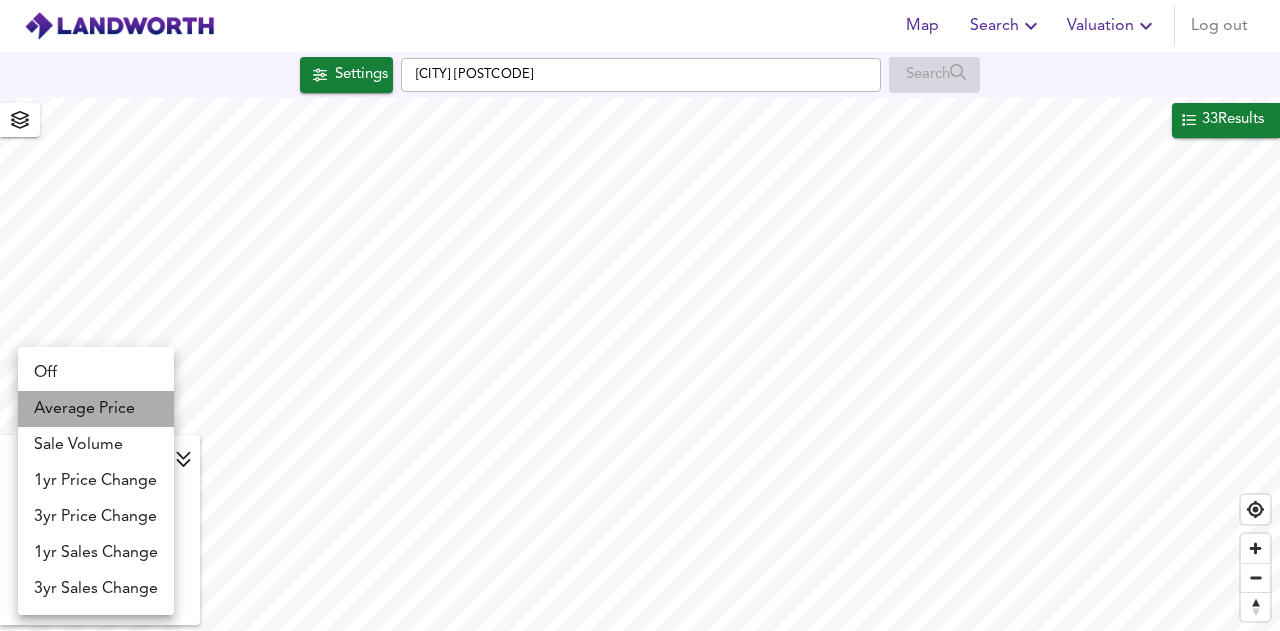 click on "Average Price" at bounding box center (96, 409) 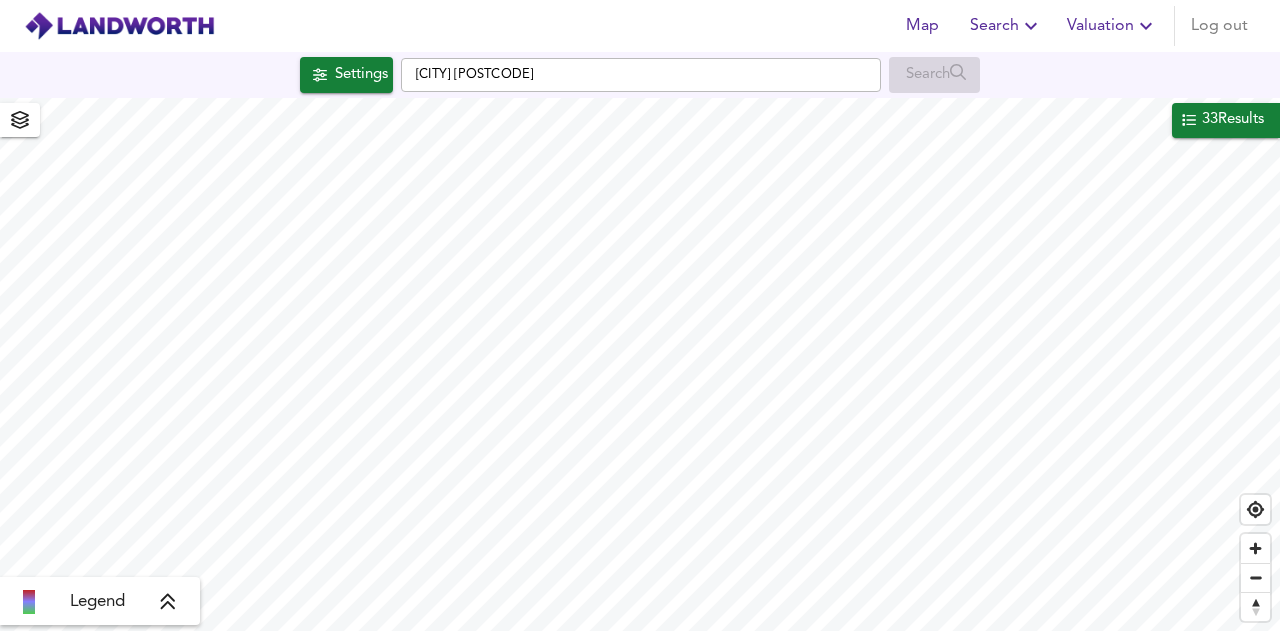 click 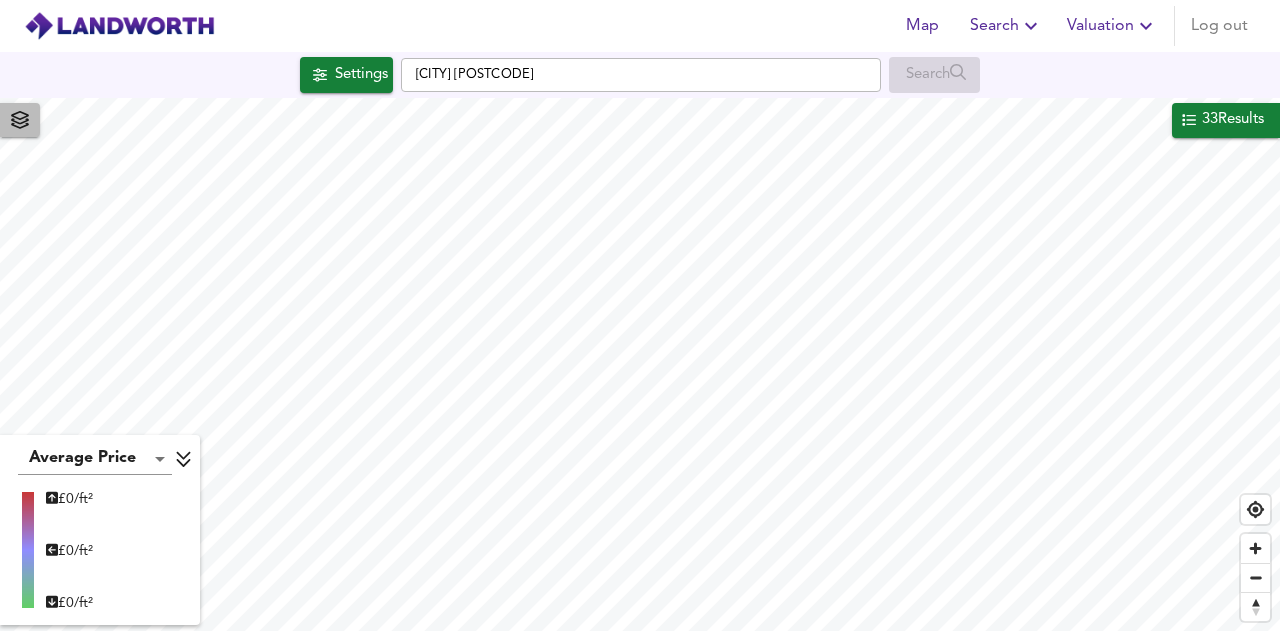 click 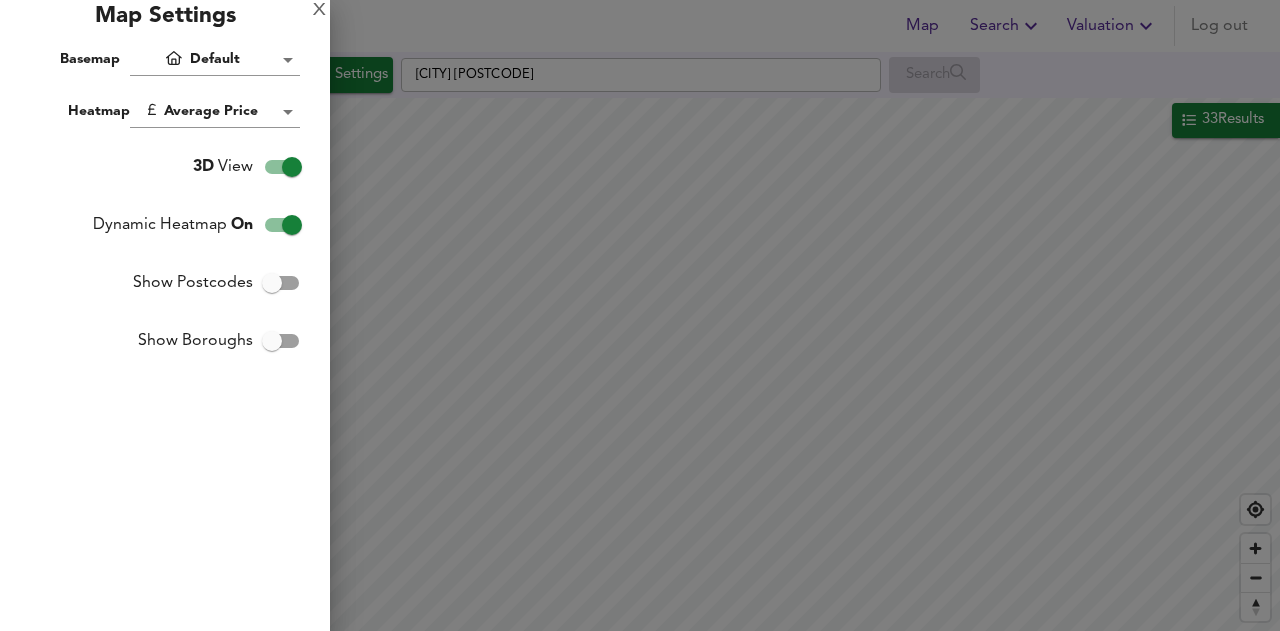 click at bounding box center [640, 315] 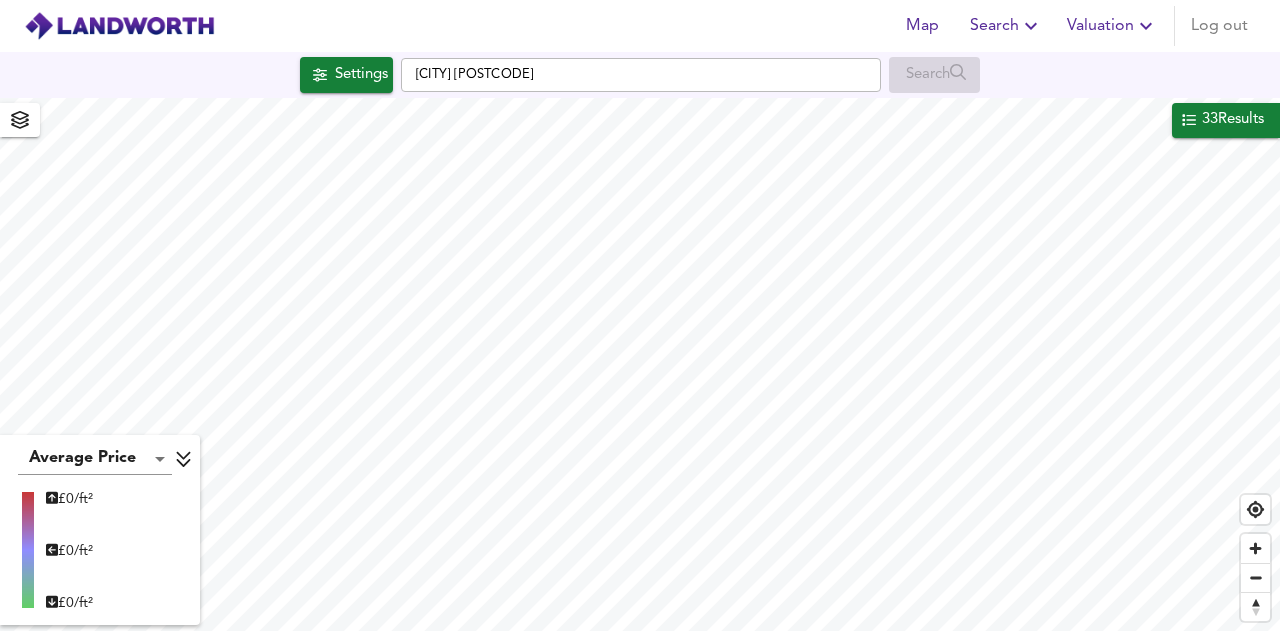 click on "33  Results" at bounding box center (1233, 120) 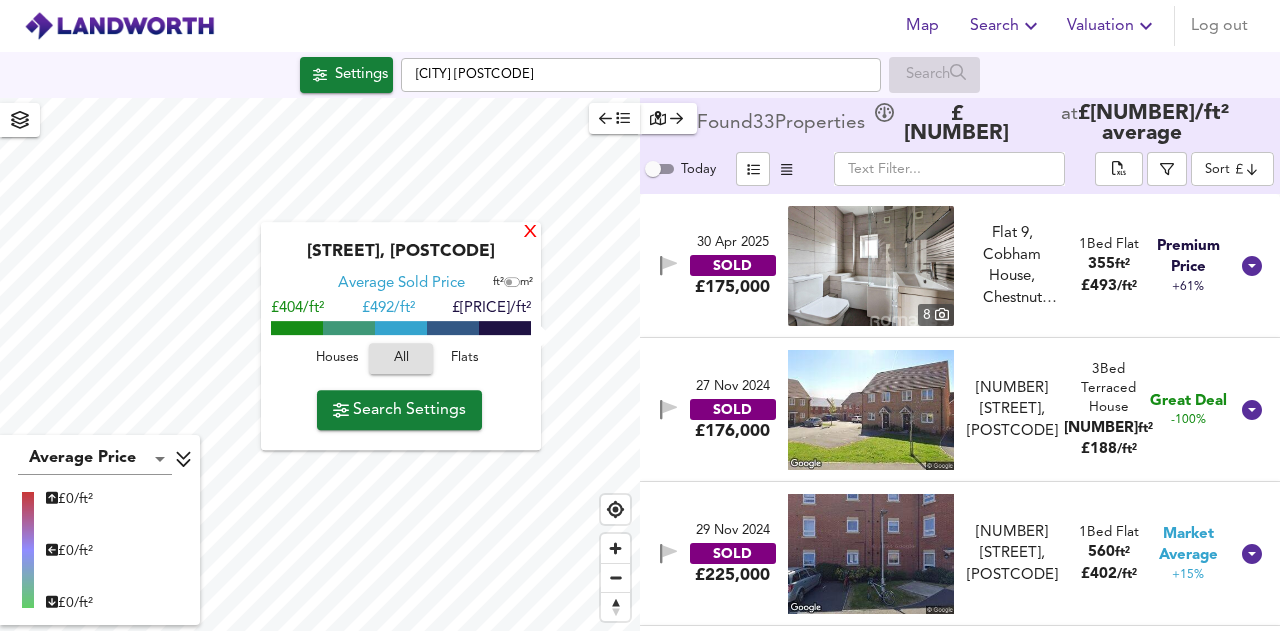 click on "X" at bounding box center (530, 233) 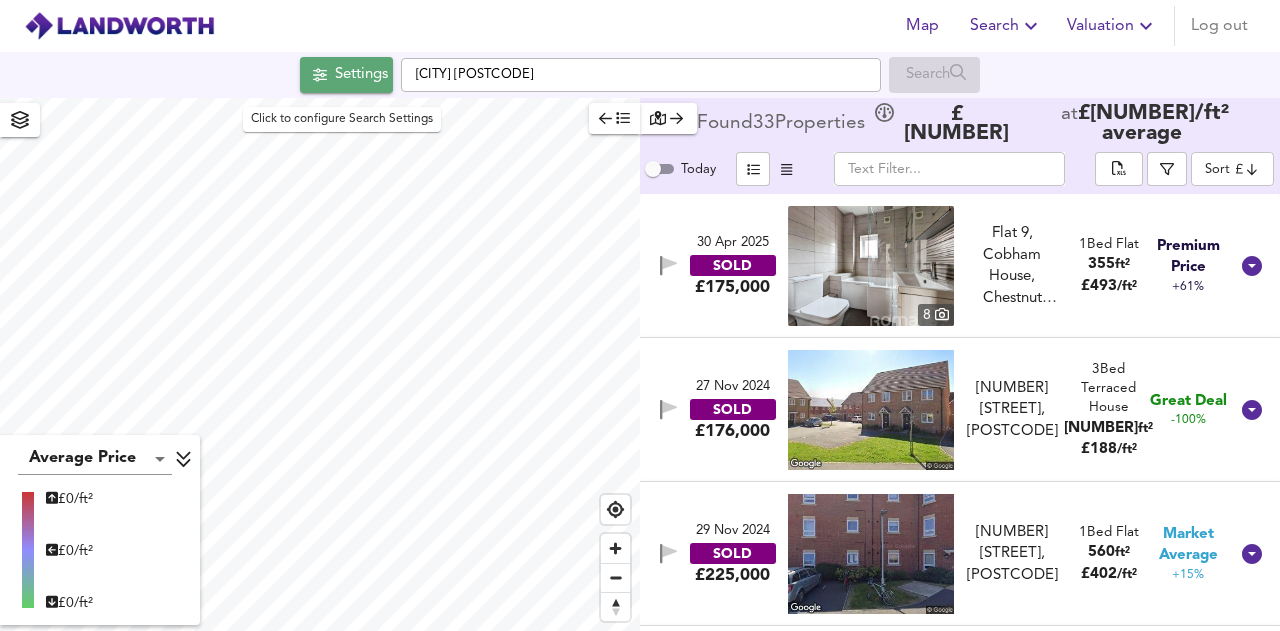 click on "Settings" at bounding box center [361, 75] 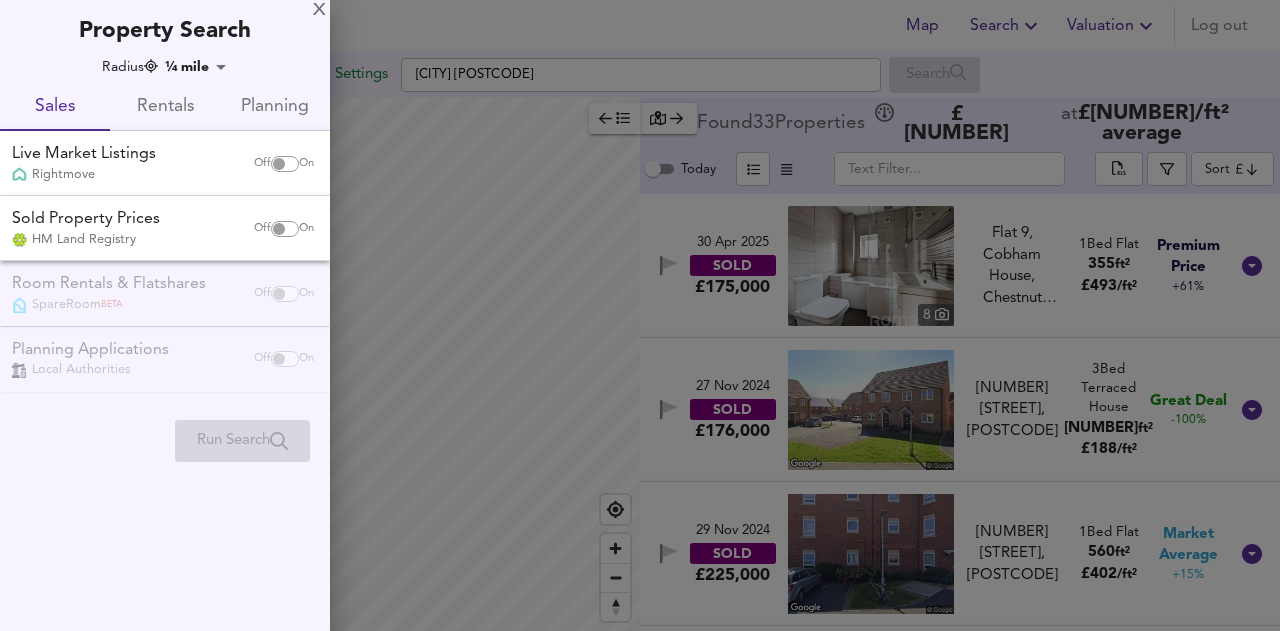 click at bounding box center (279, 229) 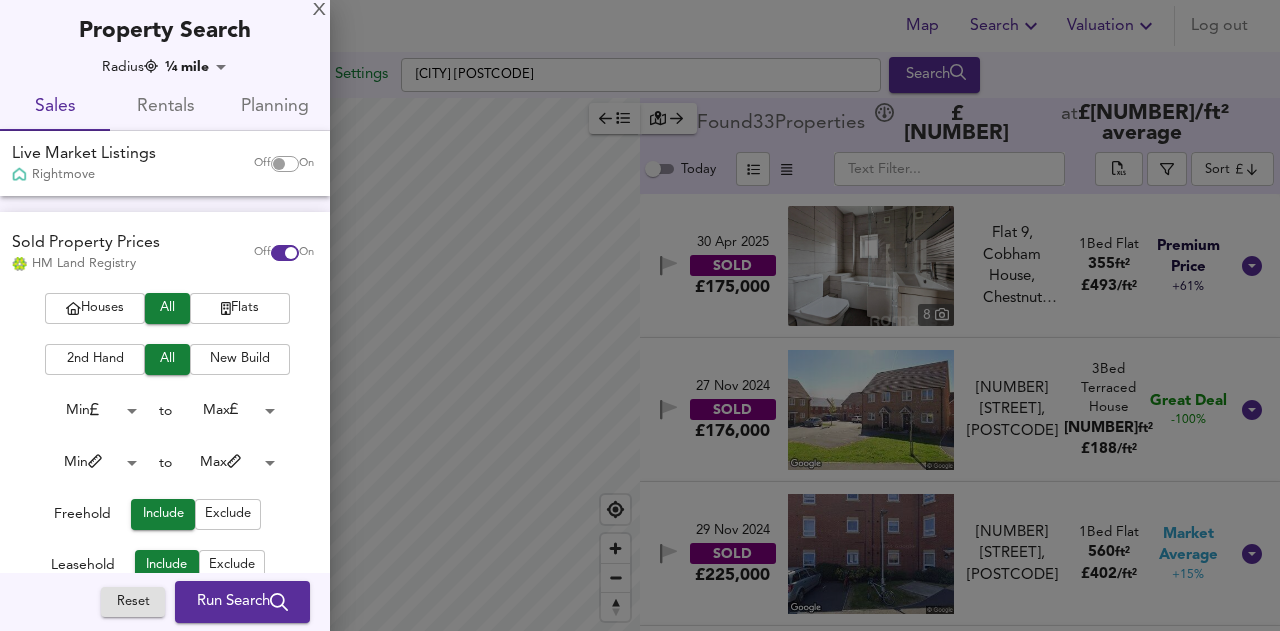 click on "Map Search Valuation Log out        Settings     [CITY] [POSTCODE]        Search              Average Price landworth    £ [PRICE]/ft²    £ [PRICE]/ft²    £ [PRICE]/ft²     Found  33  Propert ies     £ [PRICE]   at  £ [PRICE] / ft²   average    Today           ​         Sort   cheapest ​ [DAY] [MONTH] [YEAR] SOLD £[PRICE]     8     Flat 9, Cobham House, Chestnut Crescent, [POSTCODE] Flat 9, Cobham House, Chestnut Crescent, [POSTCODE] 1  Bed   Flat 355 ft² £ [PRICE] / ft²   Premium Price +61% [DAY] [MONTH] [YEAR] SOLD £[PRICE]   53 Alder Grove, [POSTCODE] 53 Alder Grove, [POSTCODE] 3  Bed   Terraced House 936 ft² £ [PRICE] / ft²   Great Deal -100% [DAY] [MONTH] [YEAR] SOLD £[PRICE]   97 Bolton Drive, [POSTCODE] 97 Bolton Drive, [POSTCODE] 1  Bed   Flat 560 ft² £ [PRICE] / ft²   Market Average +15% [DAY] [MONTH] [YEAR] SOLD £[PRICE]   Flat 7, Osbern Court, 1 Beke Avenue, [POSTCODE] Flat 7, Osbern Court, 1 Beke Avenue, [POSTCODE] 2  Bed   Flat 710 ft² £ [PRICE] / ft²   Market Average -2% [DAY] [MONTH] [YEAR] SOLD £[PRICE]     14     2" at bounding box center [640, 315] 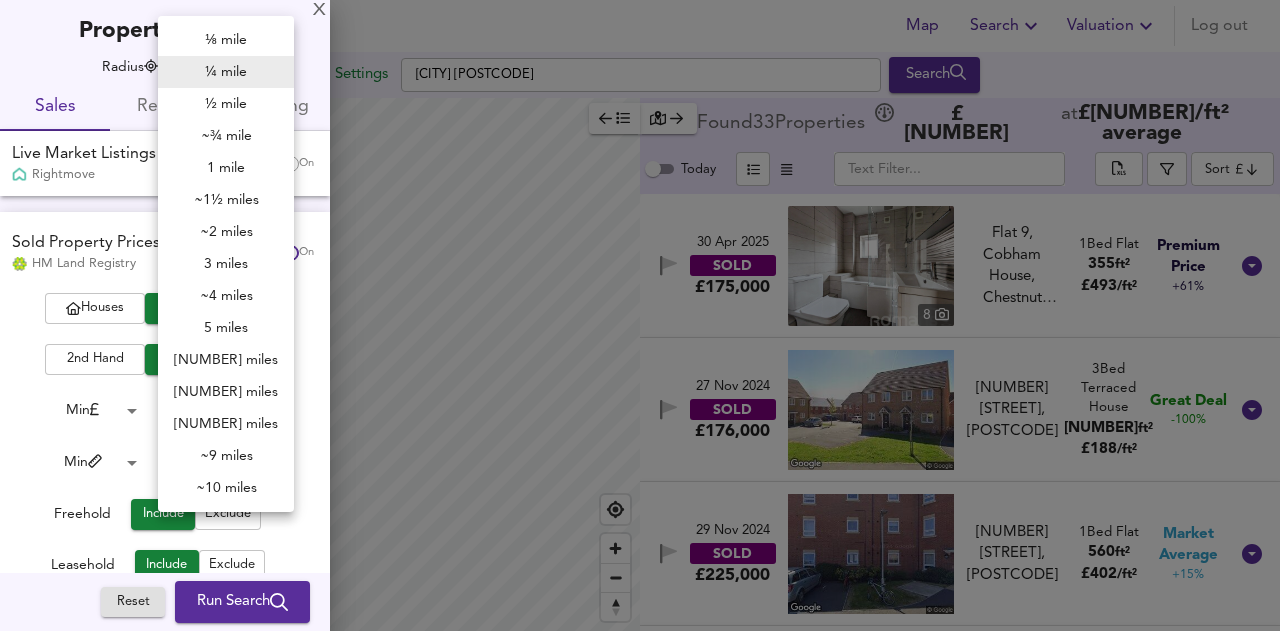 click at bounding box center (640, 315) 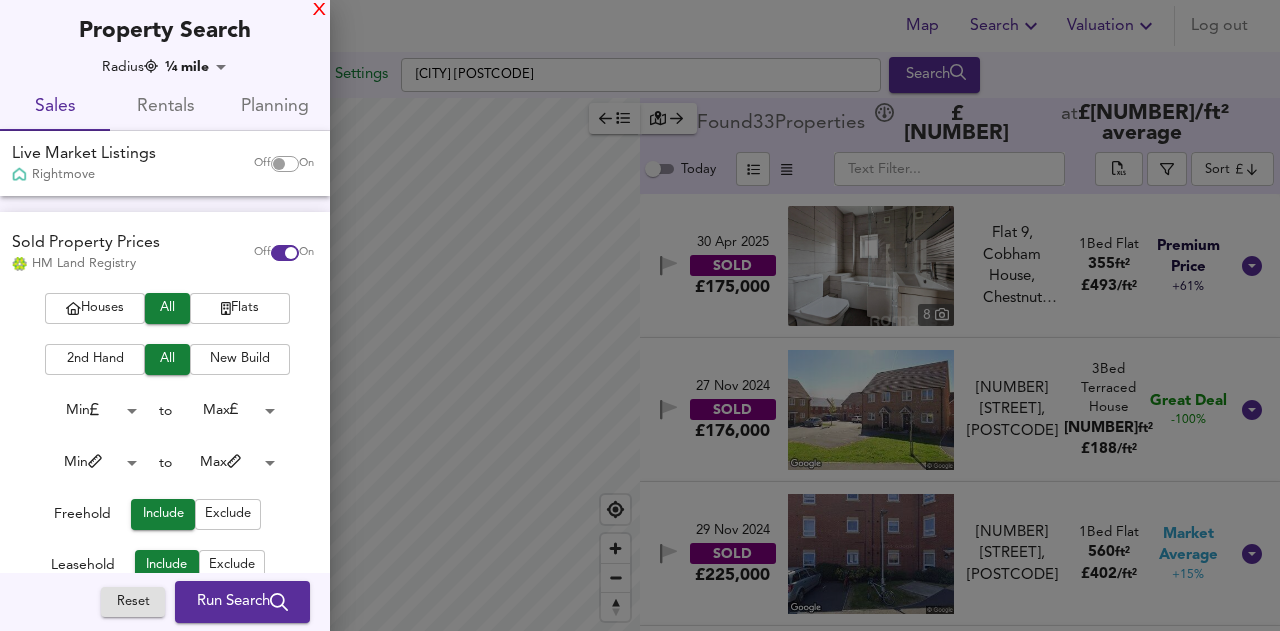 click on "X" at bounding box center [319, 11] 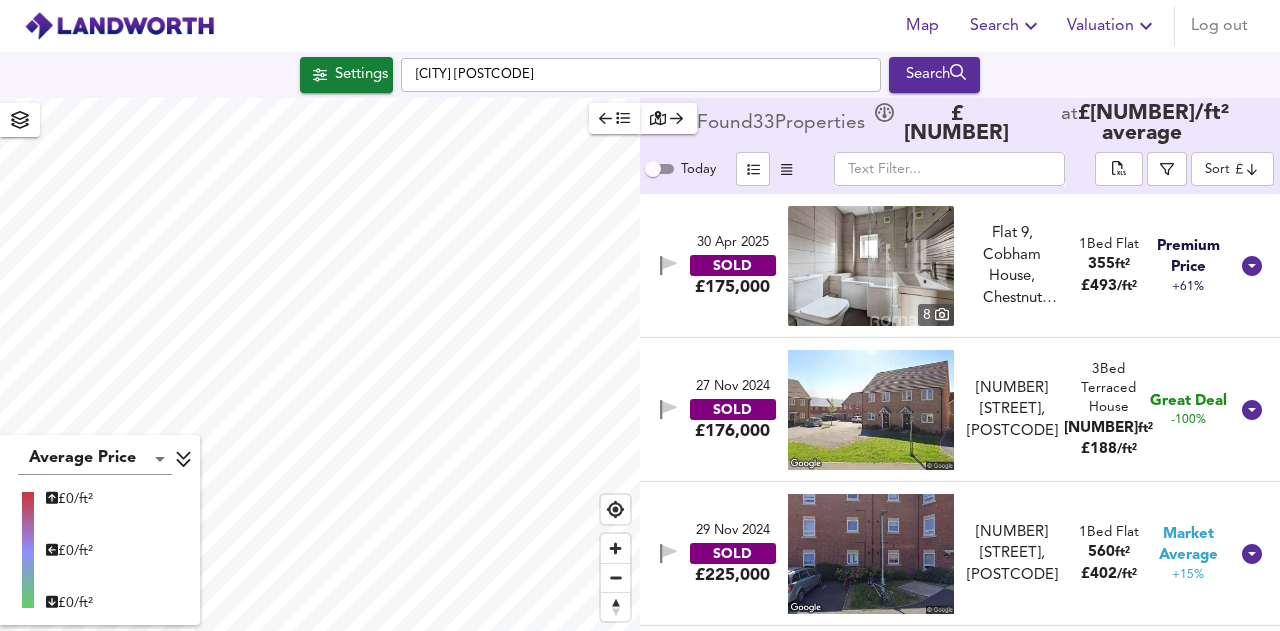 click at bounding box center (668, 118) 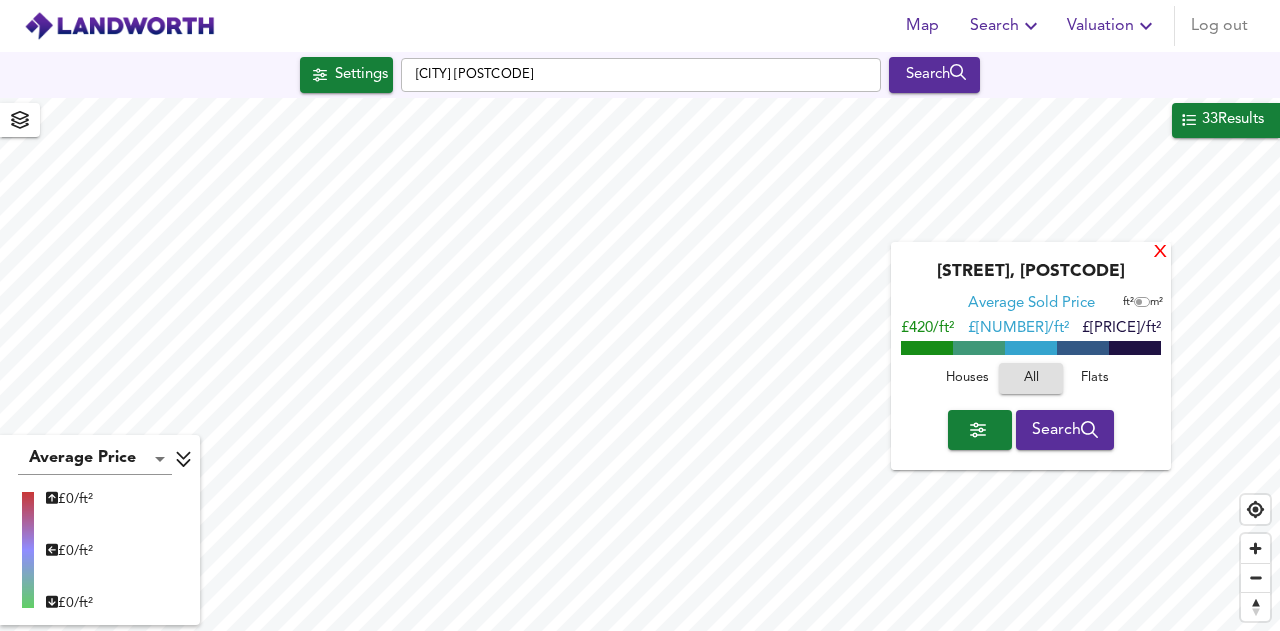 click on "X" at bounding box center (1160, 253) 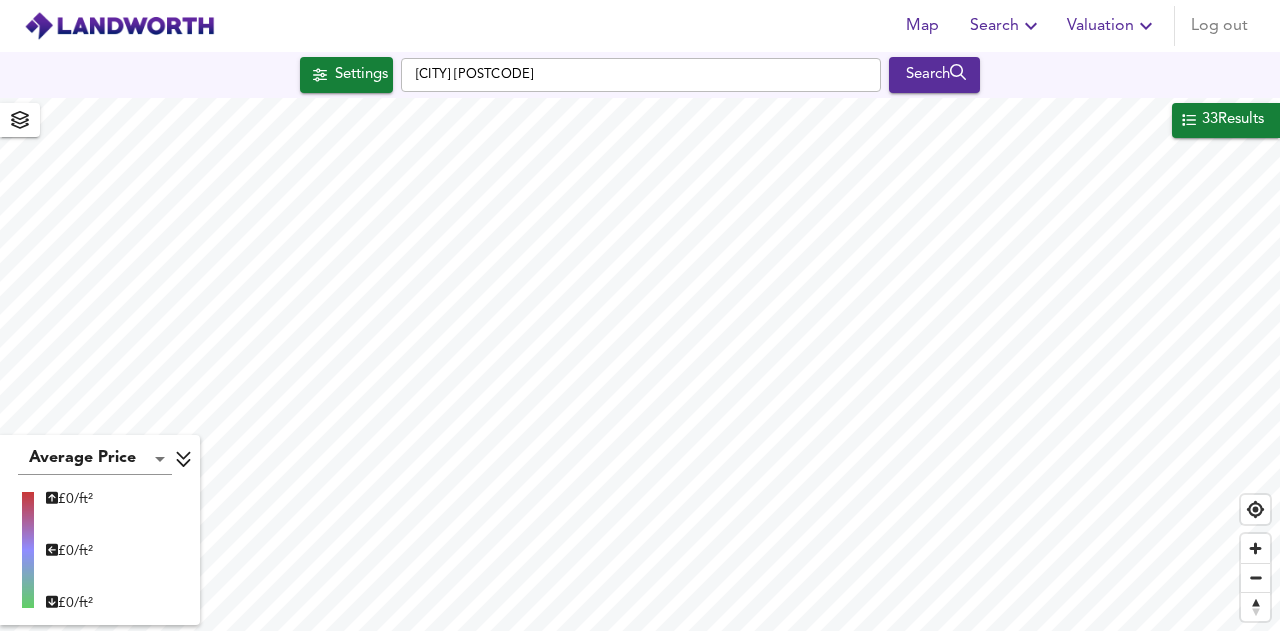 click on "£ 0/ft²    £ 0/ft²    £ 0/ft²" at bounding box center (100, 551) 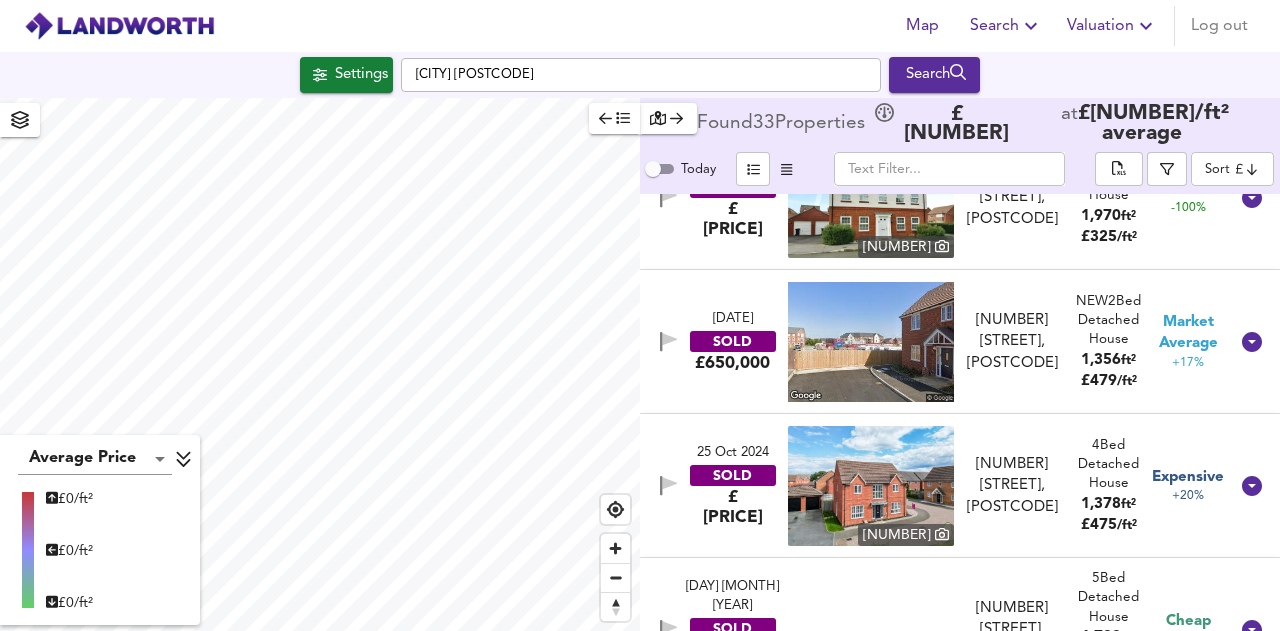 scroll, scrollTop: 4306, scrollLeft: 0, axis: vertical 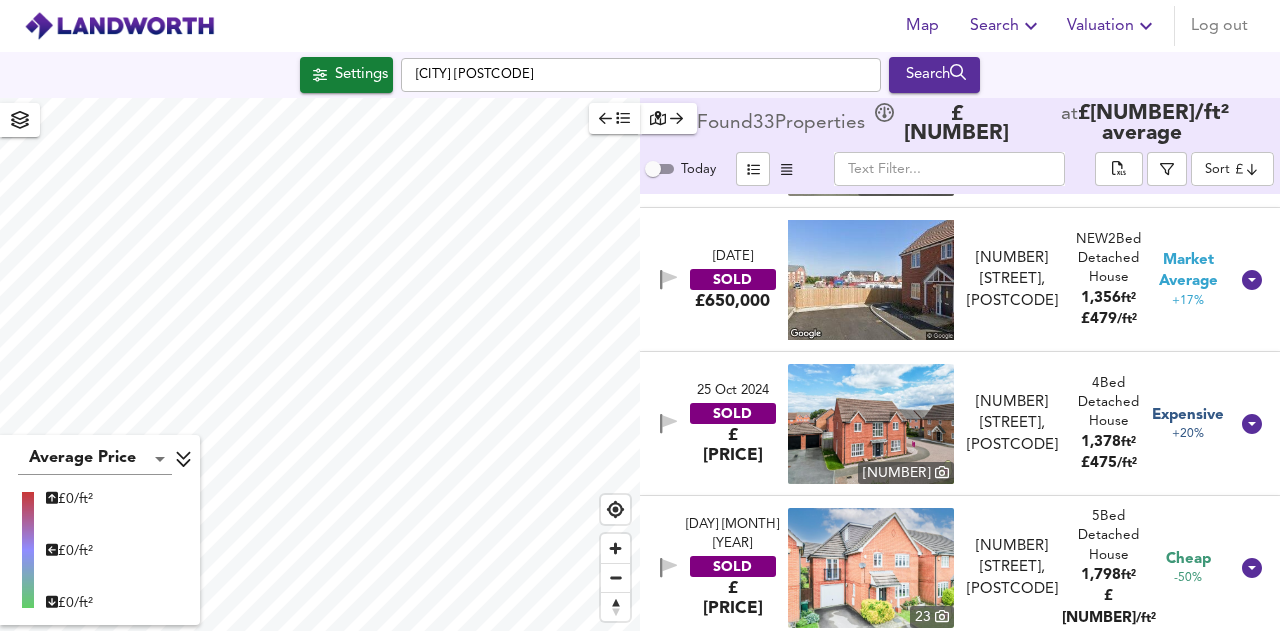 click 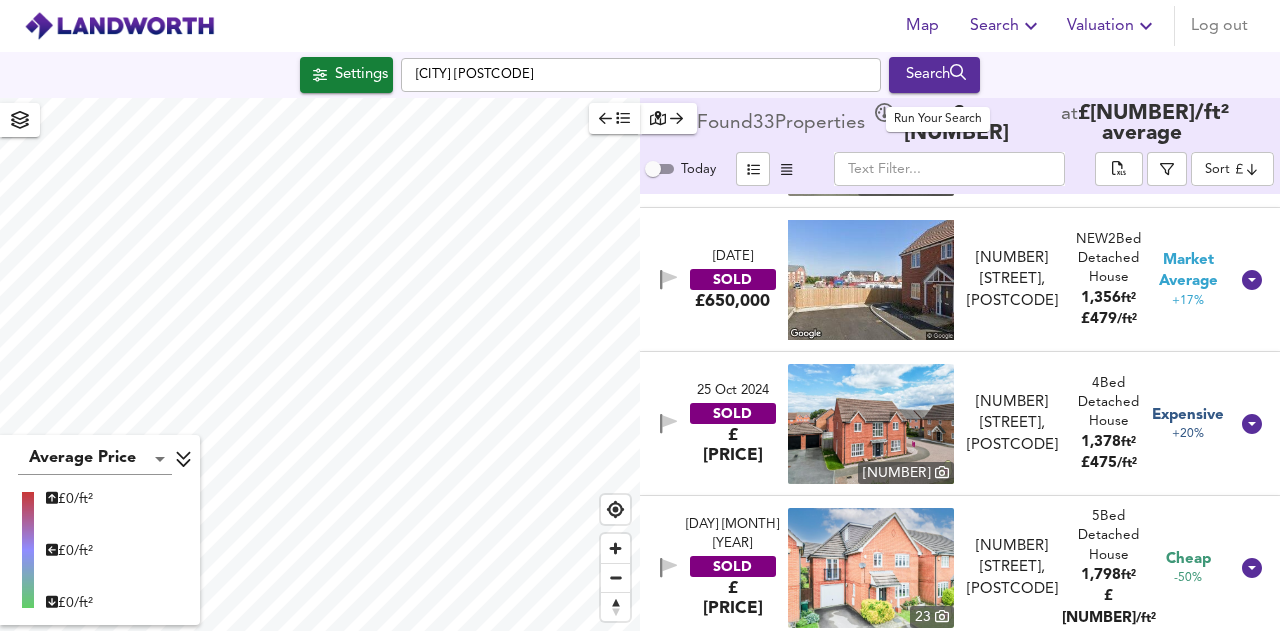 click on "Search" at bounding box center (934, 75) 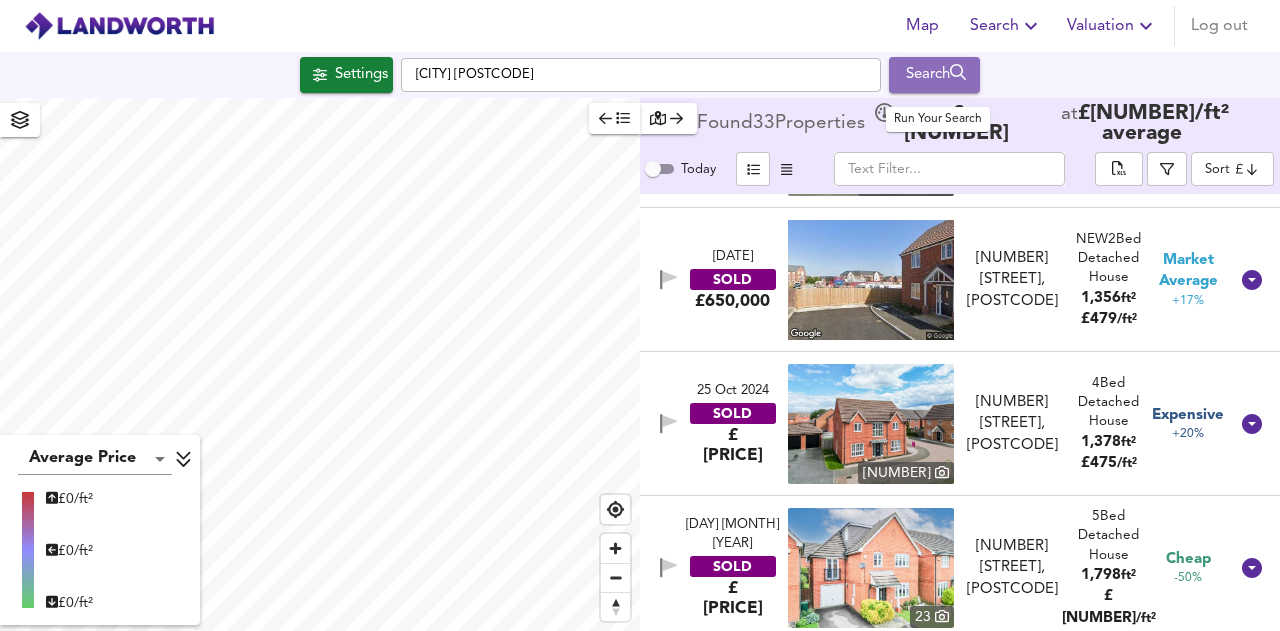 click on "Search" at bounding box center (934, 75) 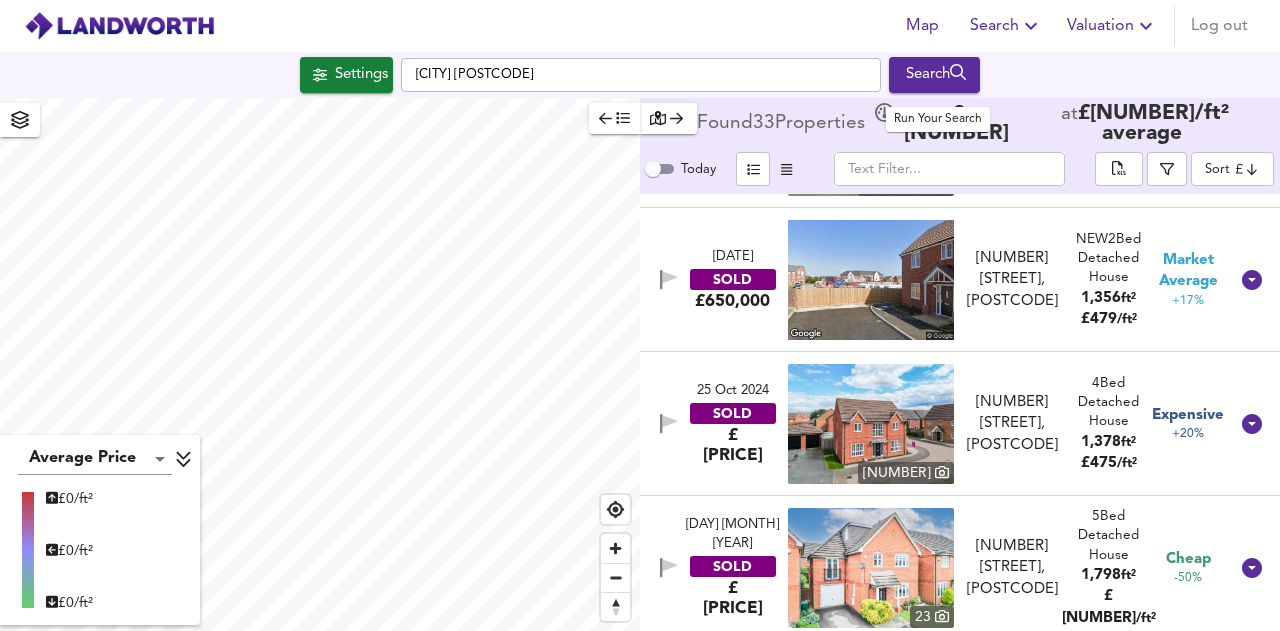 click on "Search" at bounding box center [934, 75] 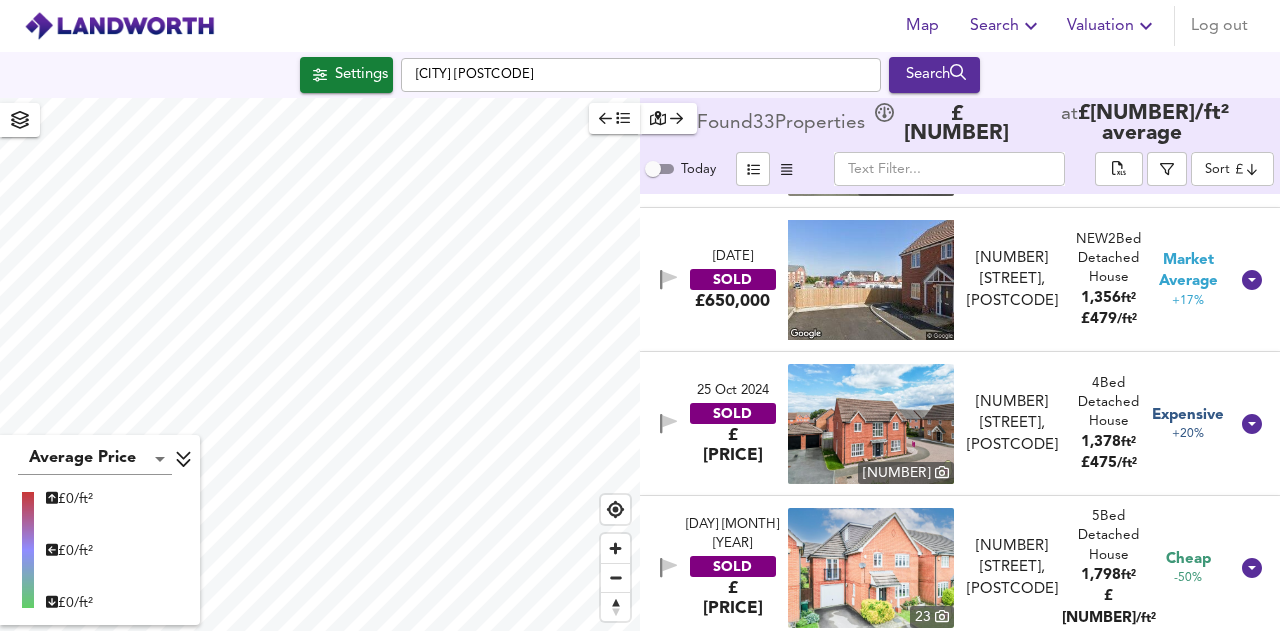 click on "Map Search Valuation Log out        Settings     [CITY] [POSTCODE]        Search              Average Price landworth    £ [PRICE]/ft²    £ [PRICE]/ft²    £ [PRICE]/ft²     Found  33  Propert ies     £ [PRICE]   at  £ [PRICE] / ft²   average    Today           ​         Sort   cheapest ​ [DAY] [MONTH] [YEAR] SOLD £[PRICE]     8     Flat 9, Cobham House, Chestnut Crescent, [POSTCODE] Flat 9, Cobham House, Chestnut Crescent, [POSTCODE] 1  Bed   Flat 355 ft² £ [PRICE] / ft²   Premium Price +61% [DAY] [MONTH] [YEAR] SOLD £[PRICE]   53 Alder Grove, [POSTCODE] 53 Alder Grove, [POSTCODE] 3  Bed   Terraced House 936 ft² £ [PRICE] / ft²   Great Deal -100% [DAY] [MONTH] [YEAR] SOLD £[PRICE]   97 Bolton Drive, [POSTCODE] 97 Bolton Drive, [POSTCODE] 1  Bed   Flat 560 ft² £ [PRICE] / ft²   Market Average +15% [DAY] [MONTH] [YEAR] SOLD £[PRICE]   Flat 7, Osbern Court, 1 Beke Avenue, [POSTCODE] Flat 7, Osbern Court, 1 Beke Avenue, [POSTCODE] 2  Bed   Flat 710 ft² £ [PRICE] / ft²   Market Average -2% [DAY] [MONTH] [YEAR] SOLD £[PRICE]     14     2" at bounding box center (640, 315) 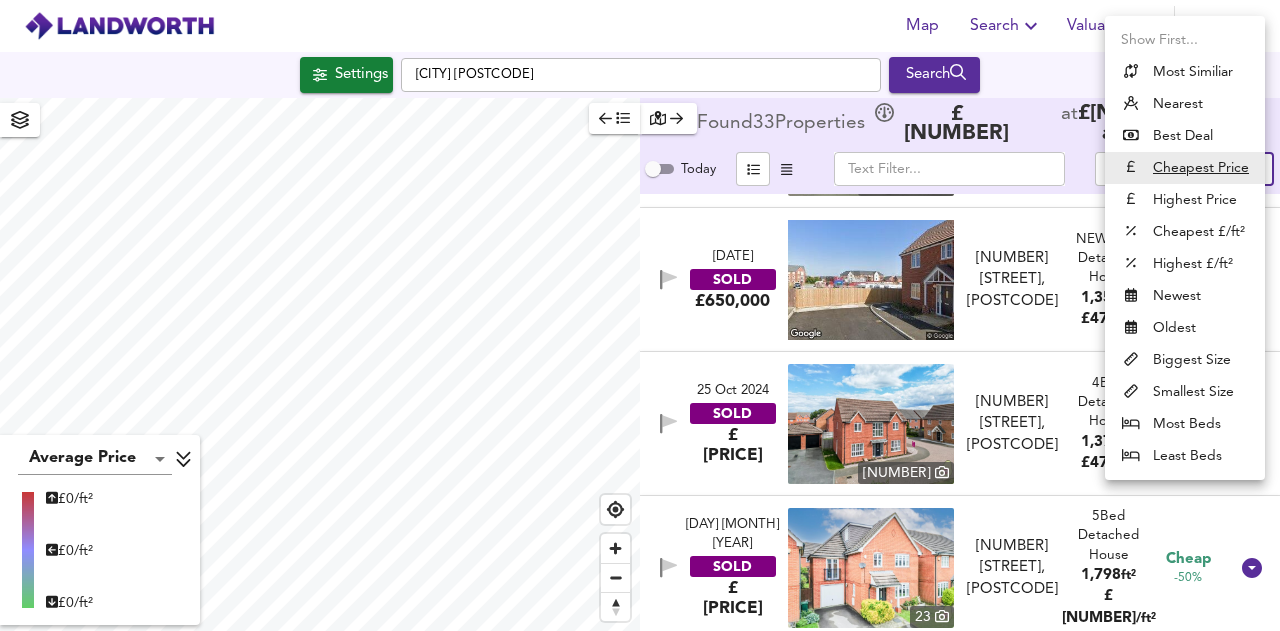 click at bounding box center [640, 315] 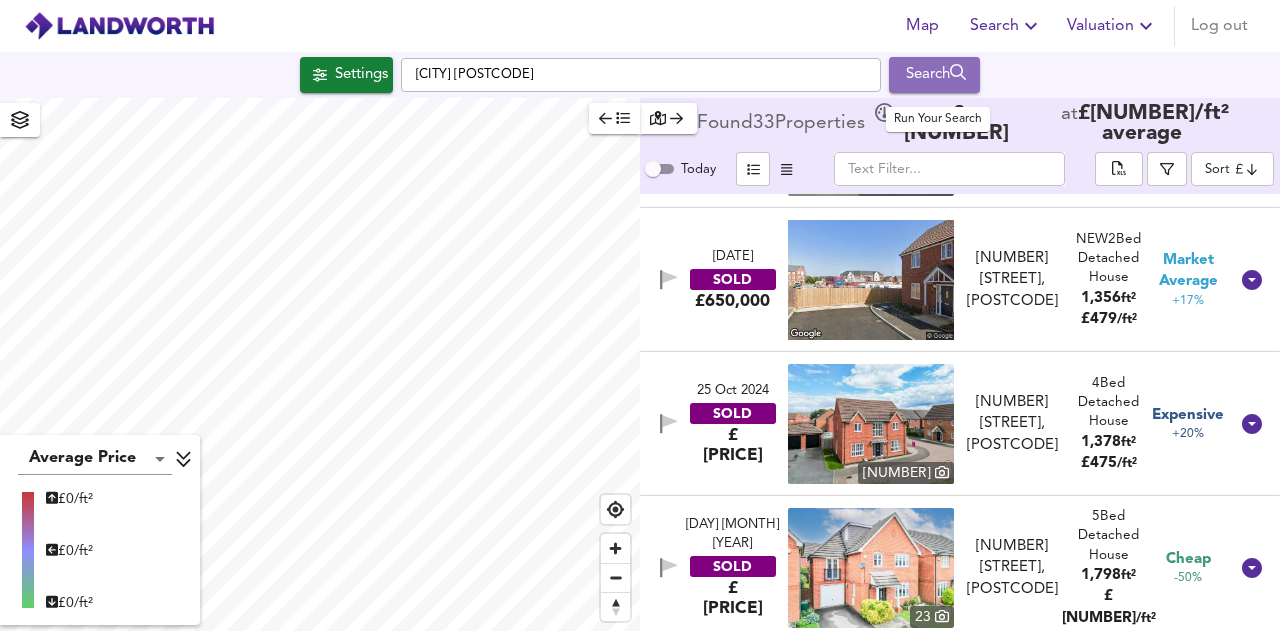 click on "Search" at bounding box center (934, 75) 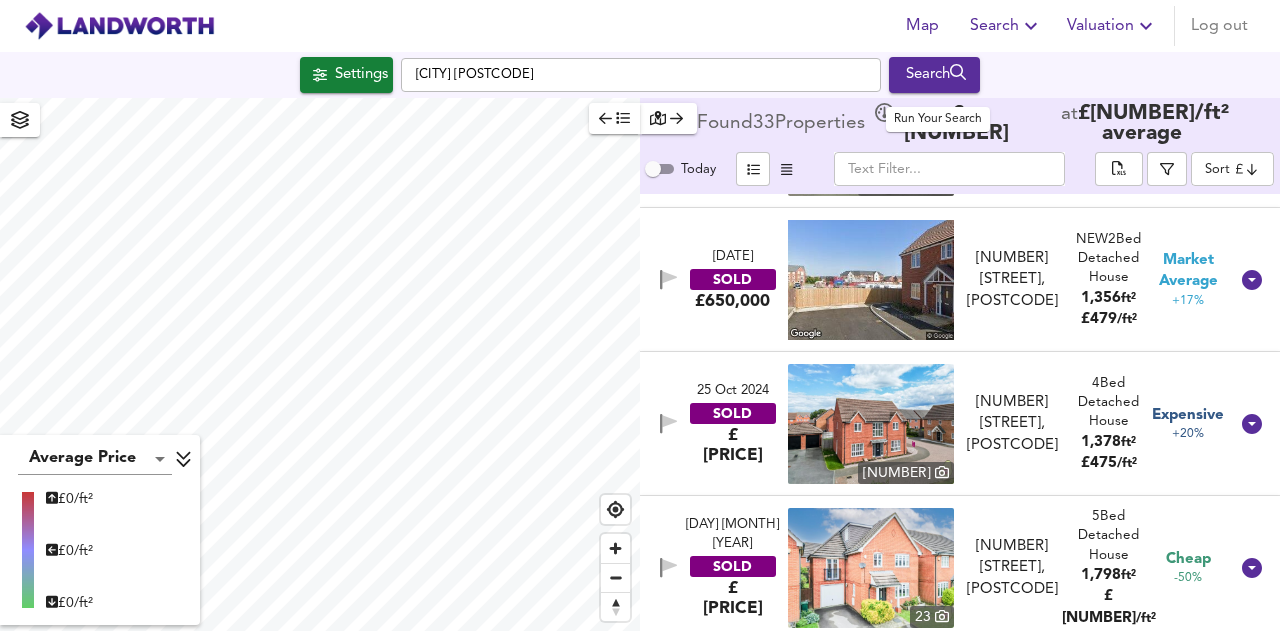 click on "Search" at bounding box center (934, 75) 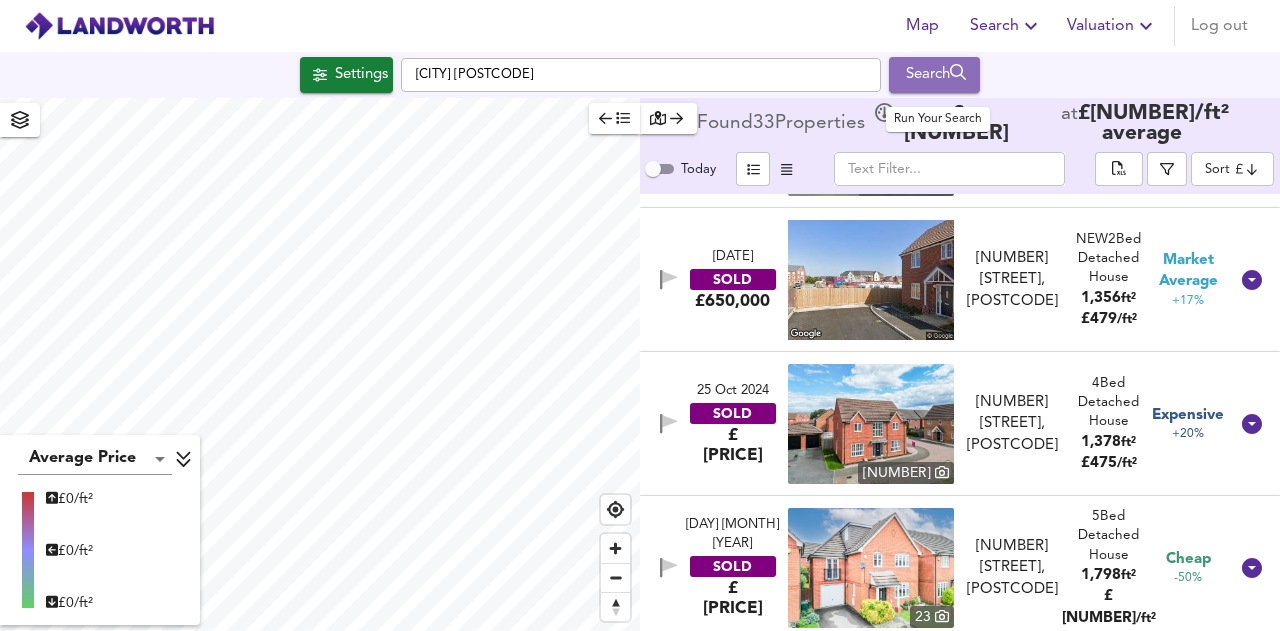 click 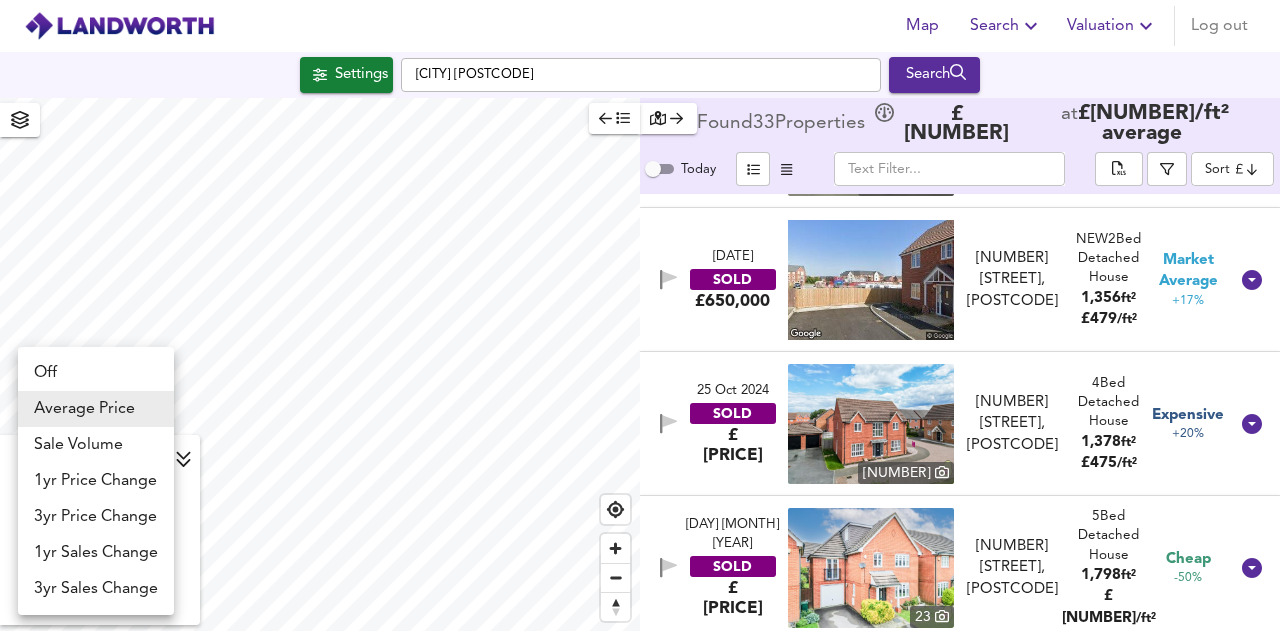 click on "Map Search Valuation Log out        Settings     [CITY] [POSTCODE]        Search              Average Price landworth    £ [PRICE]/ft²    £ [PRICE]/ft²    £ [PRICE]/ft²     Found  33  Propert ies     £ [PRICE]   at  £ [PRICE] / ft²   average    Today           ​         Sort   cheapest ​ [DAY] [MONTH] [YEAR] SOLD £[PRICE]     8     Flat 9, Cobham House, Chestnut Crescent, [POSTCODE] Flat 9, Cobham House, Chestnut Crescent, [POSTCODE] 1  Bed   Flat 355 ft² £ [PRICE] / ft²   Premium Price +61% [DAY] [MONTH] [YEAR] SOLD £[PRICE]   53 Alder Grove, [POSTCODE] 53 Alder Grove, [POSTCODE] 3  Bed   Terraced House 936 ft² £ [PRICE] / ft²   Great Deal -100% [DAY] [MONTH] [YEAR] SOLD £[PRICE]   97 Bolton Drive, [POSTCODE] 97 Bolton Drive, [POSTCODE] 1  Bed   Flat 560 ft² £ [PRICE] / ft²   Market Average +15% [DAY] [MONTH] [YEAR] SOLD £[PRICE]   Flat 7, Osbern Court, 1 Beke Avenue, [POSTCODE] Flat 7, Osbern Court, 1 Beke Avenue, [POSTCODE] 2  Bed   Flat 710 ft² £ [PRICE] / ft²   Market Average -2% [DAY] [MONTH] [YEAR] SOLD £[PRICE]     14     2" at bounding box center [640, 315] 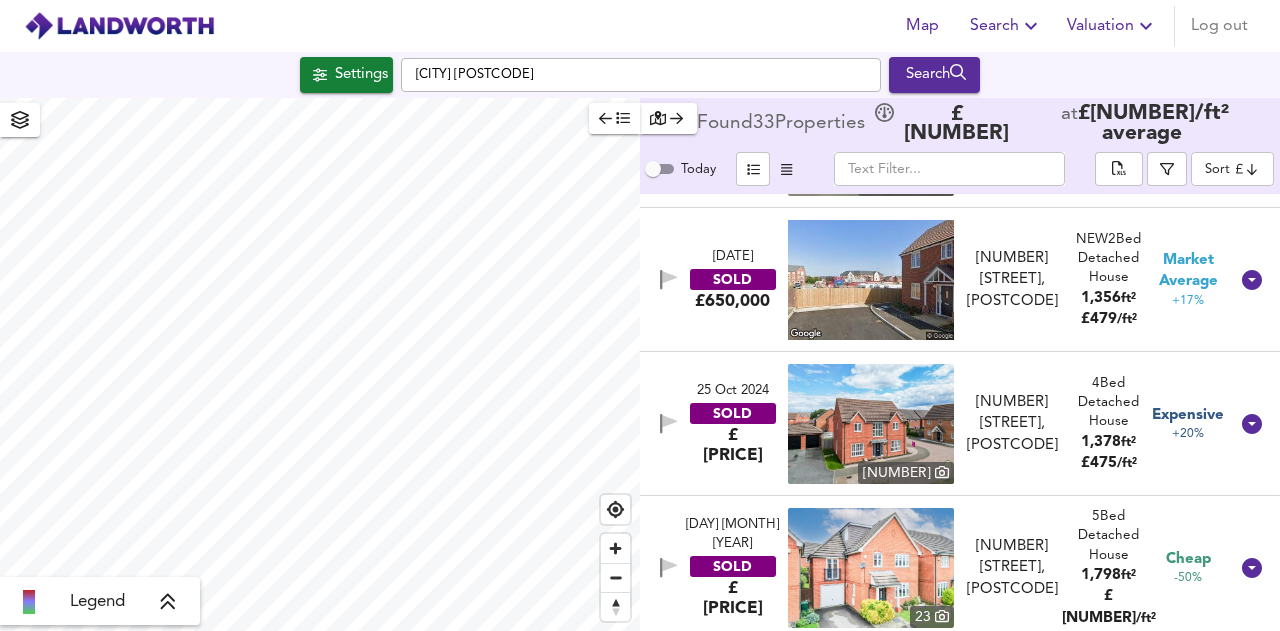 click 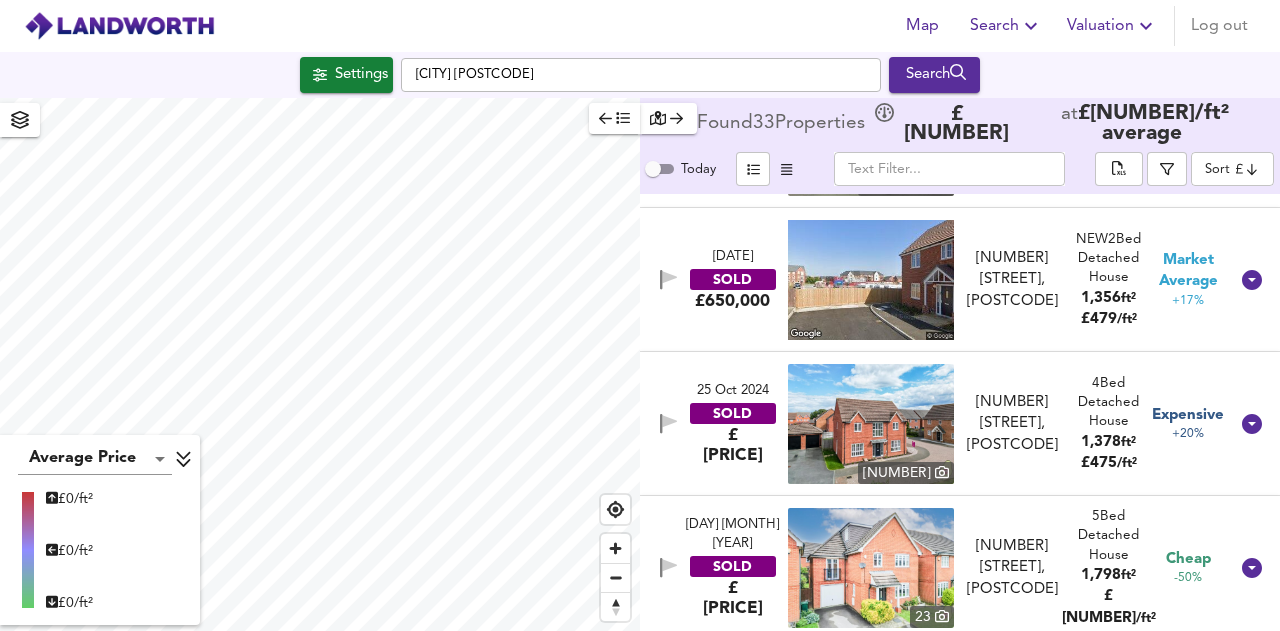 click 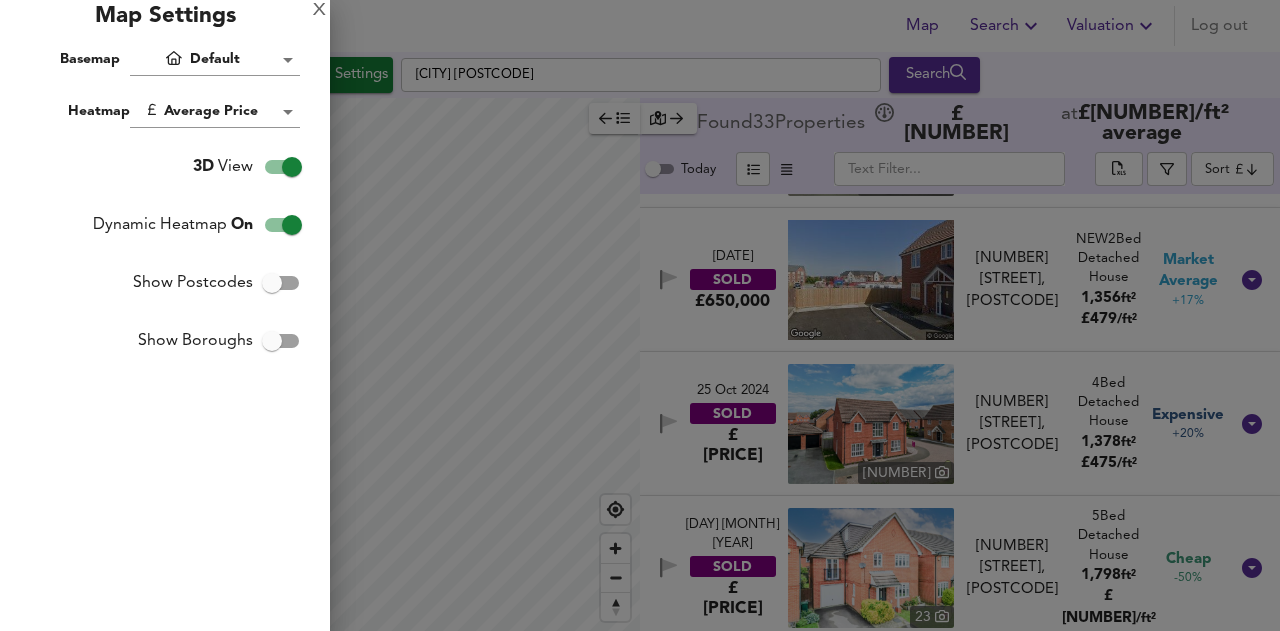 click on "Map Search Valuation Log out        Settings     [CITY] [POSTCODE]        Search              Average Price landworth    £ [PRICE]/ft²    £ [PRICE]/ft²    £ [PRICE]/ft²     Found  33  Propert ies     £ [PRICE]   at  £ [PRICE] / ft²   average    Today           ​         Sort   cheapest ​ [DAY] [MONTH] [YEAR] SOLD £[PRICE]     8     Flat 9, Cobham House, Chestnut Crescent, [POSTCODE] Flat 9, Cobham House, Chestnut Crescent, [POSTCODE] 1  Bed   Flat 355 ft² £ [PRICE] / ft²   Premium Price +61% [DAY] [MONTH] [YEAR] SOLD £[PRICE]   53 Alder Grove, [POSTCODE] 53 Alder Grove, [POSTCODE] 3  Bed   Terraced House 936 ft² £ [PRICE] / ft²   Great Deal -100% [DAY] [MONTH] [YEAR] SOLD £[PRICE]   97 Bolton Drive, [POSTCODE] 97 Bolton Drive, [POSTCODE] 1  Bed   Flat 560 ft² £ [PRICE] / ft²   Market Average +15% [DAY] [MONTH] [YEAR] SOLD £[PRICE]   Flat 7, Osbern Court, 1 Beke Avenue, [POSTCODE] Flat 7, Osbern Court, 1 Beke Avenue, [POSTCODE] 2  Bed   Flat 710 ft² £ [PRICE] / ft²   Market Average -2% [DAY] [MONTH] [YEAR] SOLD £[PRICE]     14     2" at bounding box center [640, 315] 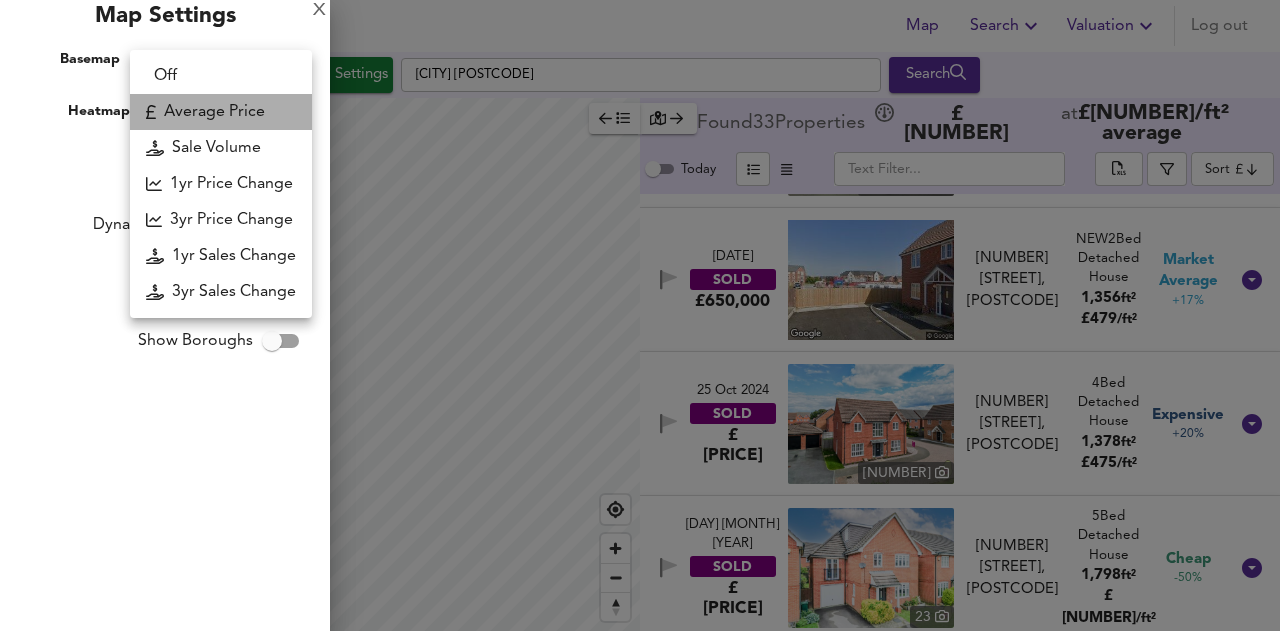 click on "Average Price" at bounding box center [221, 112] 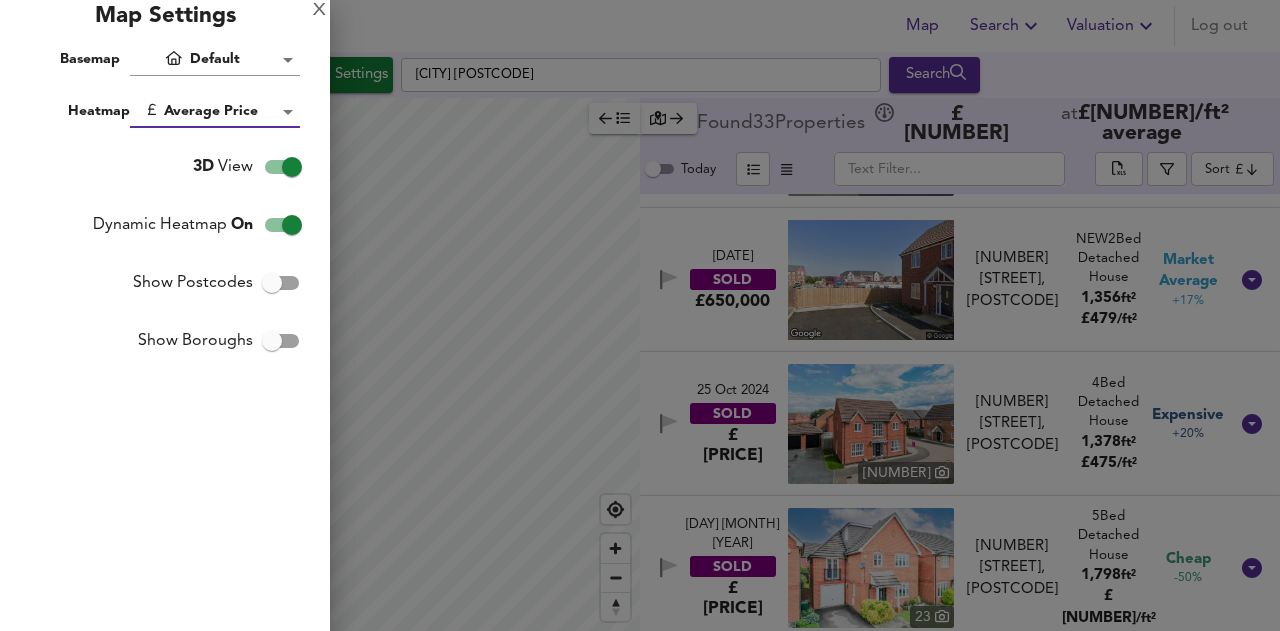 click on "Map Search Valuation Log out        Settings     [CITY] [POSTCODE]        Search              Average Price landworth    £ [PRICE]/ft²    £ [PRICE]/ft²    £ [PRICE]/ft²     Found  33  Propert ies     £ [PRICE]   at  £ [PRICE] / ft²   average    Today           ​         Sort   cheapest ​ [DAY] [MONTH] [YEAR] SOLD £[PRICE]     8     Flat 9, Cobham House, Chestnut Crescent, [POSTCODE] Flat 9, Cobham House, Chestnut Crescent, [POSTCODE] 1  Bed   Flat 355 ft² £ [PRICE] / ft²   Premium Price +61% [DAY] [MONTH] [YEAR] SOLD £[PRICE]   53 Alder Grove, [POSTCODE] 53 Alder Grove, [POSTCODE] 3  Bed   Terraced House 936 ft² £ [PRICE] / ft²   Great Deal -100% [DAY] [MONTH] [YEAR] SOLD £[PRICE]   97 Bolton Drive, [POSTCODE] 97 Bolton Drive, [POSTCODE] 1  Bed   Flat 560 ft² £ [PRICE] / ft²   Market Average +15% [DAY] [MONTH] [YEAR] SOLD £[PRICE]   Flat 7, Osbern Court, 1 Beke Avenue, [POSTCODE] Flat 7, Osbern Court, 1 Beke Avenue, [POSTCODE] 2  Bed   Flat 710 ft² £ [PRICE] / ft²   Market Average -2% [DAY] [MONTH] [YEAR] SOLD £[PRICE]     14     2" at bounding box center [640, 315] 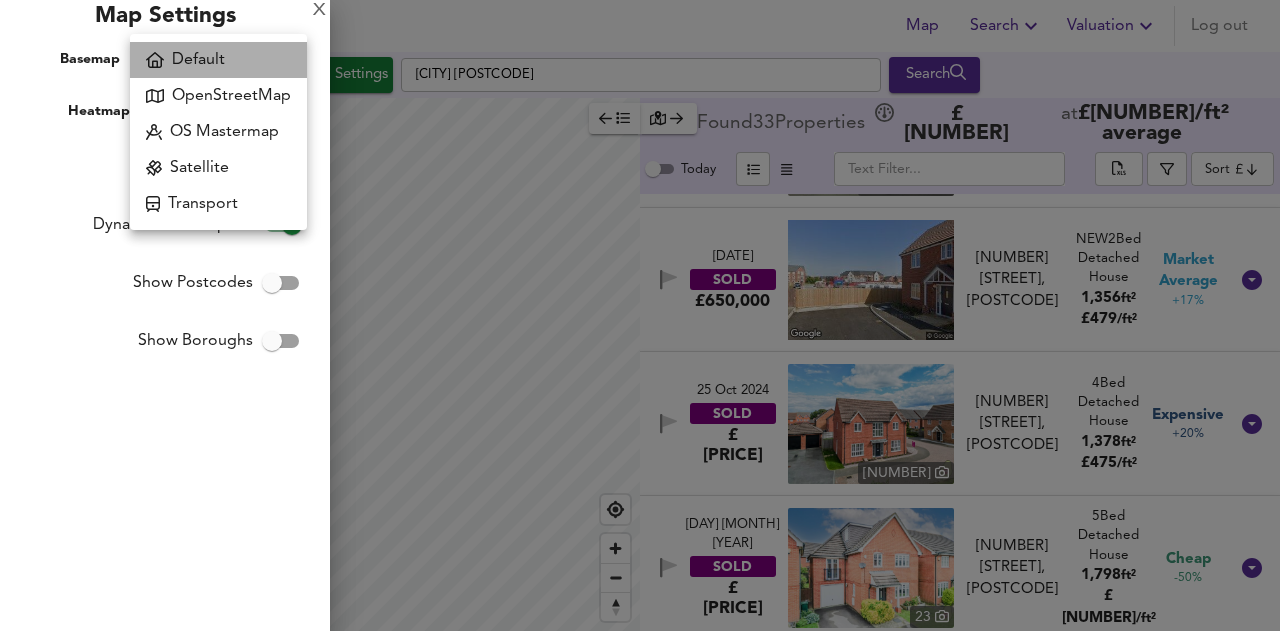click on "Default" at bounding box center (218, 60) 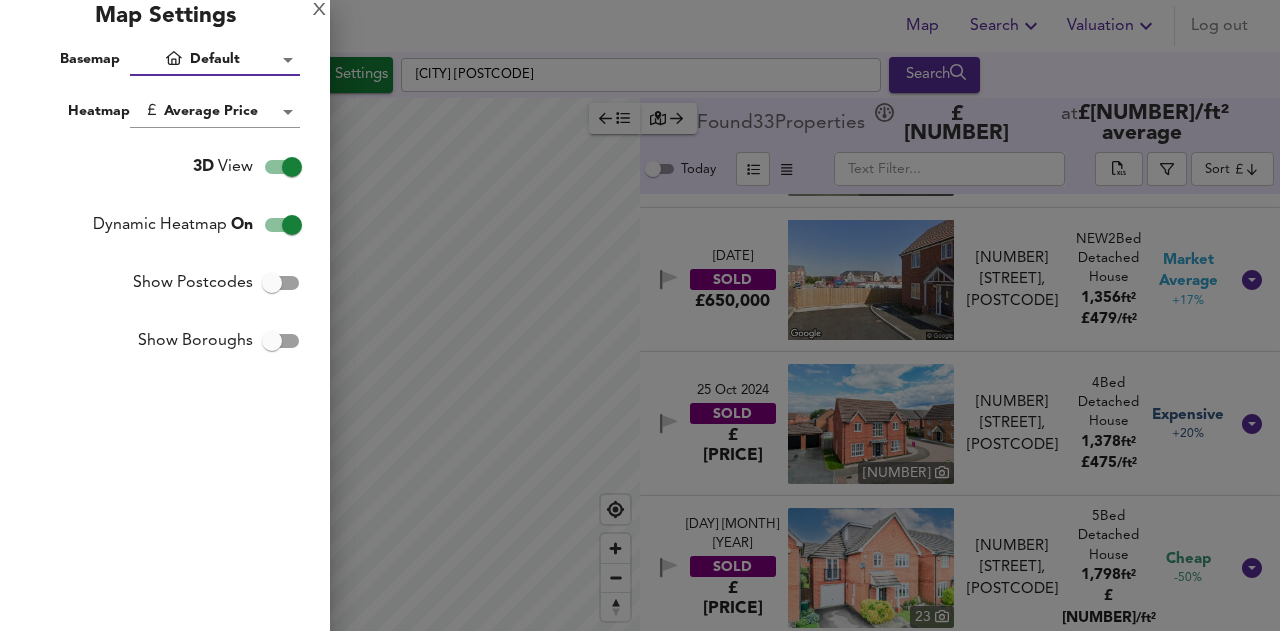 click at bounding box center (640, 315) 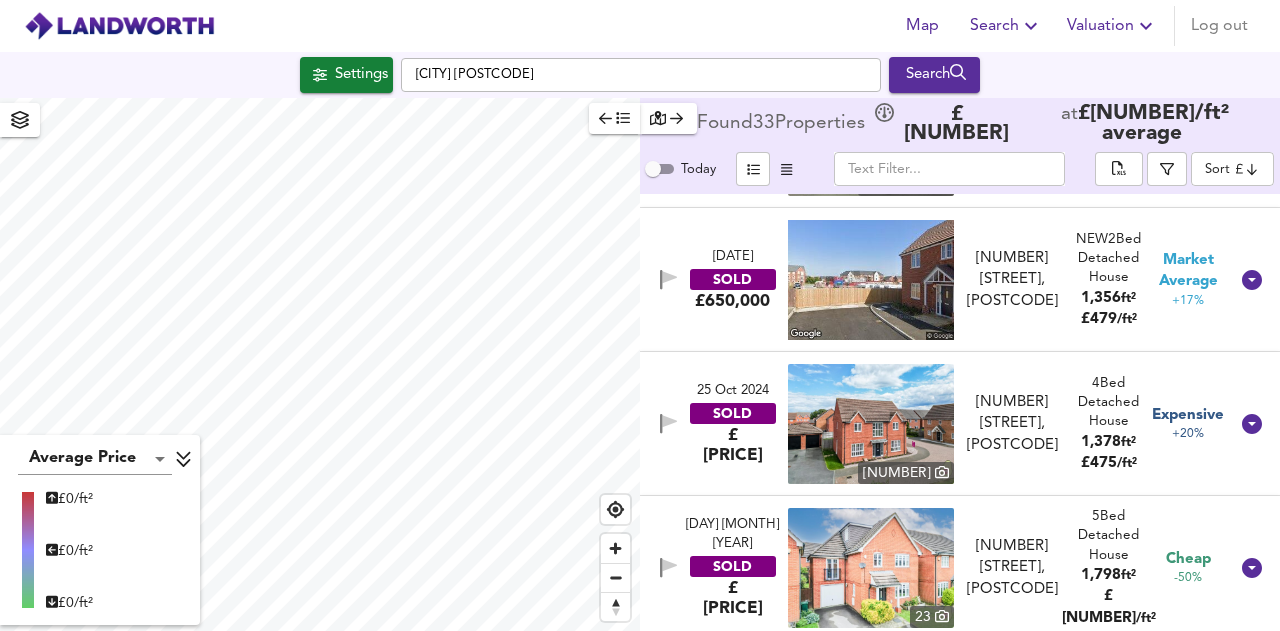 click 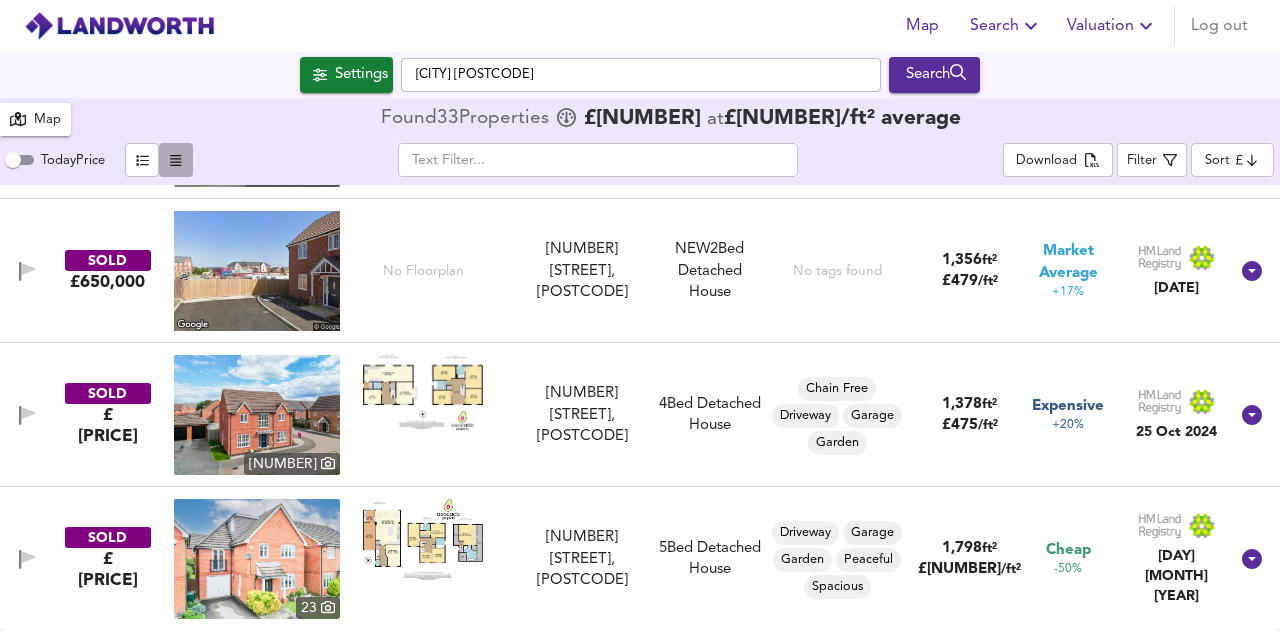 click 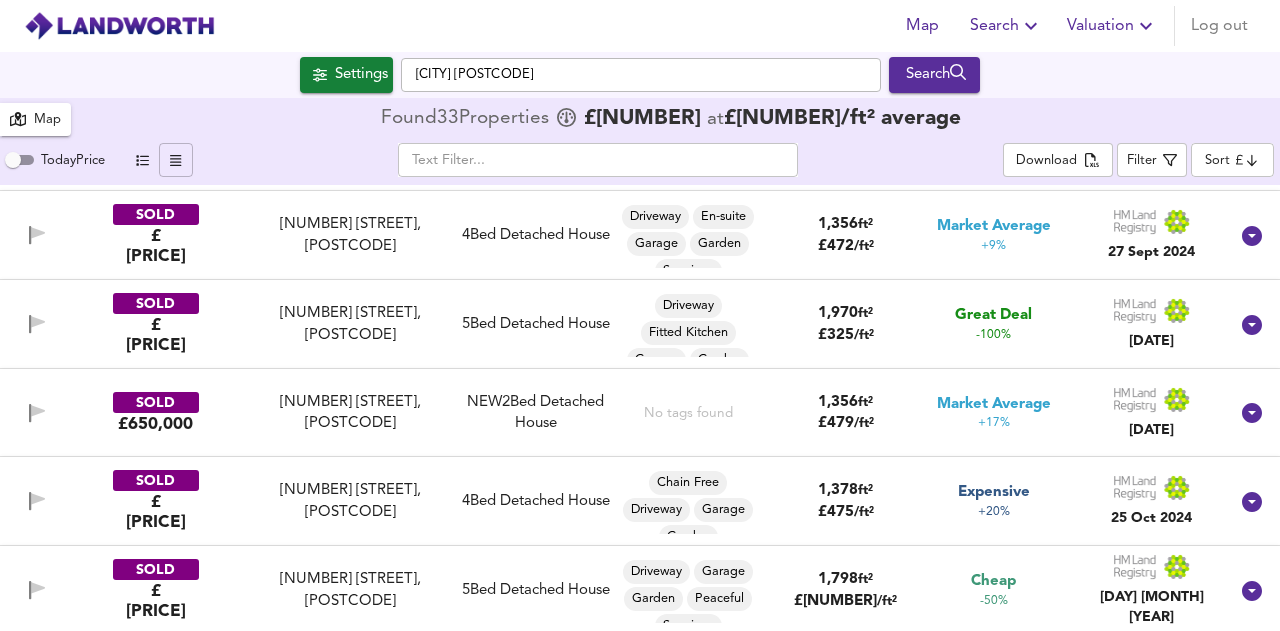click 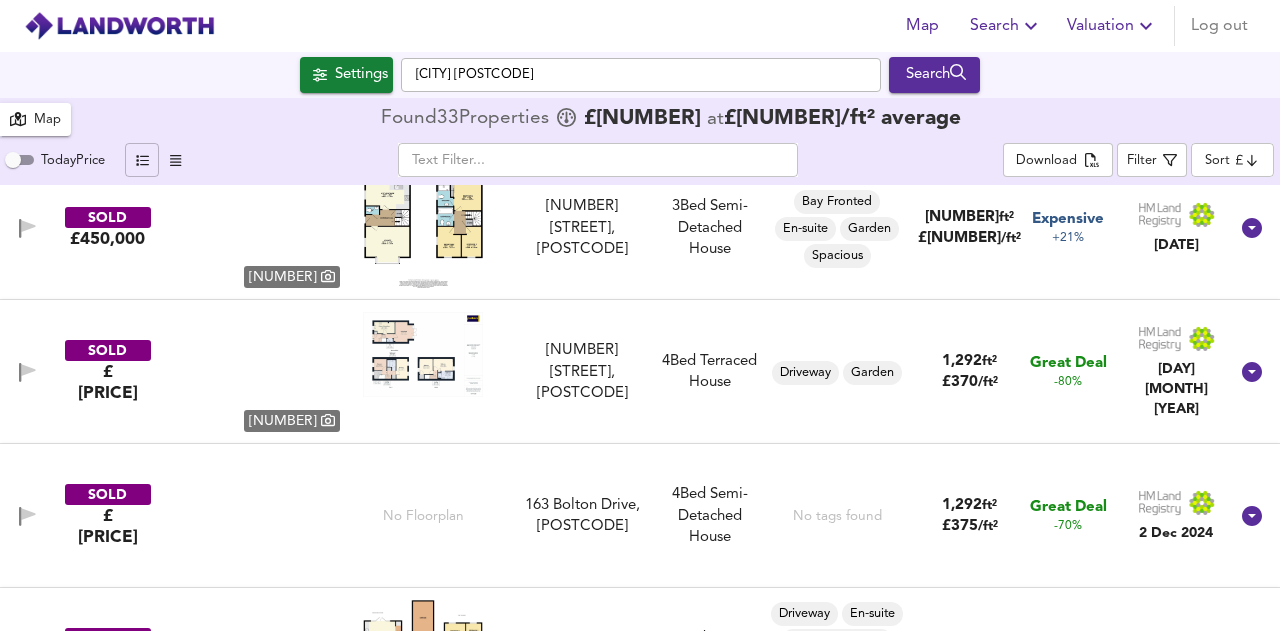 scroll, scrollTop: 3974, scrollLeft: 0, axis: vertical 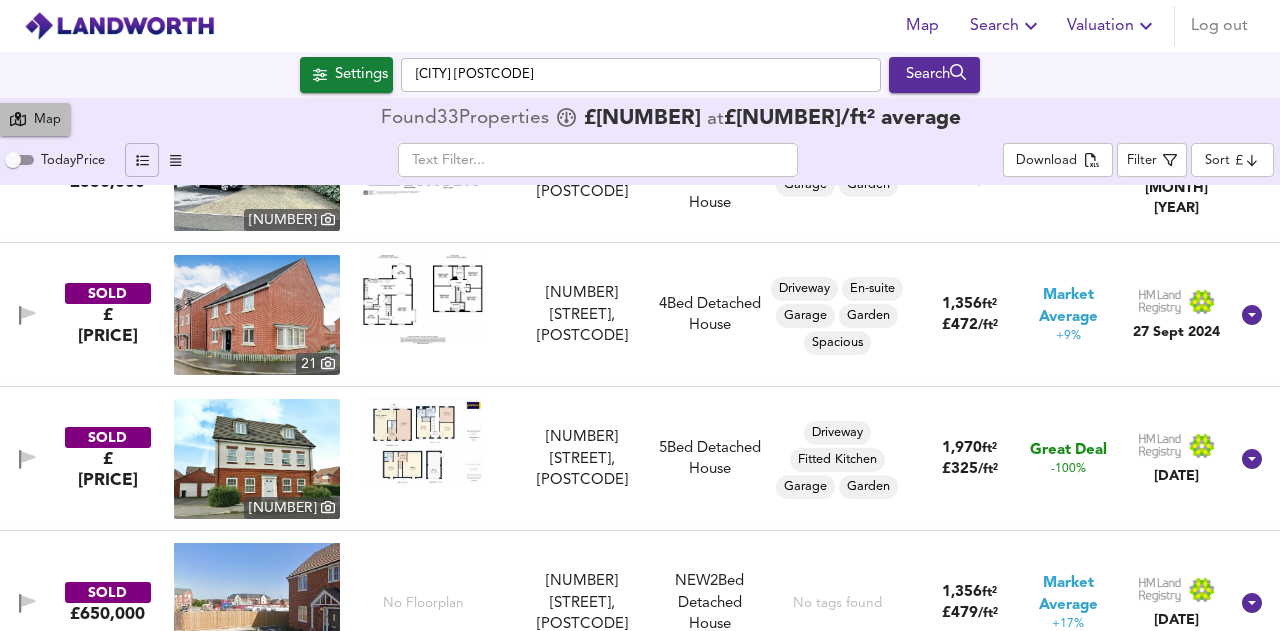 click 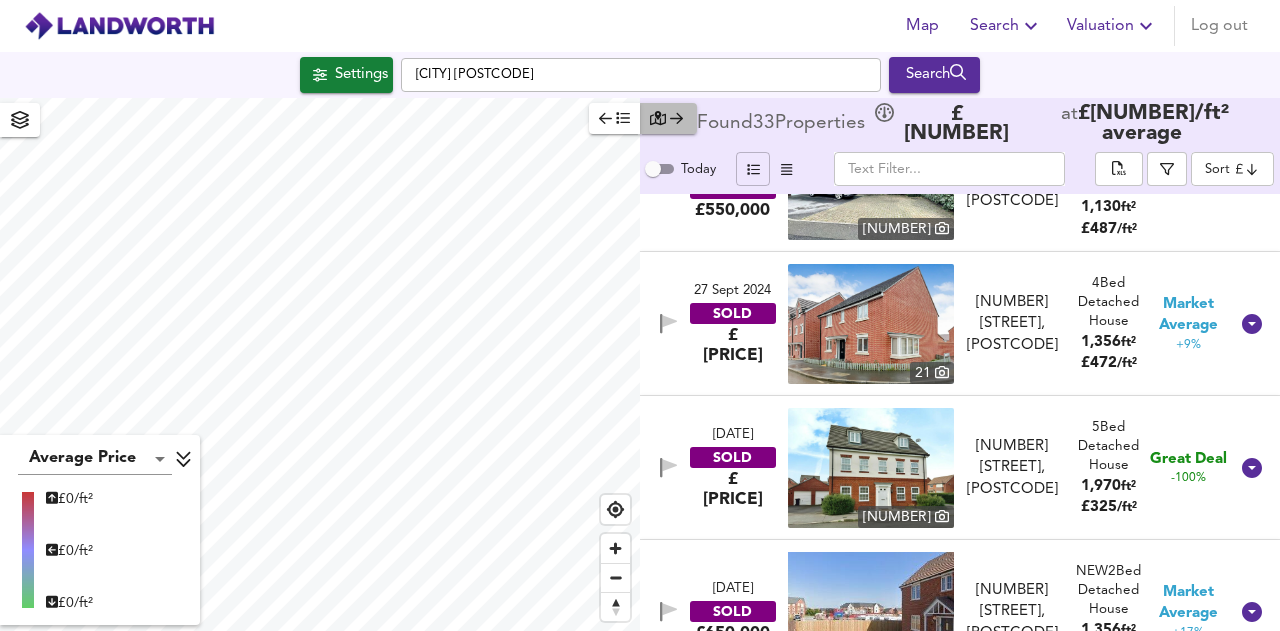 click at bounding box center (668, 118) 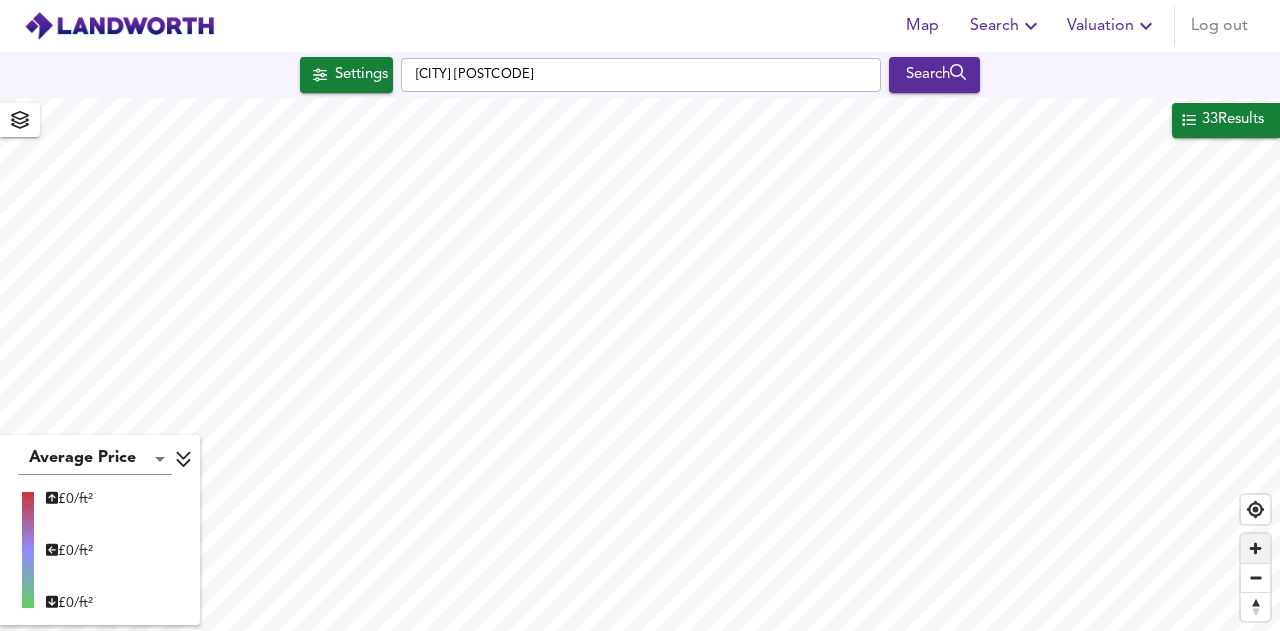 click at bounding box center [1255, 548] 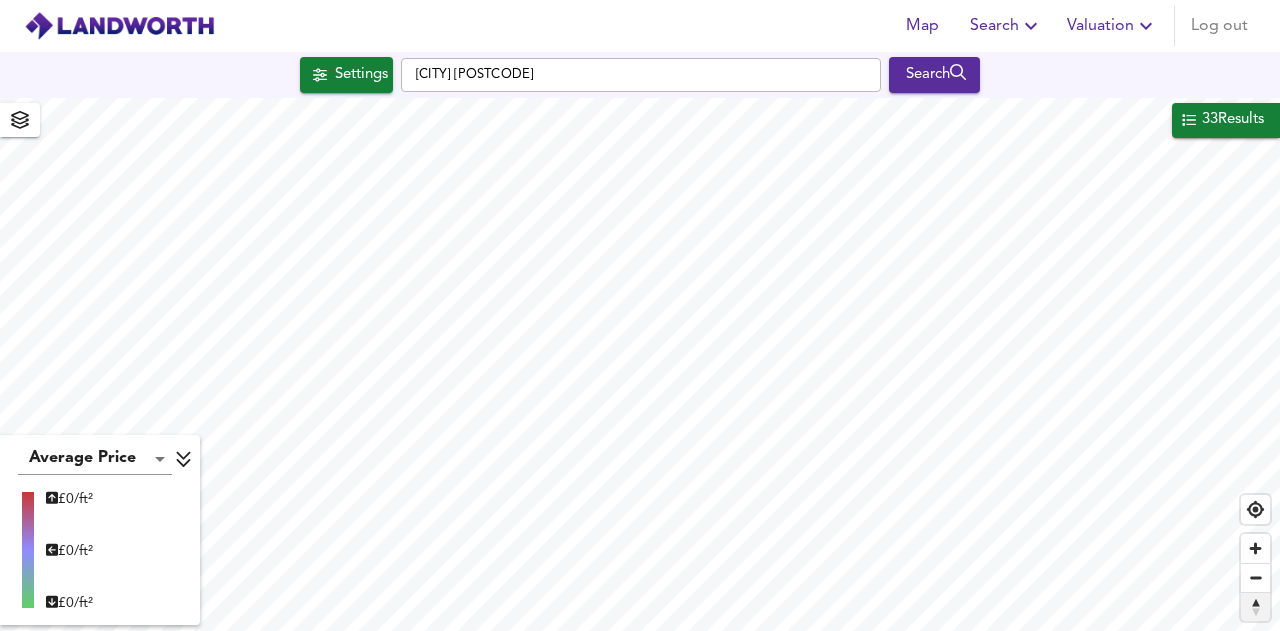 click at bounding box center (1255, 607) 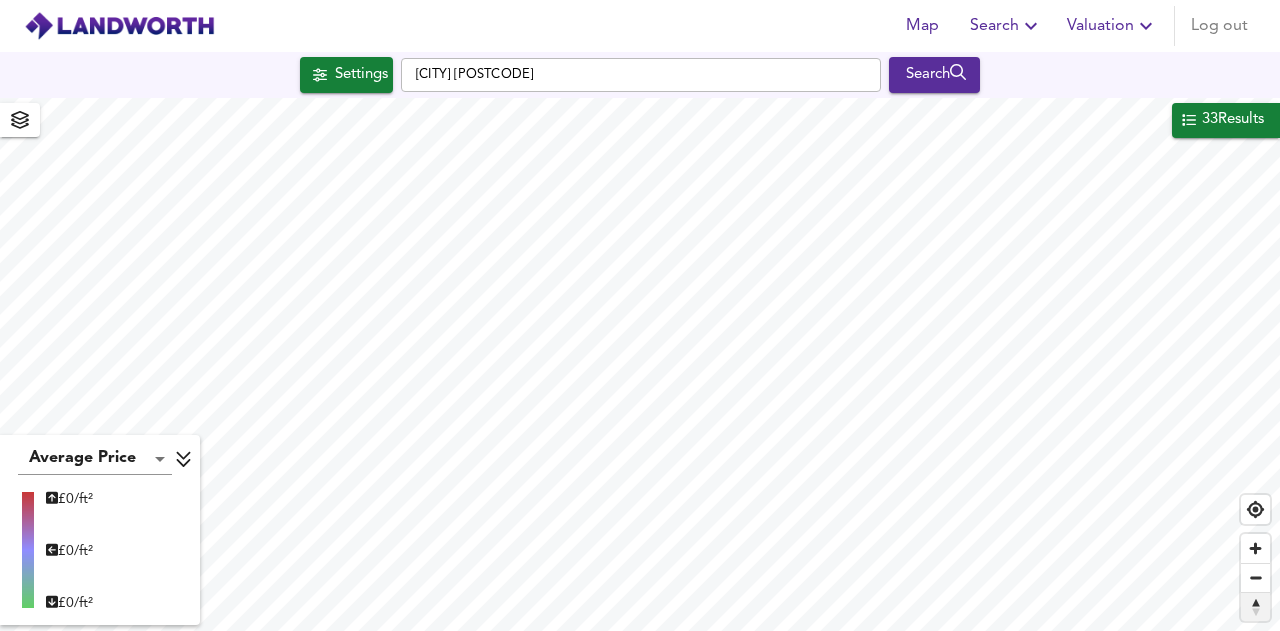 click at bounding box center (1255, 607) 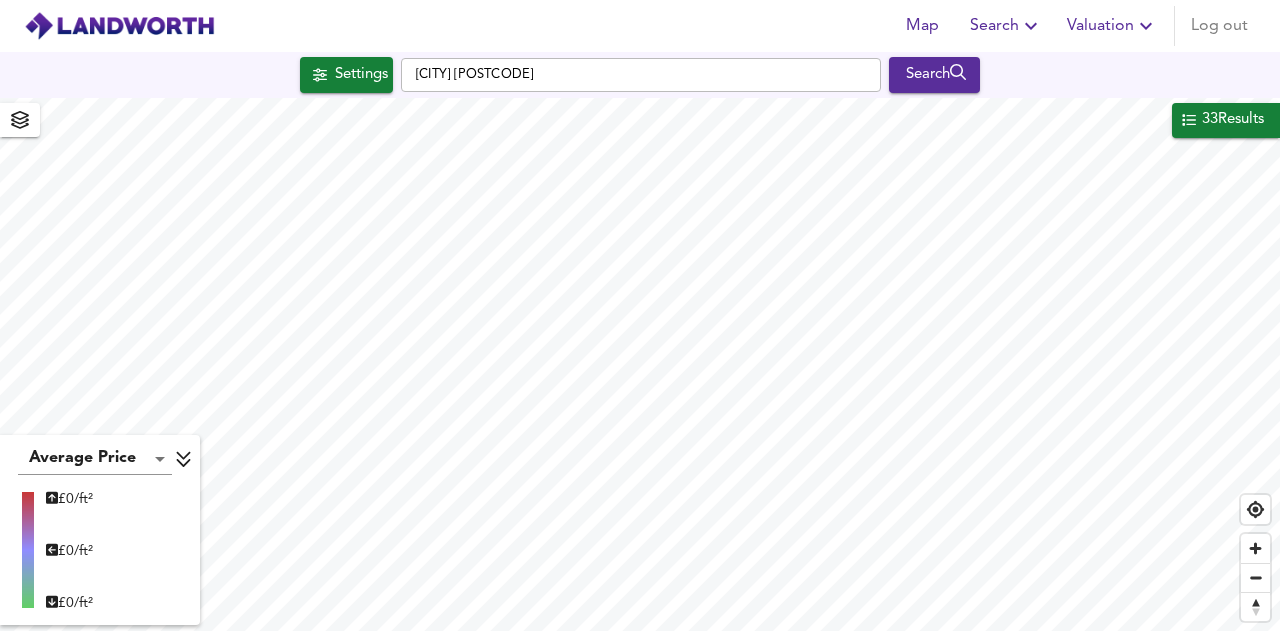 click on "33  Results" at bounding box center (1233, 120) 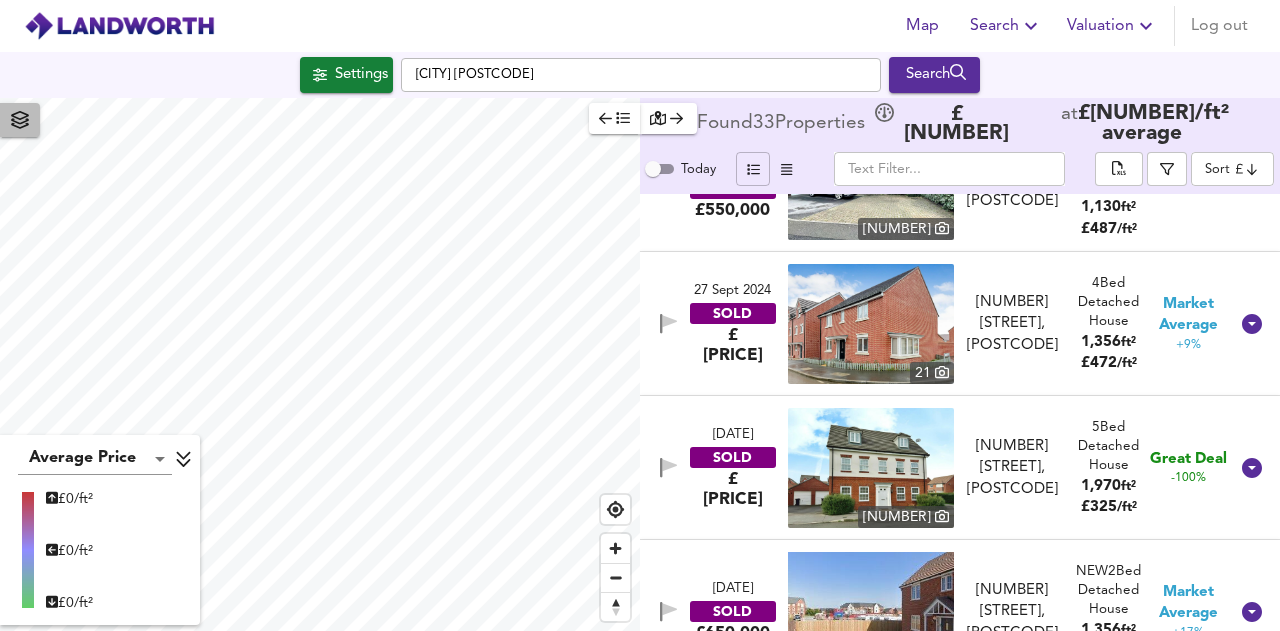 click at bounding box center [20, 120] 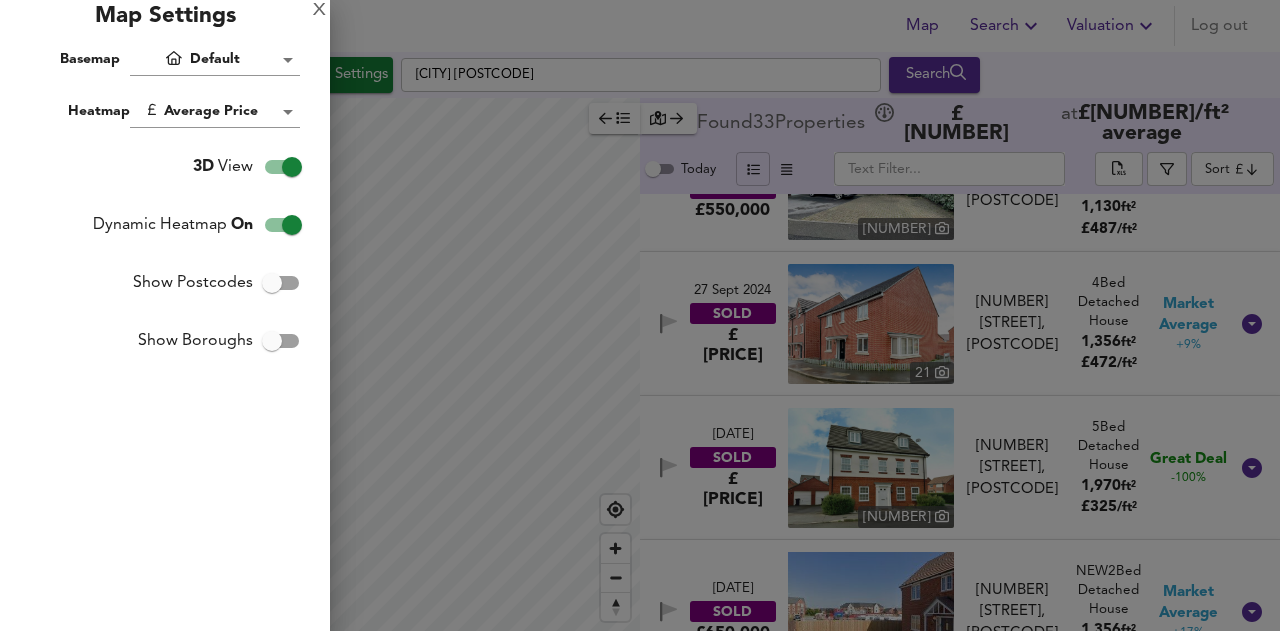 click on "Map Search Valuation Log out        Settings     [CITY] [POSTCODE]        Search              Average Price landworth    £ [PRICE]/ft²    £ [PRICE]/ft²    £ [PRICE]/ft²     Found  33  Propert ies     £ [PRICE]   at  £ [PRICE] / ft²   average    Today           ​         Sort   cheapest ​ [DAY] [MONTH] [YEAR] SOLD £[PRICE]     8     Flat 9, Cobham House, Chestnut Crescent, [POSTCODE] Flat 9, Cobham House, Chestnut Crescent, [POSTCODE] 1  Bed   Flat 355 ft² £ [PRICE] / ft²   Premium Price +61% [DAY] [MONTH] [YEAR] SOLD £[PRICE]   53 Alder Grove, [POSTCODE] 53 Alder Grove, [POSTCODE] 3  Bed   Terraced House 936 ft² £ [PRICE] / ft²   Great Deal -100% [DAY] [MONTH] [YEAR] SOLD £[PRICE]   97 Bolton Drive, [POSTCODE] 97 Bolton Drive, [POSTCODE] 1  Bed   Flat 560 ft² £ [PRICE] / ft²   Market Average +15% [DAY] [MONTH] [YEAR] SOLD £[PRICE]   Flat 7, Osbern Court, 1 Beke Avenue, [POSTCODE] Flat 7, Osbern Court, 1 Beke Avenue, [POSTCODE] 2  Bed   Flat 710 ft² £ [PRICE] / ft²   Market Average -2% [DAY] [MONTH] [YEAR] SOLD £[PRICE]     14     2" at bounding box center [640, 315] 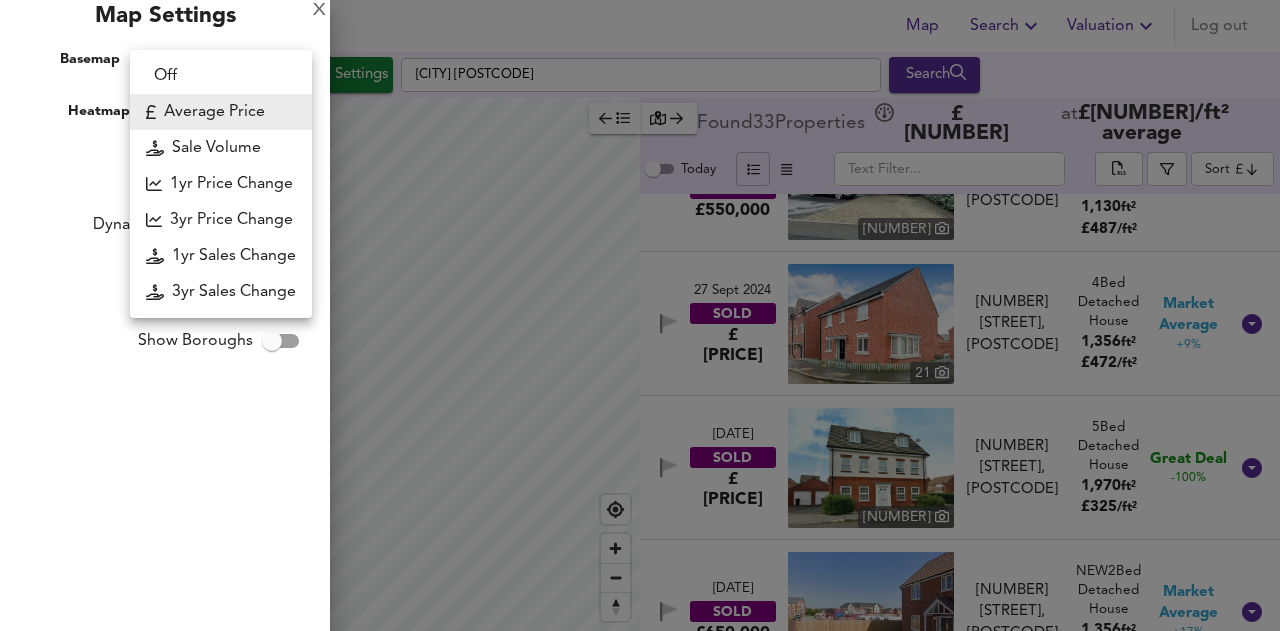 drag, startPoint x: 560, startPoint y: 233, endPoint x: 556, endPoint y: 263, distance: 30.265491 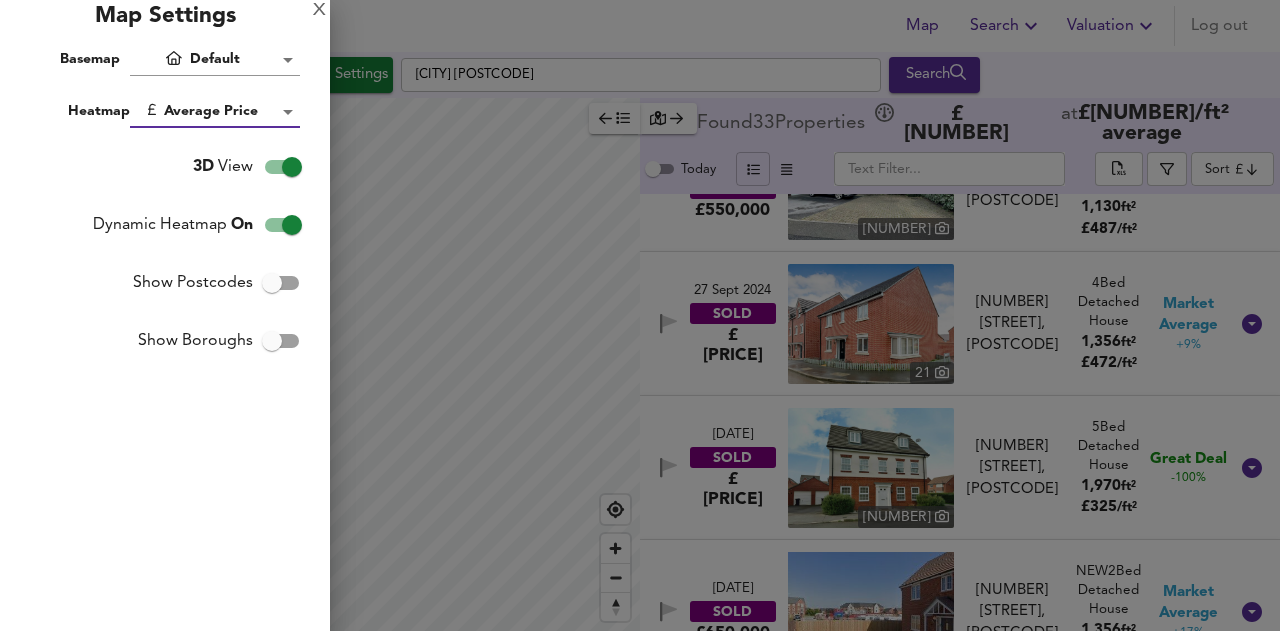 drag, startPoint x: 1073, startPoint y: 49, endPoint x: 1054, endPoint y: 56, distance: 20.248457 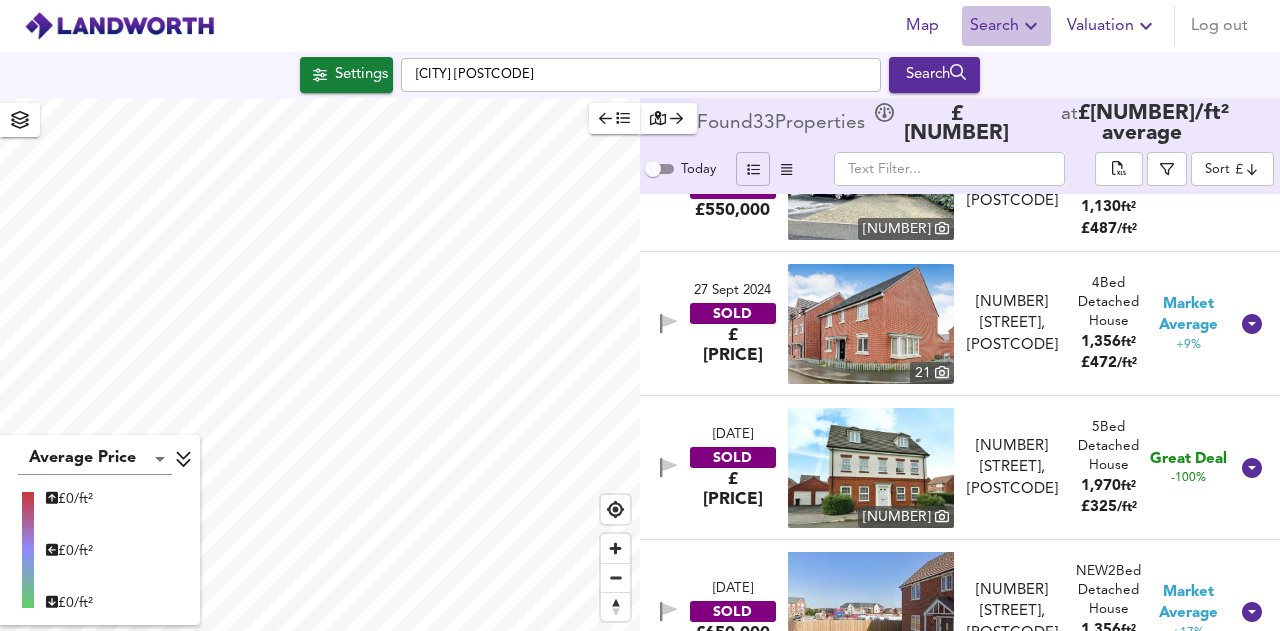 click on "Search" at bounding box center (1006, 26) 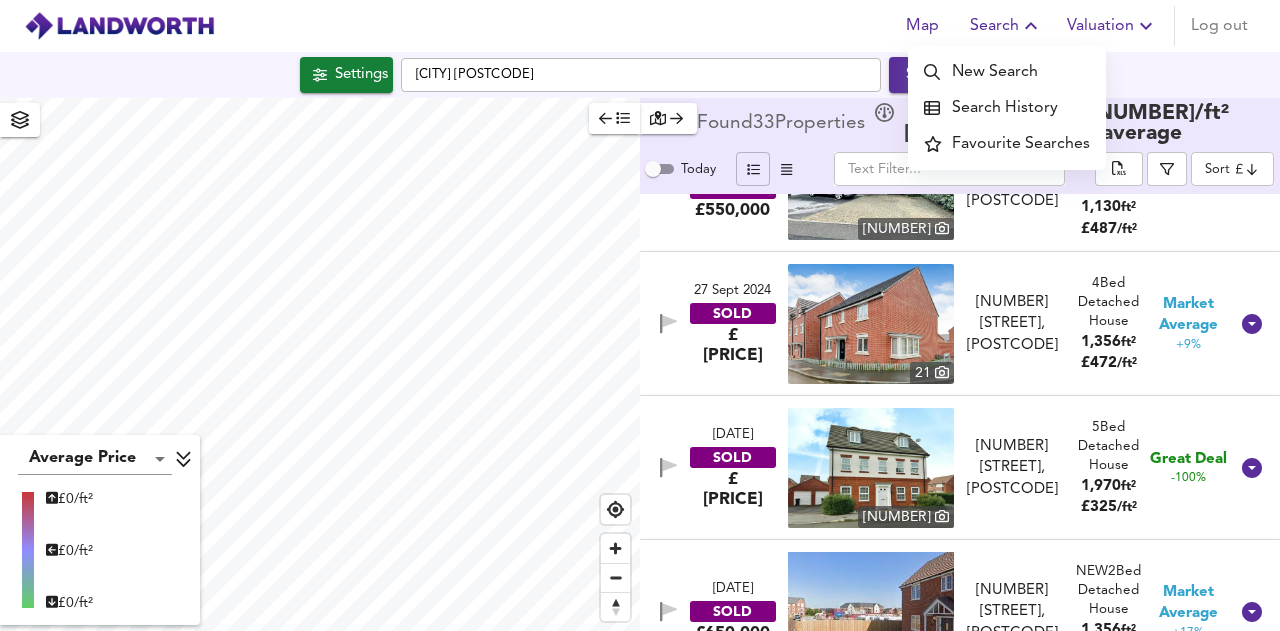click at bounding box center [119, 26] 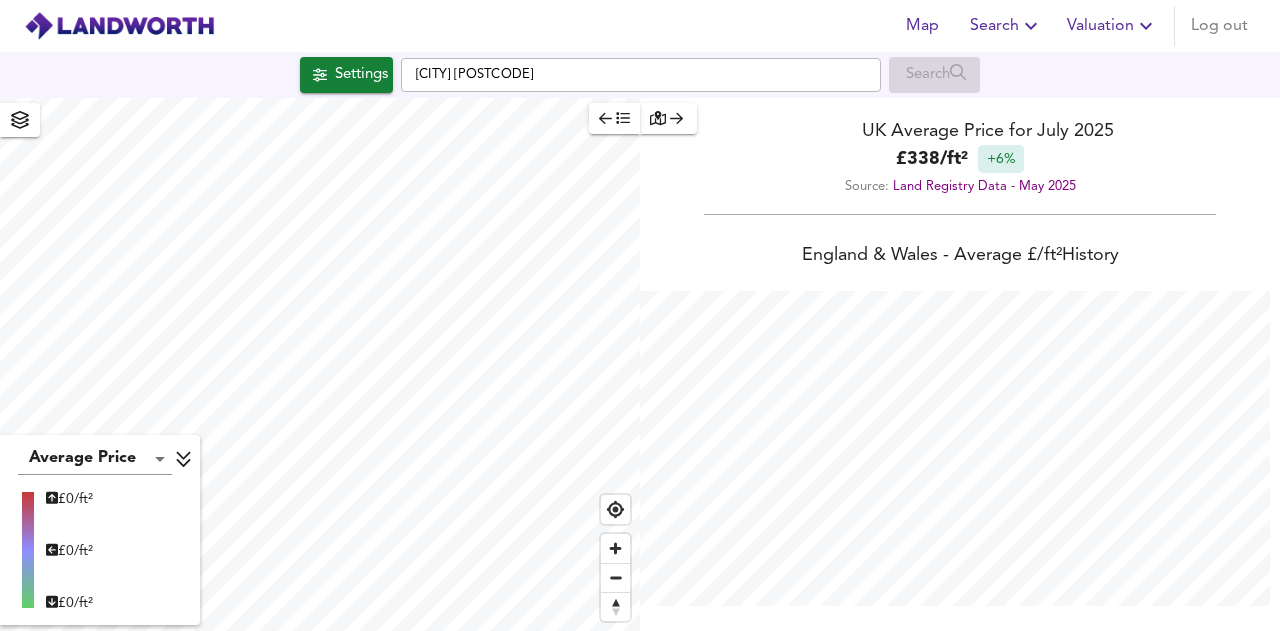 scroll, scrollTop: 999368, scrollLeft: 998720, axis: both 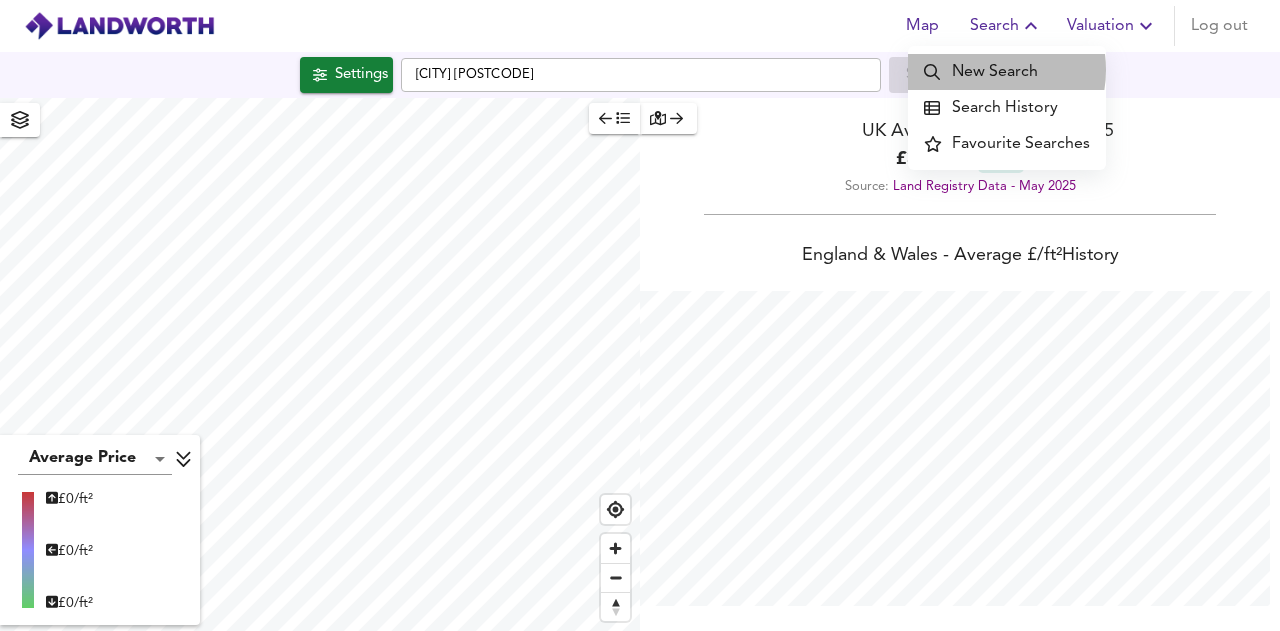 click on "New Search" at bounding box center (1007, 72) 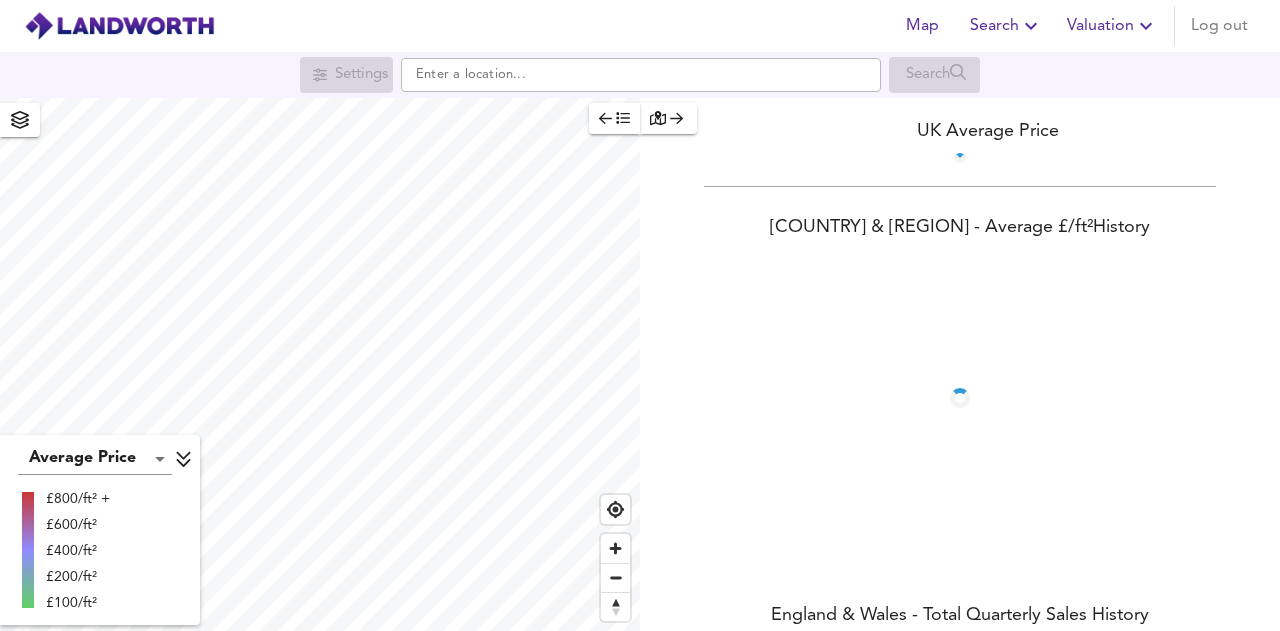 scroll, scrollTop: 0, scrollLeft: 0, axis: both 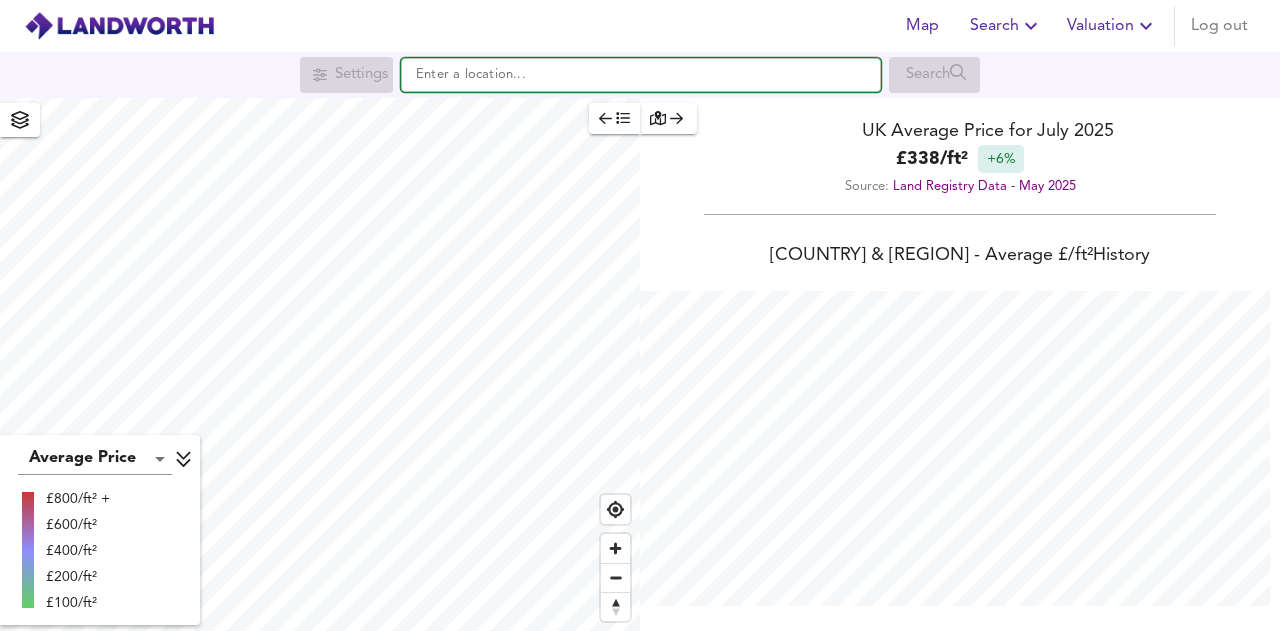 click at bounding box center [641, 75] 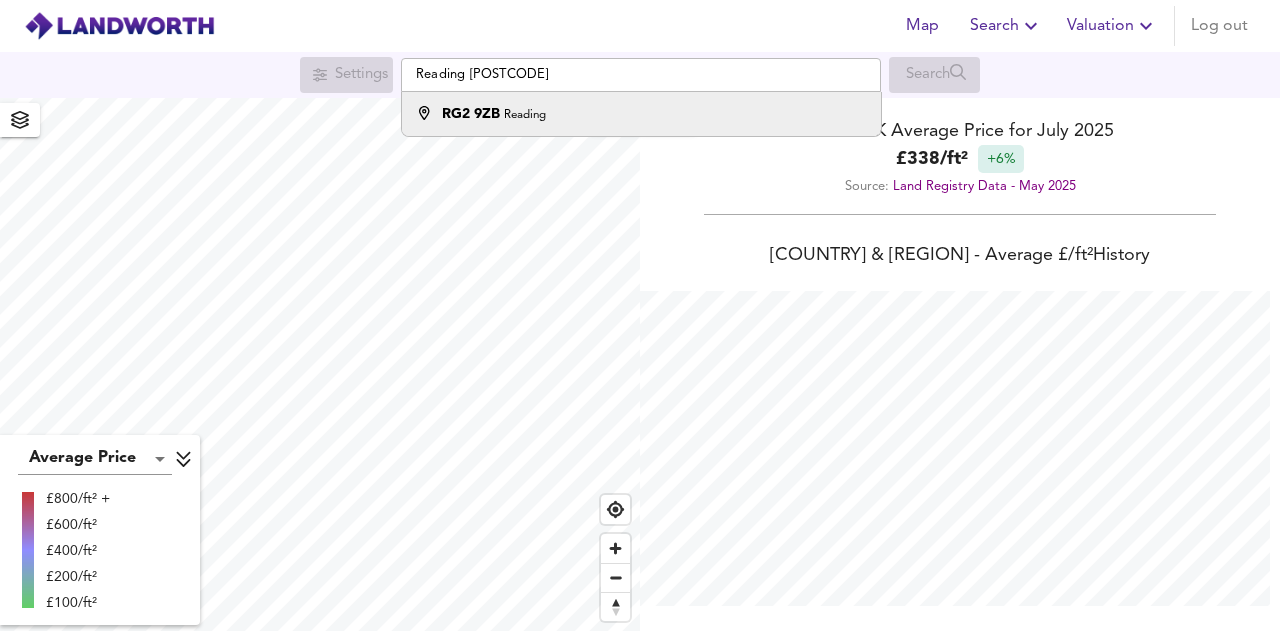 click on "[POSTCODE] [CITY]" at bounding box center (636, 114) 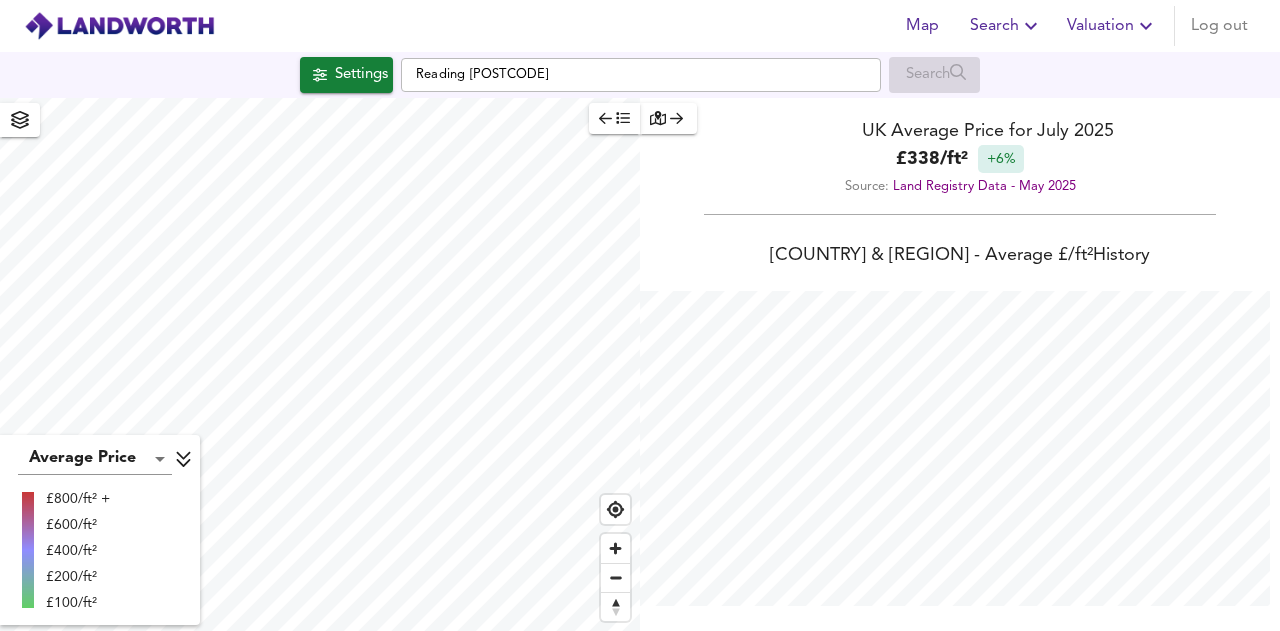 checkbox on "false" 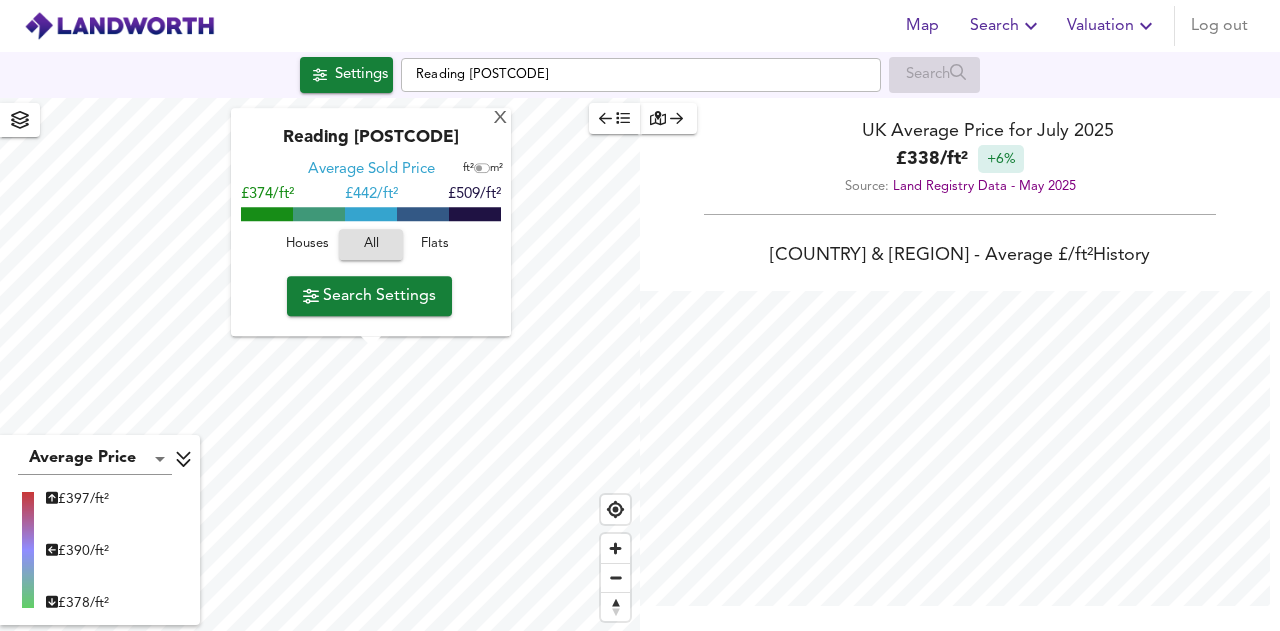 click 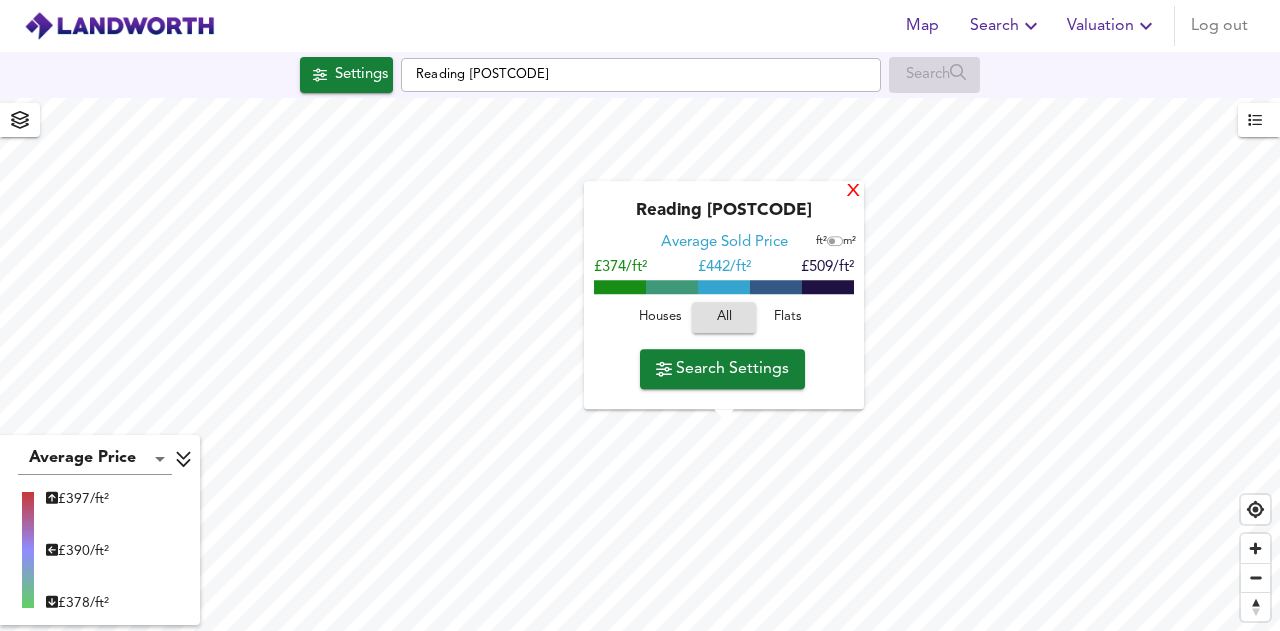 click on "X" at bounding box center [853, 192] 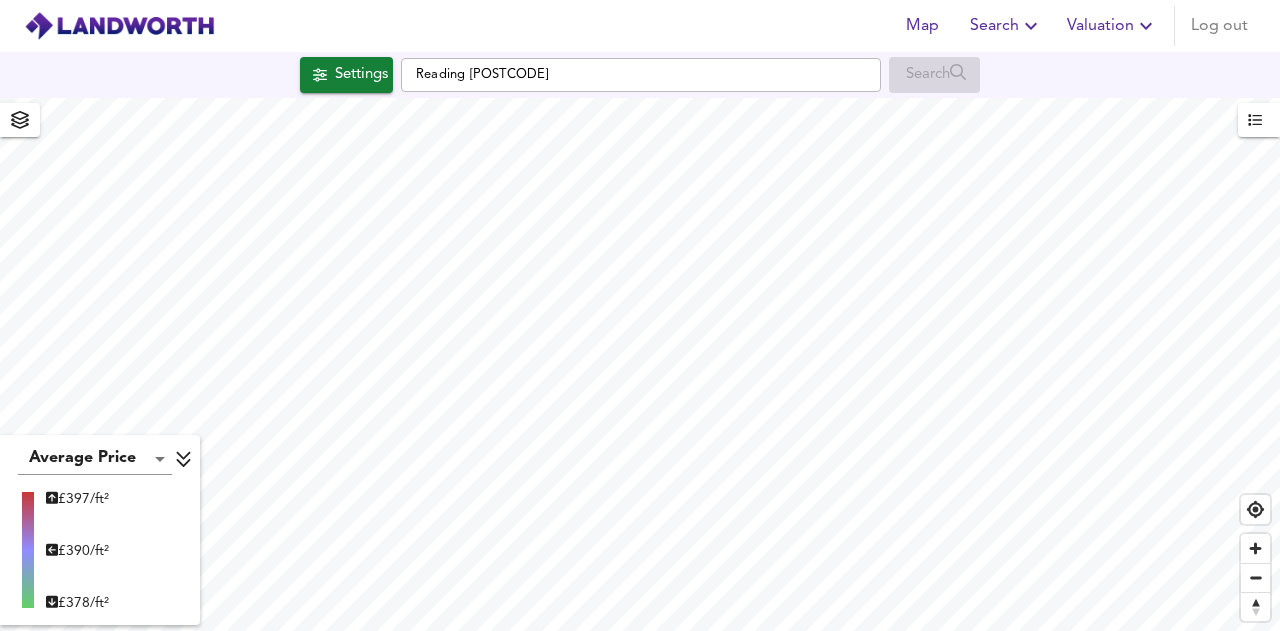 click on "Settings" at bounding box center (361, 75) 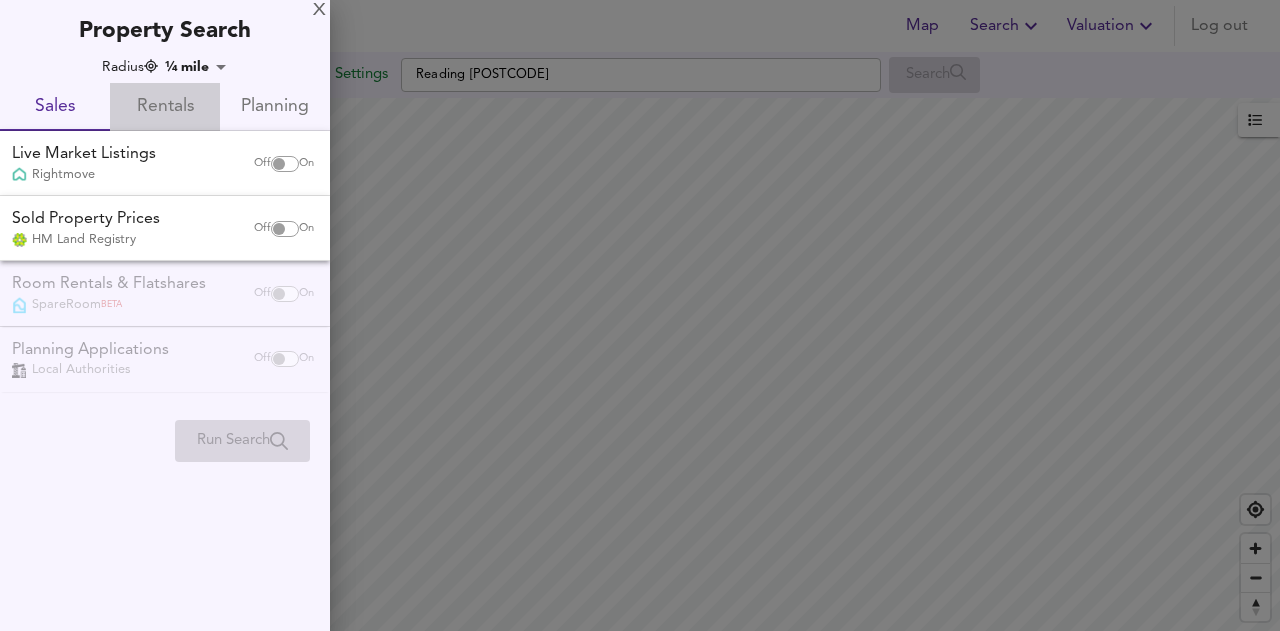 click on "Rentals" at bounding box center (165, 107) 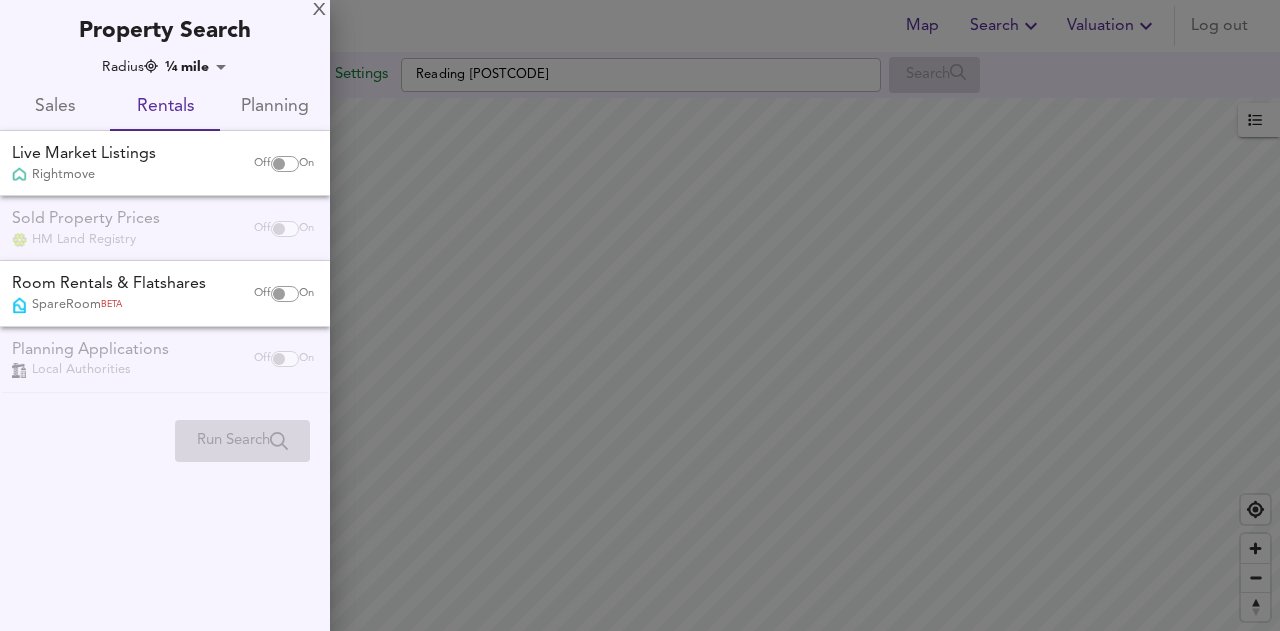 click at bounding box center (279, 164) 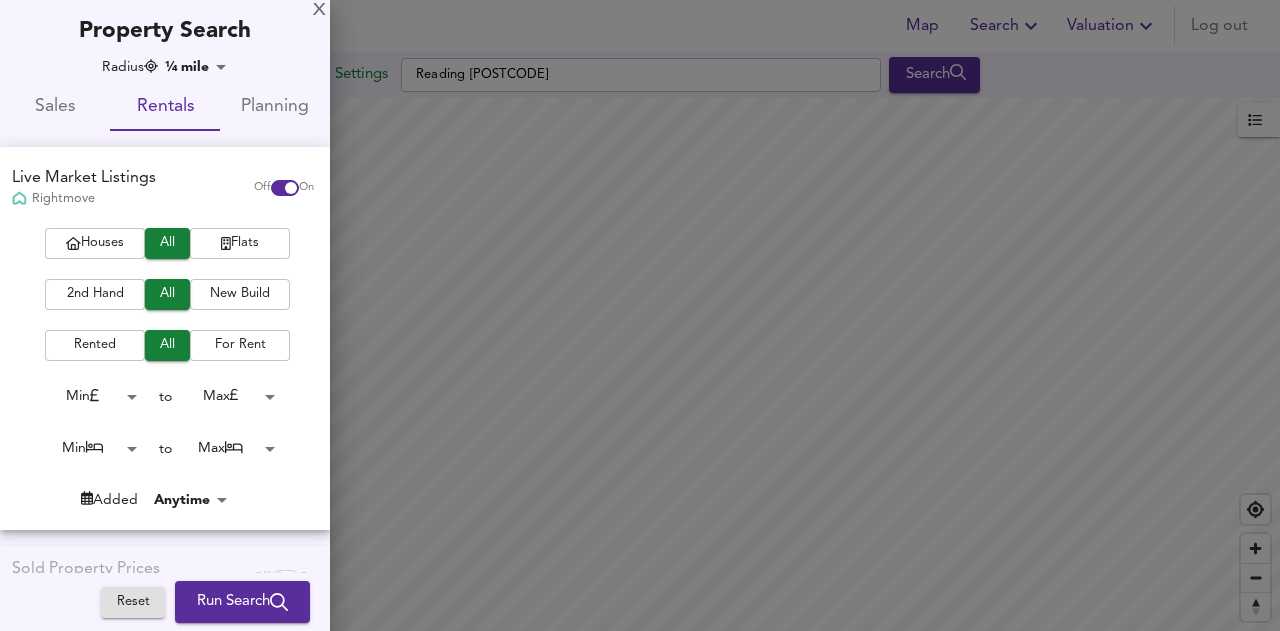 click on "New Build" at bounding box center (240, 294) 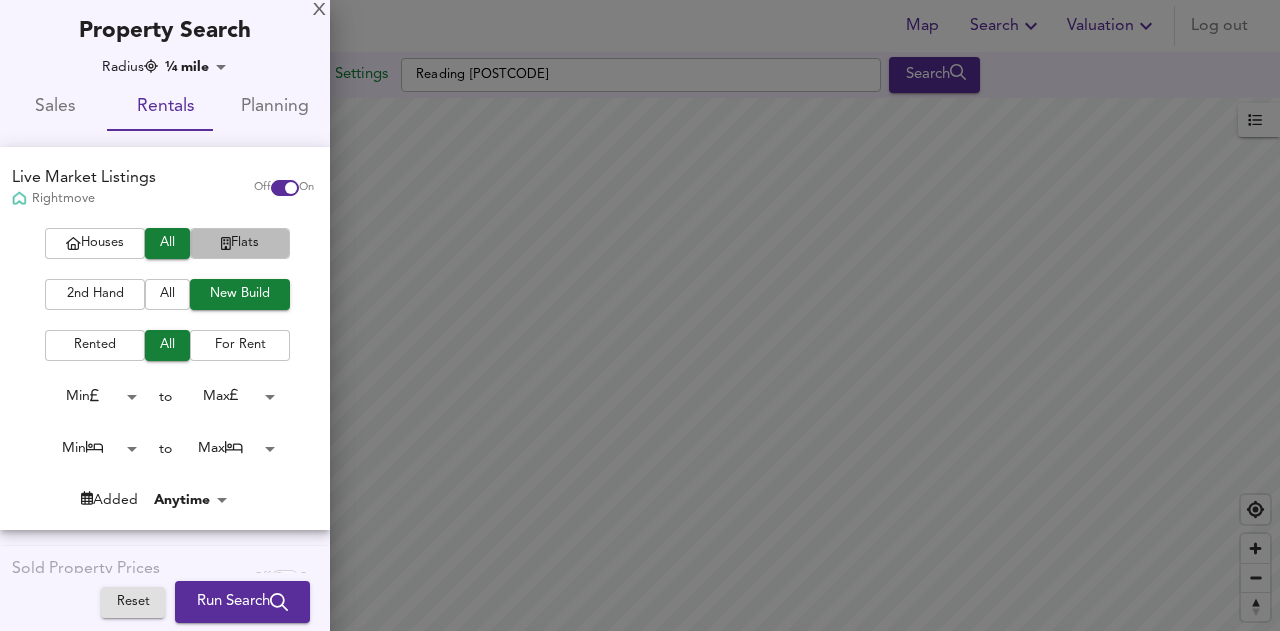 click on "Flats" at bounding box center [240, 243] 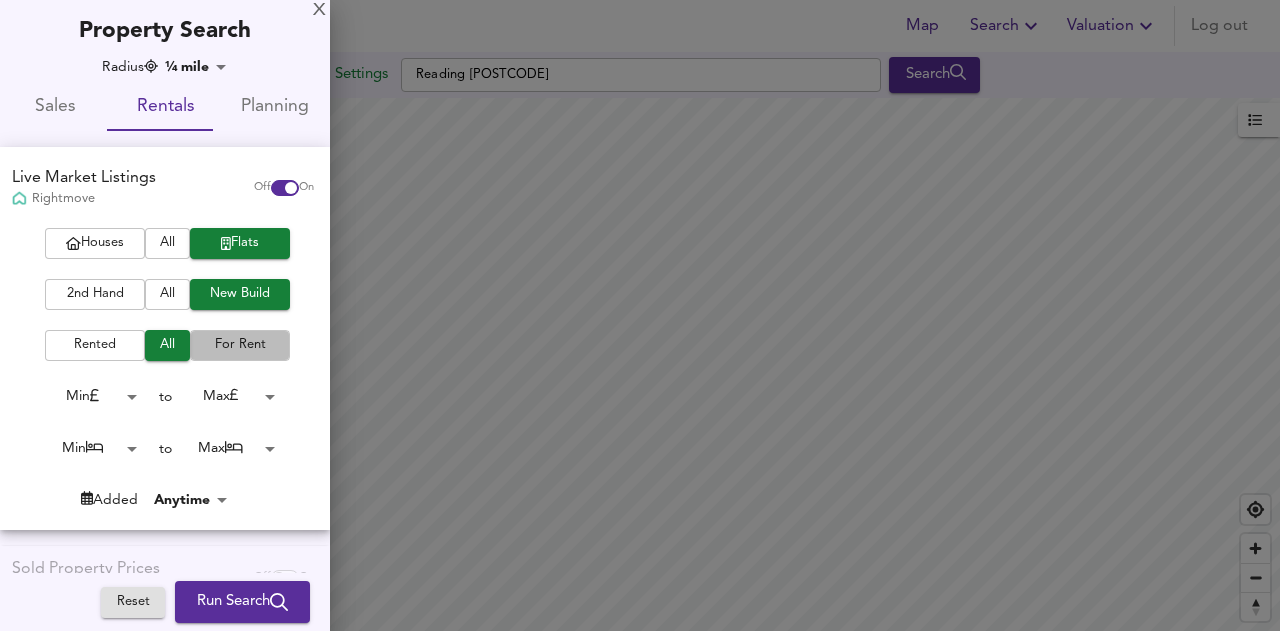 click on "For Rent" at bounding box center [240, 345] 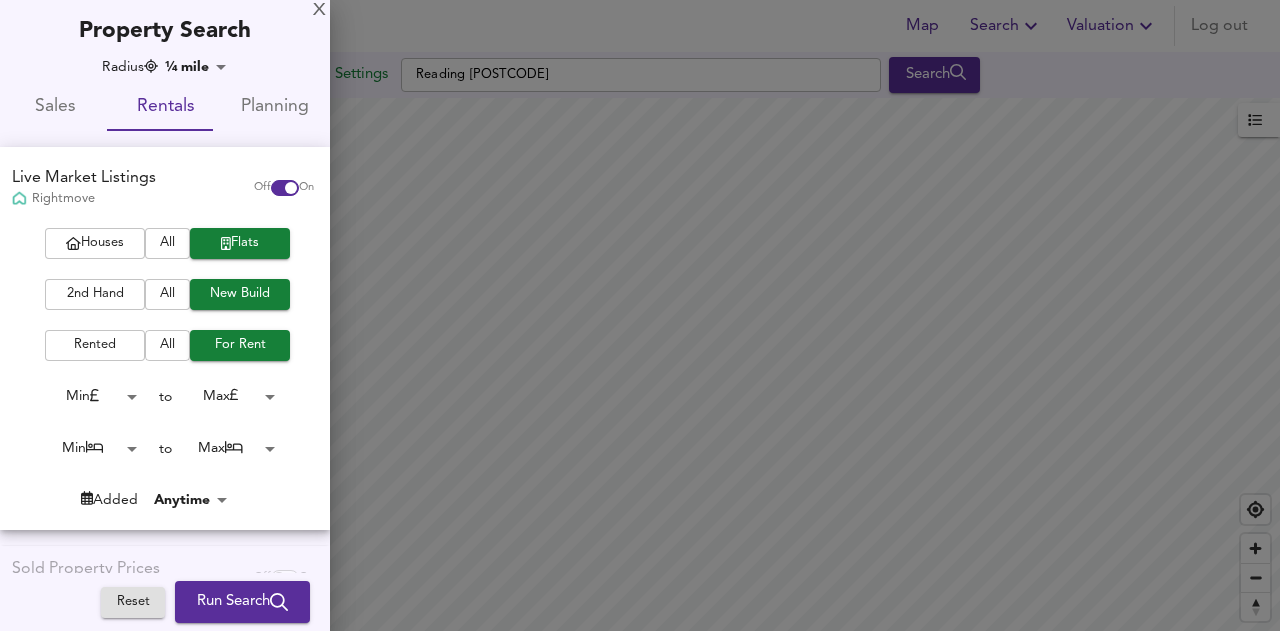 click on "All" at bounding box center [167, 345] 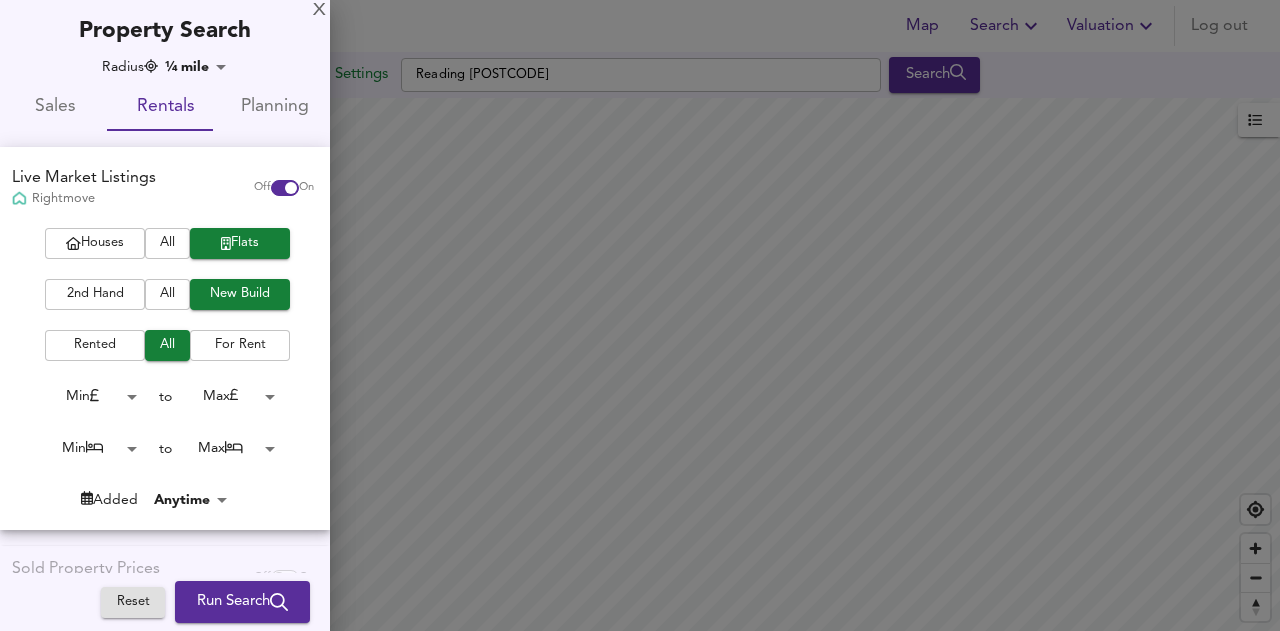 drag, startPoint x: 226, startPoint y: 595, endPoint x: 187, endPoint y: 501, distance: 101.76935 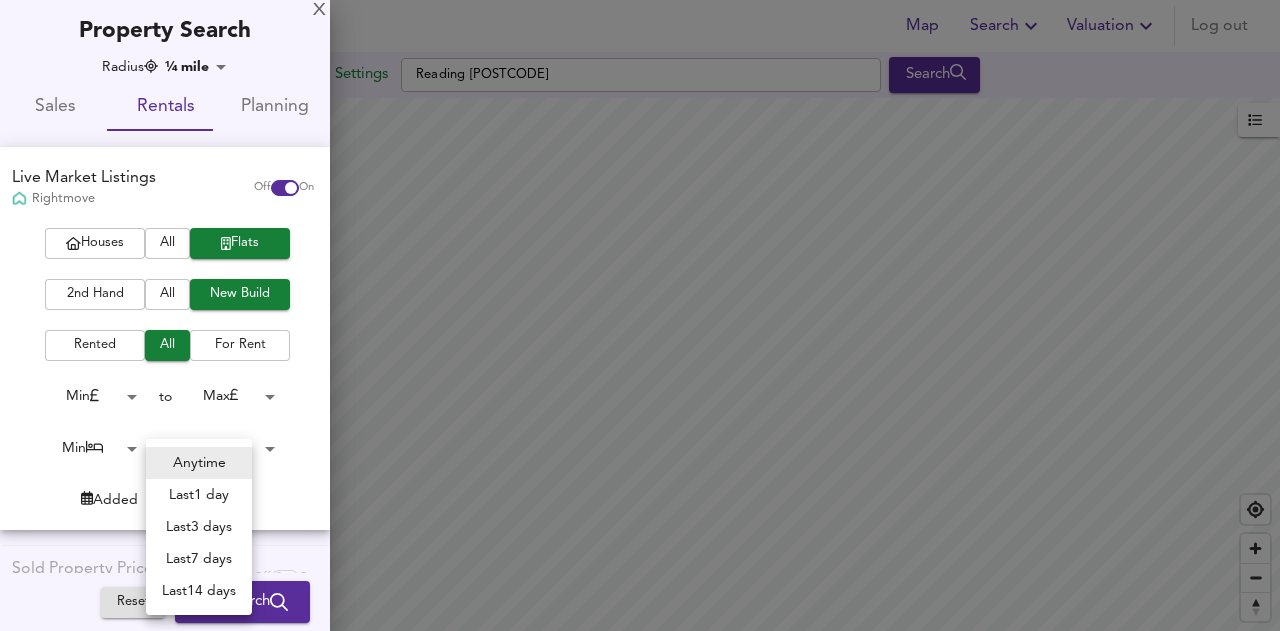 click at bounding box center (640, 315) 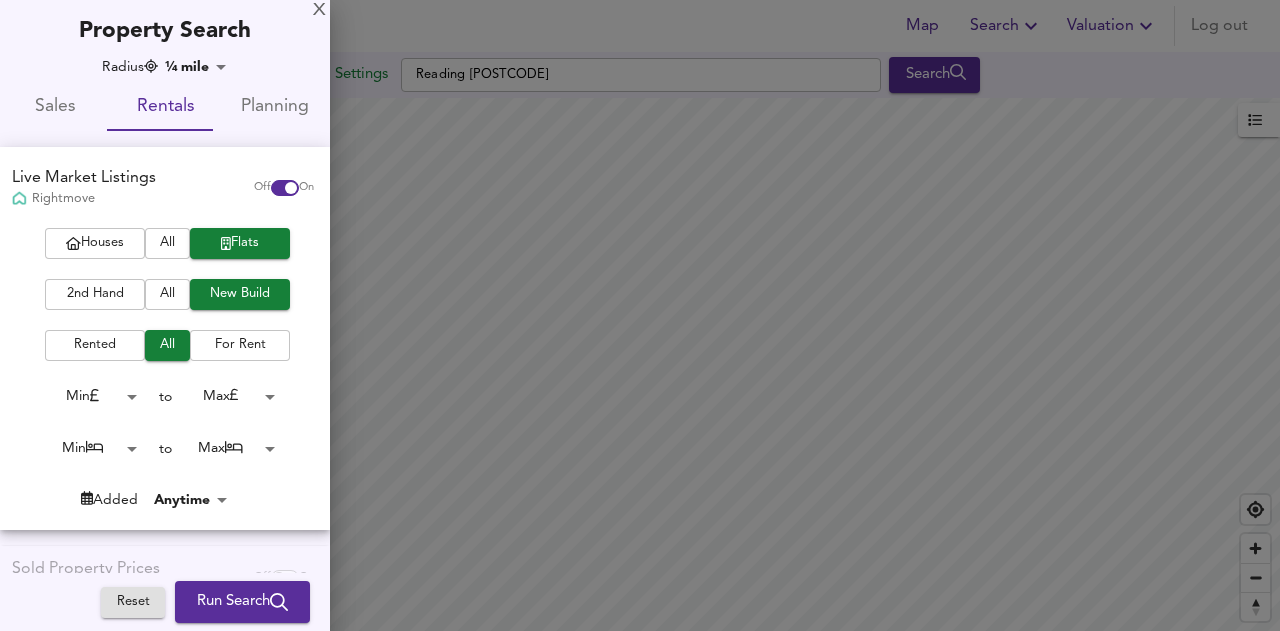 click on "Run Search" at bounding box center (242, 602) 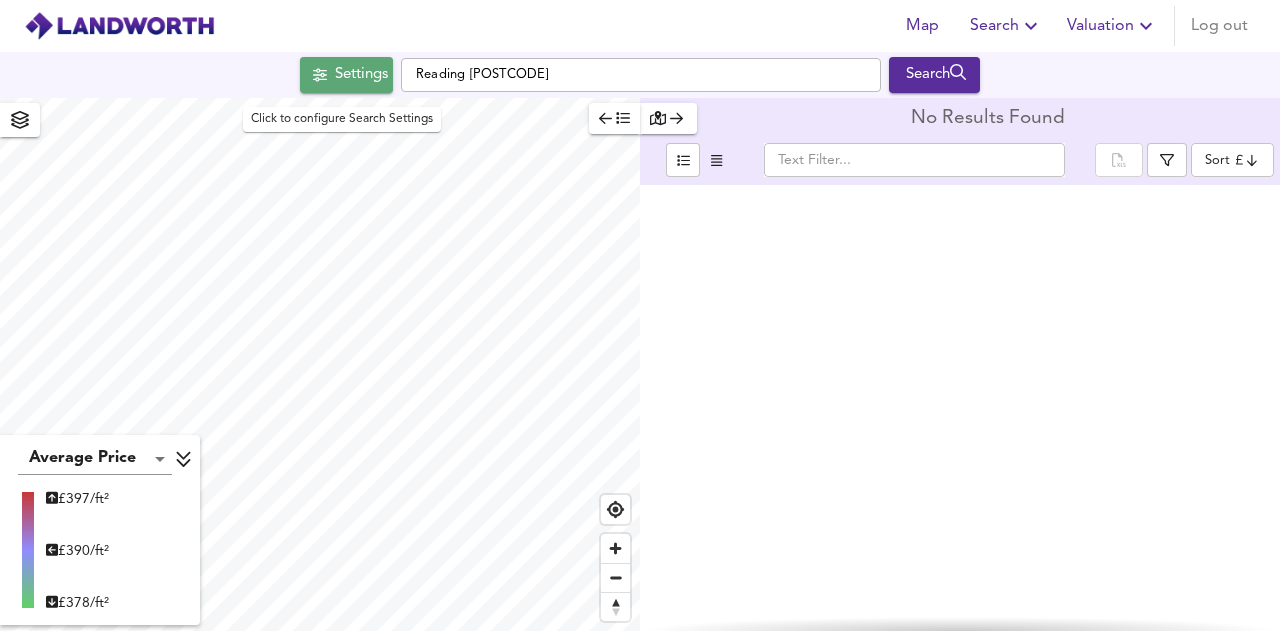 click on "Settings" at bounding box center (346, 75) 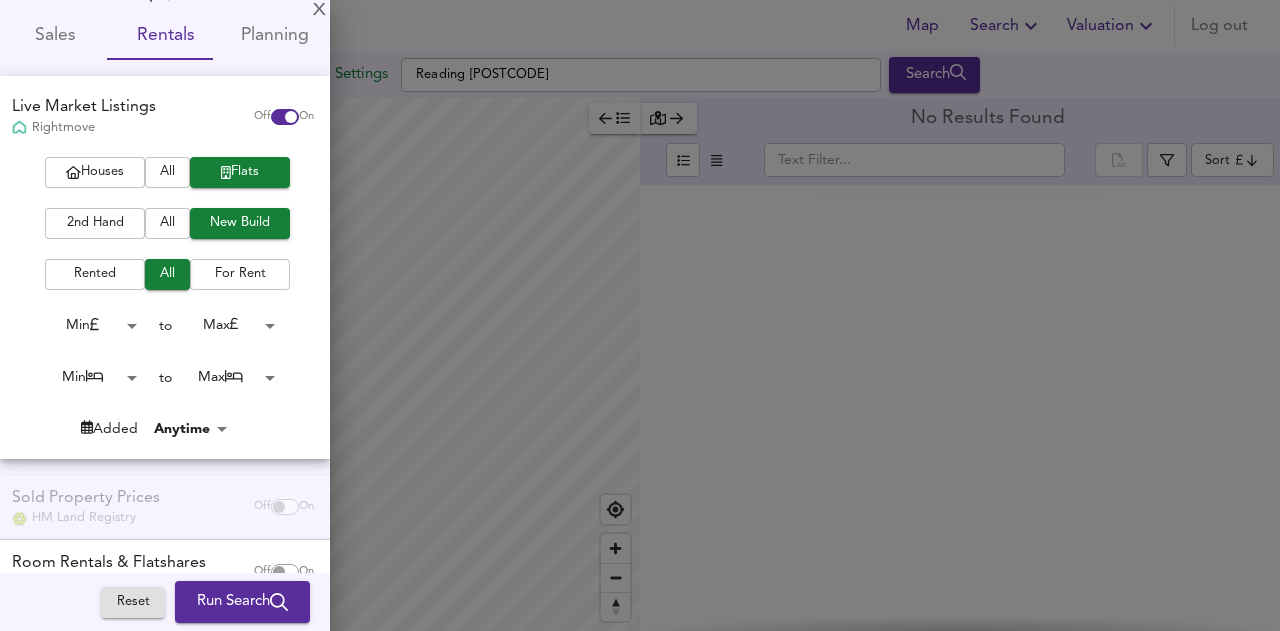 scroll, scrollTop: 100, scrollLeft: 0, axis: vertical 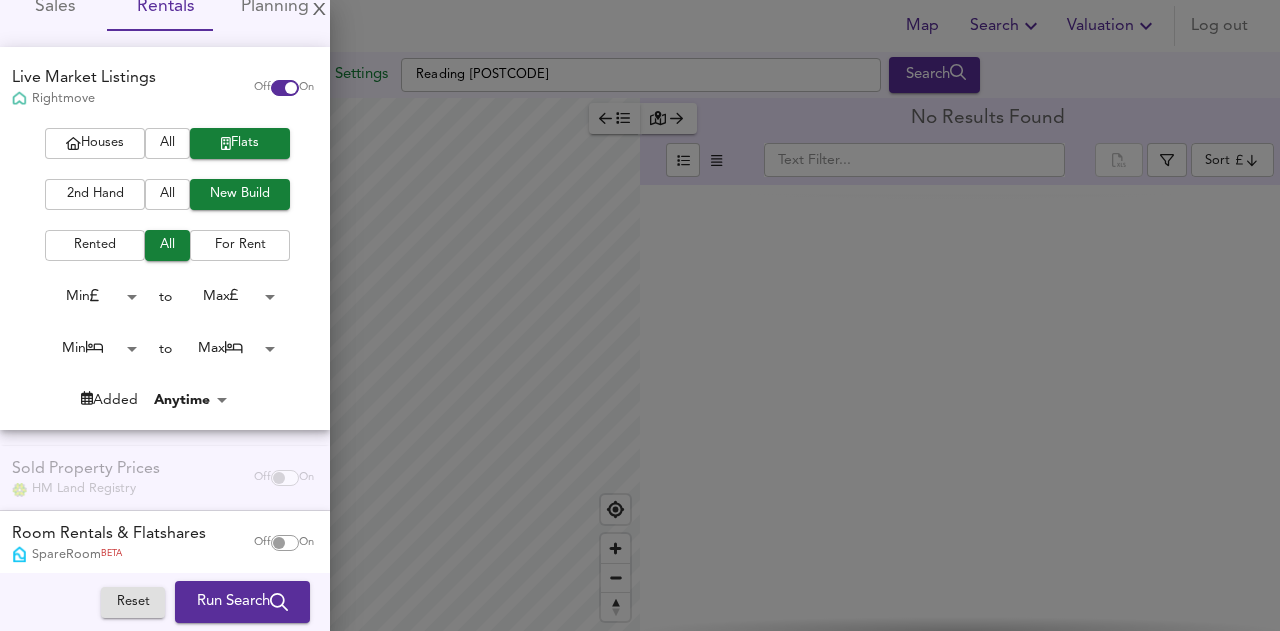 click on "Rented" at bounding box center (95, 245) 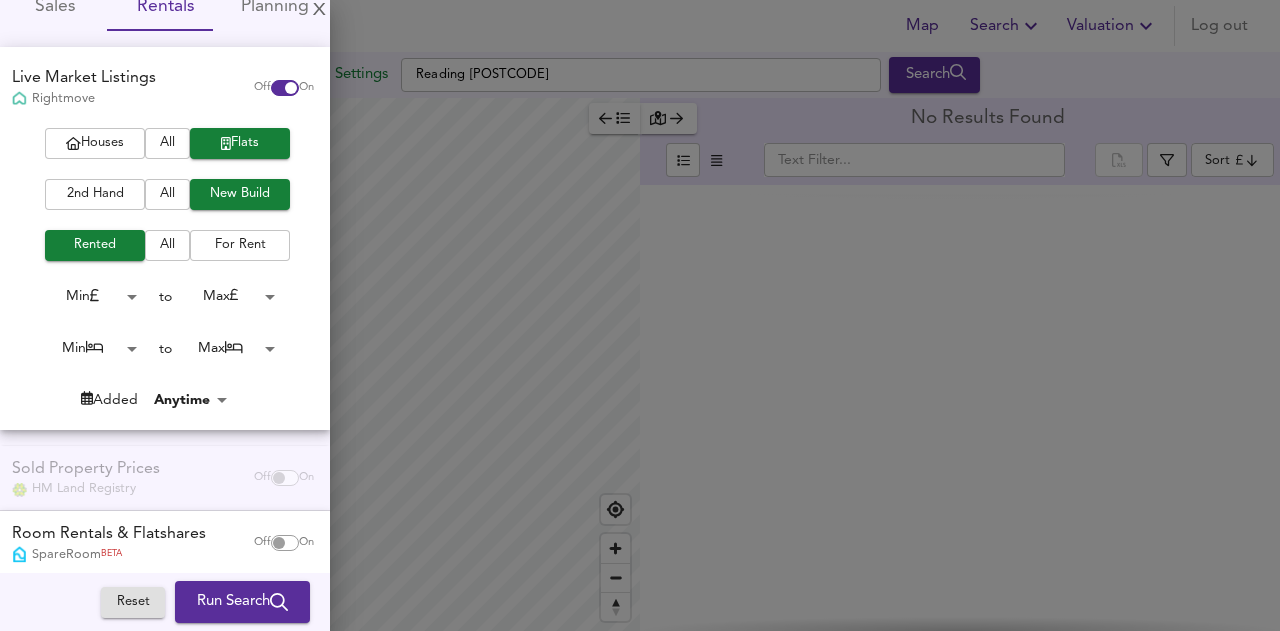 click on "Run Search" at bounding box center [242, 602] 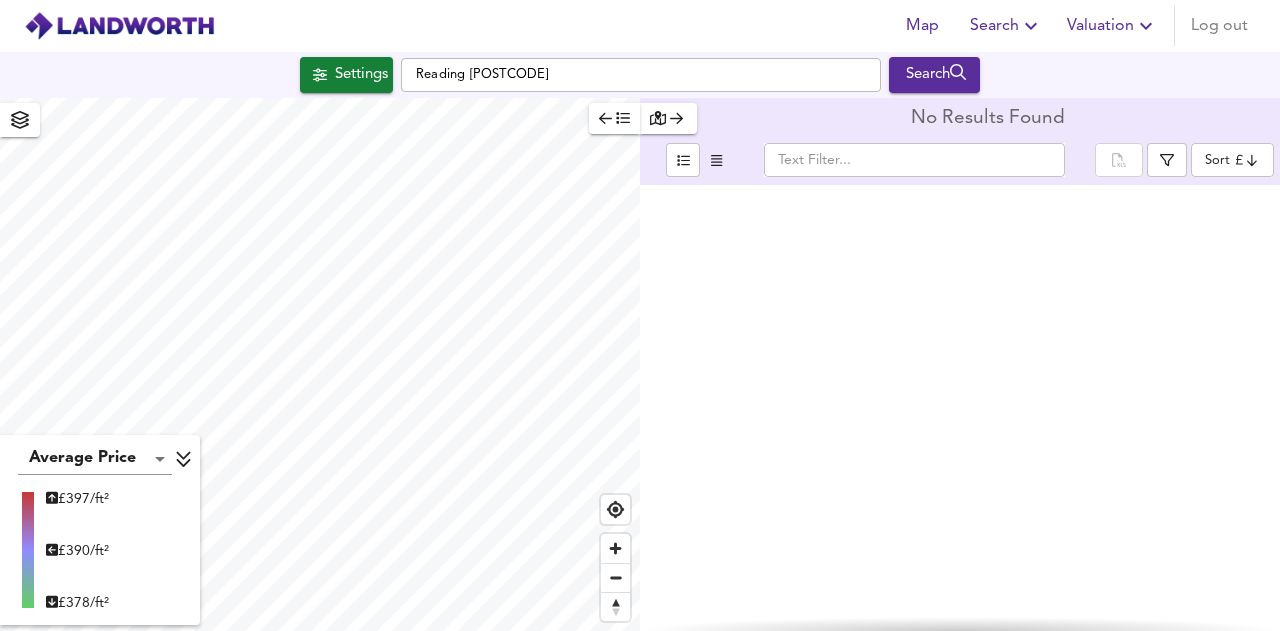 click on "Settings" at bounding box center (361, 75) 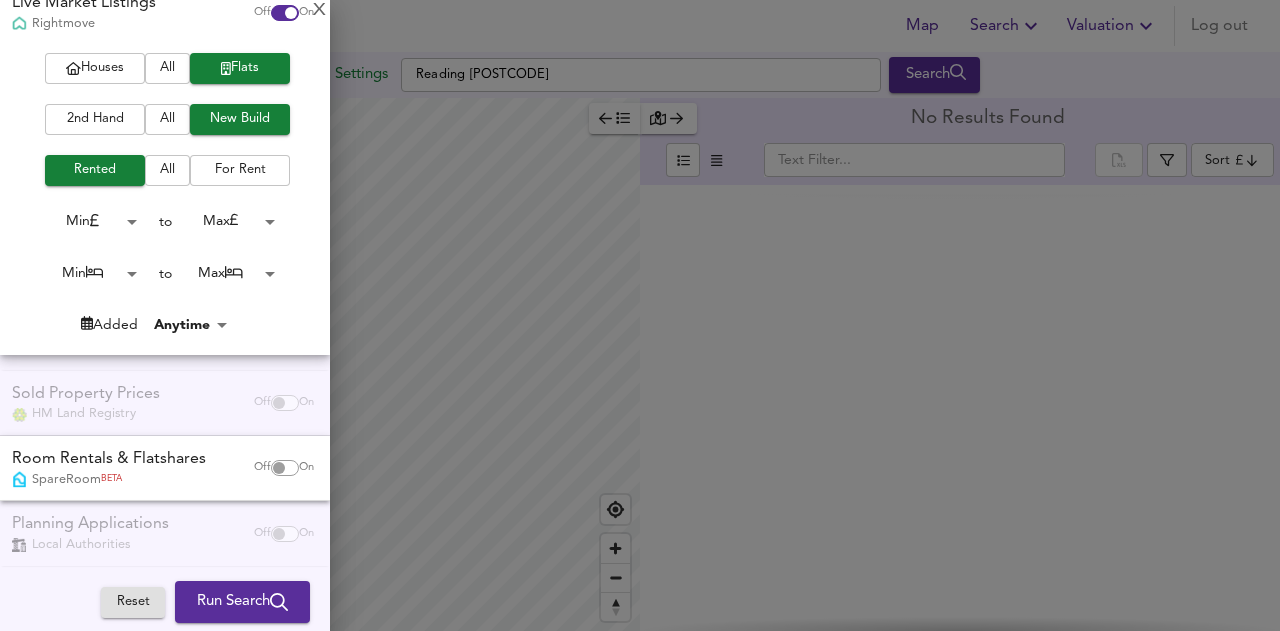 scroll, scrollTop: 188, scrollLeft: 0, axis: vertical 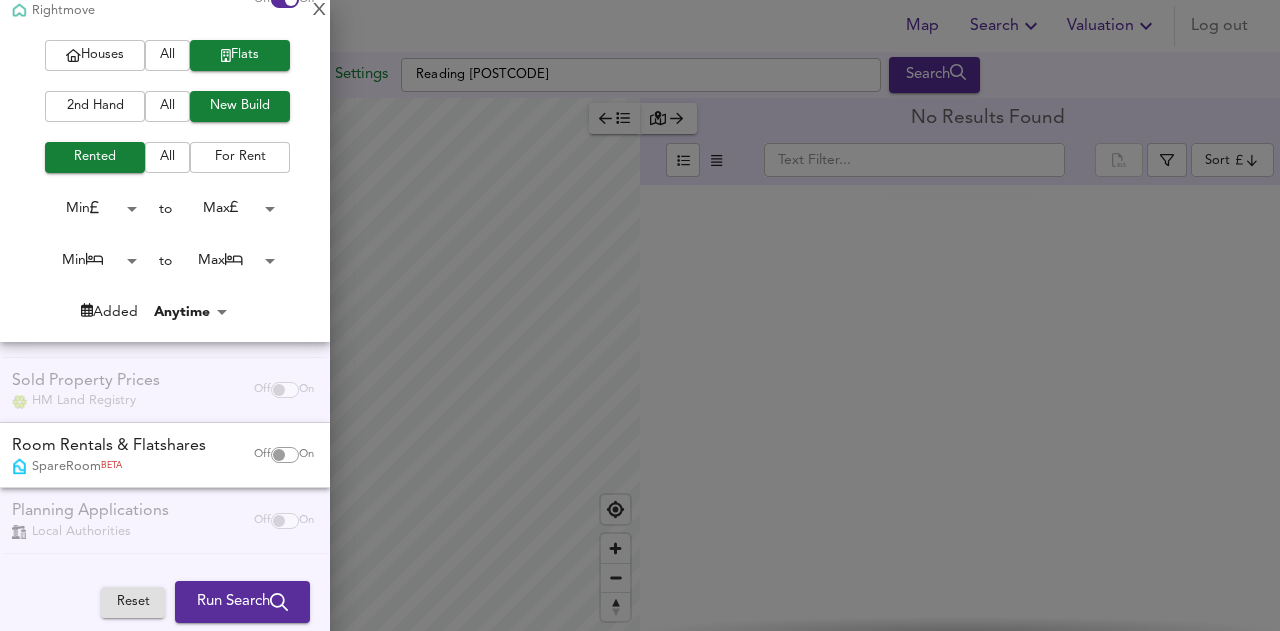 click at bounding box center (640, 315) 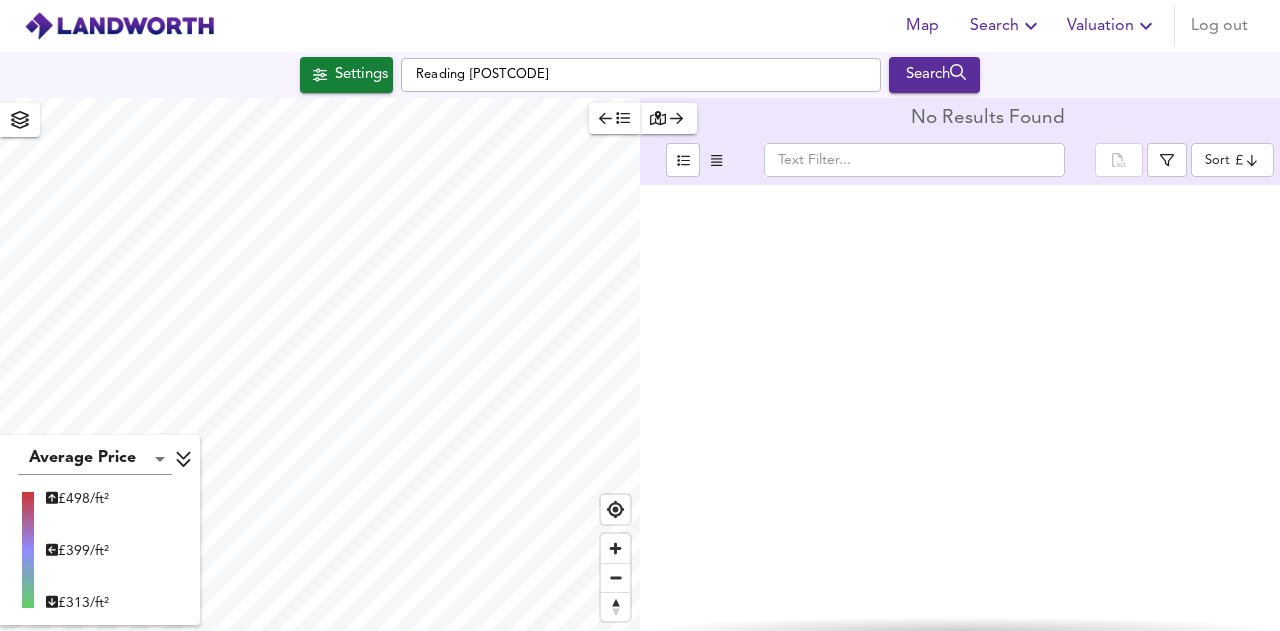 type on "3038" 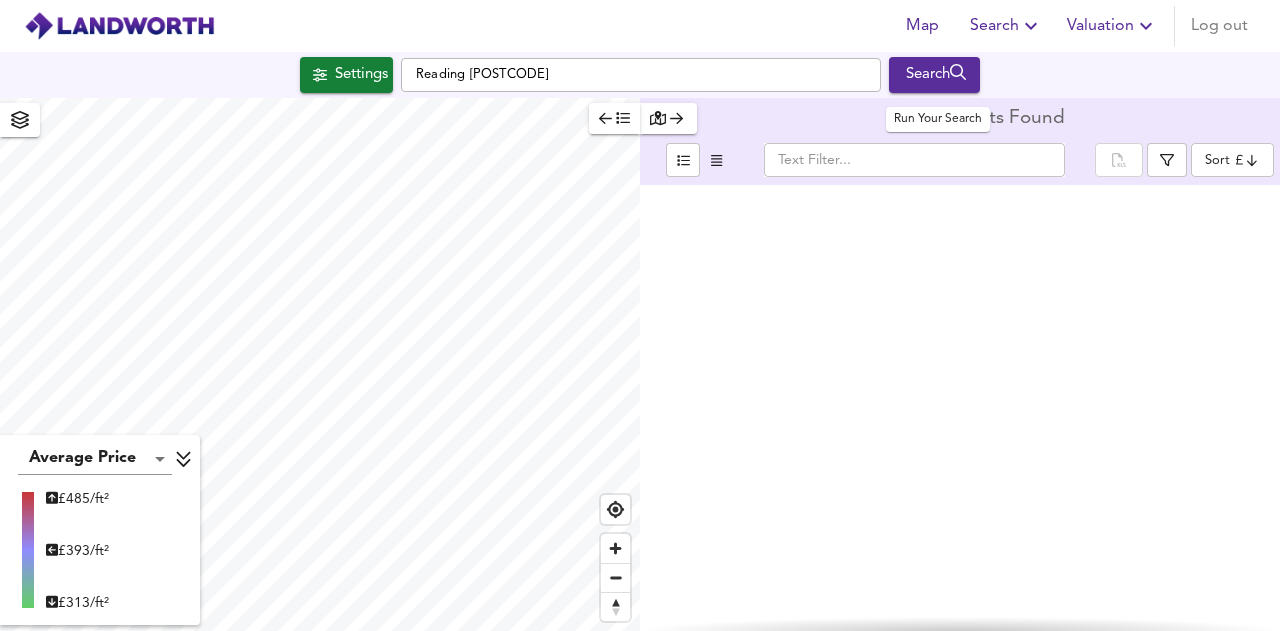 click on "Search" at bounding box center [934, 75] 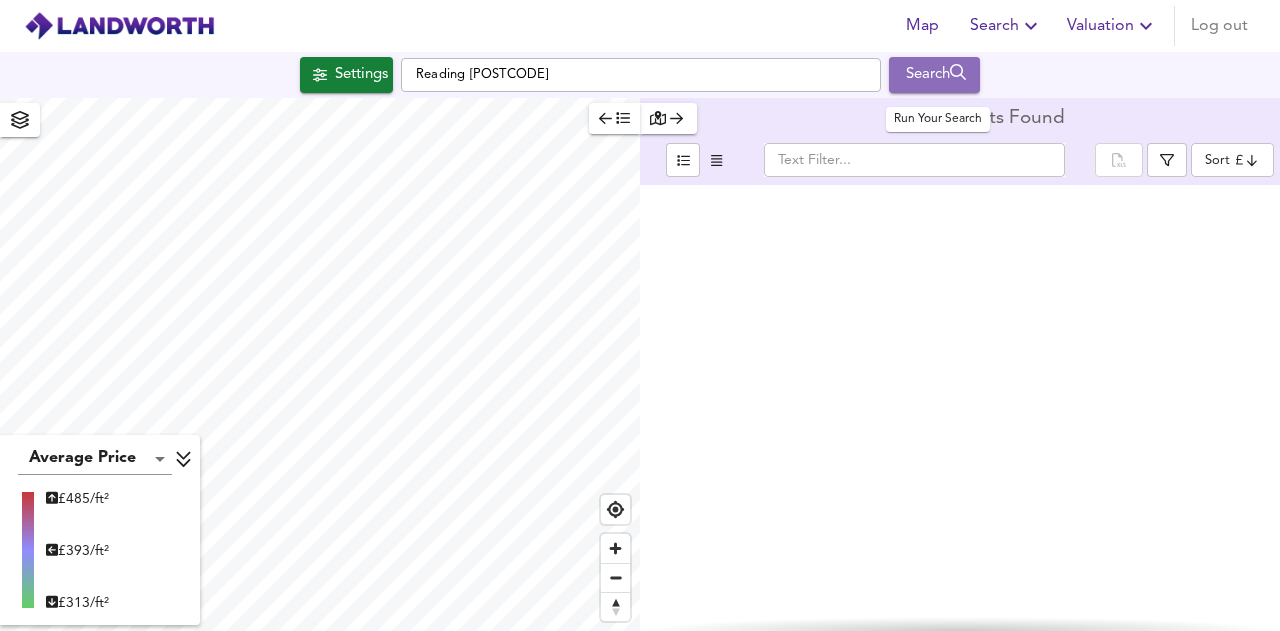click 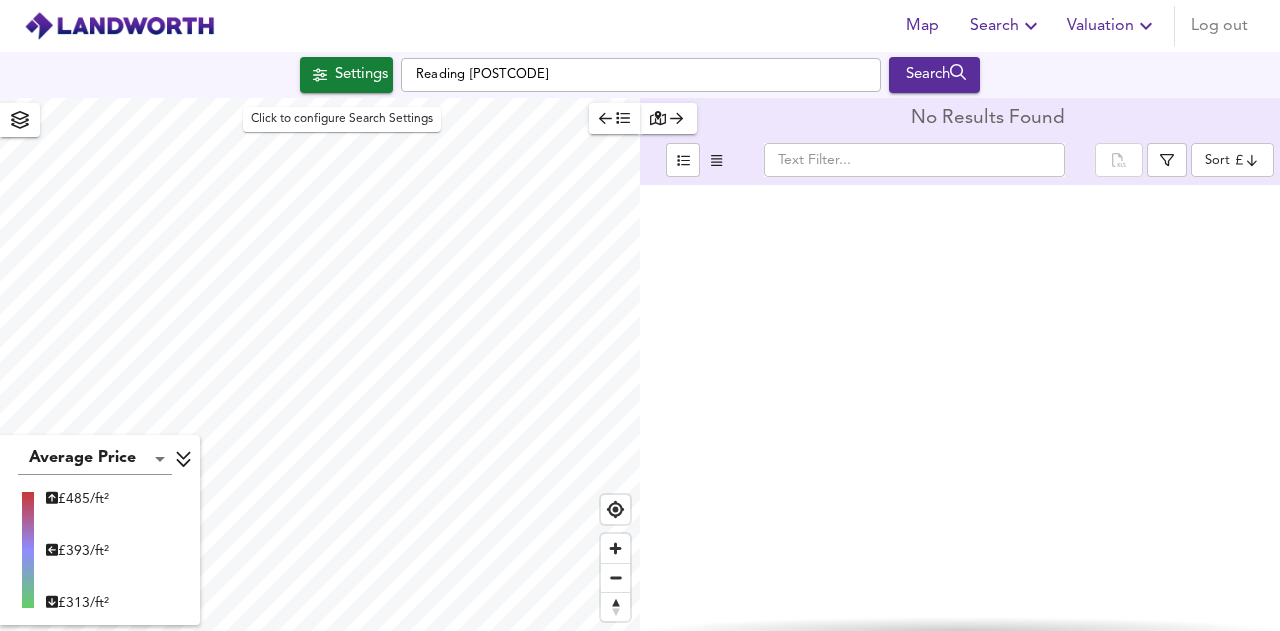 click on "Settings" at bounding box center [361, 75] 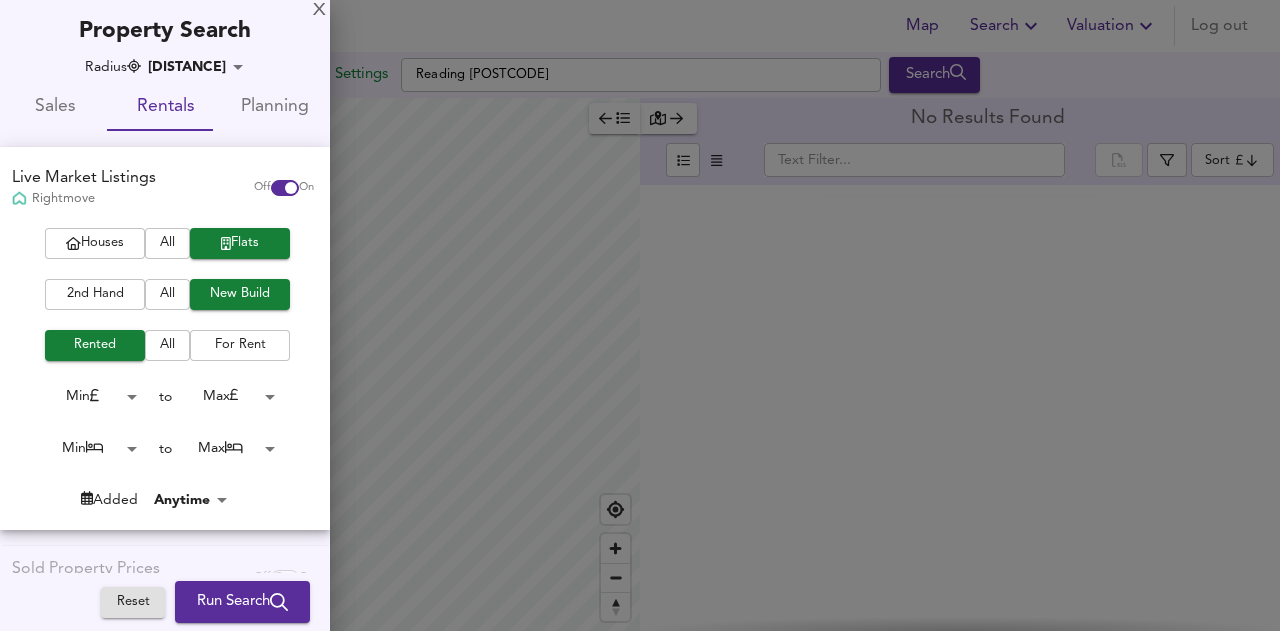 click on "All" at bounding box center [167, 294] 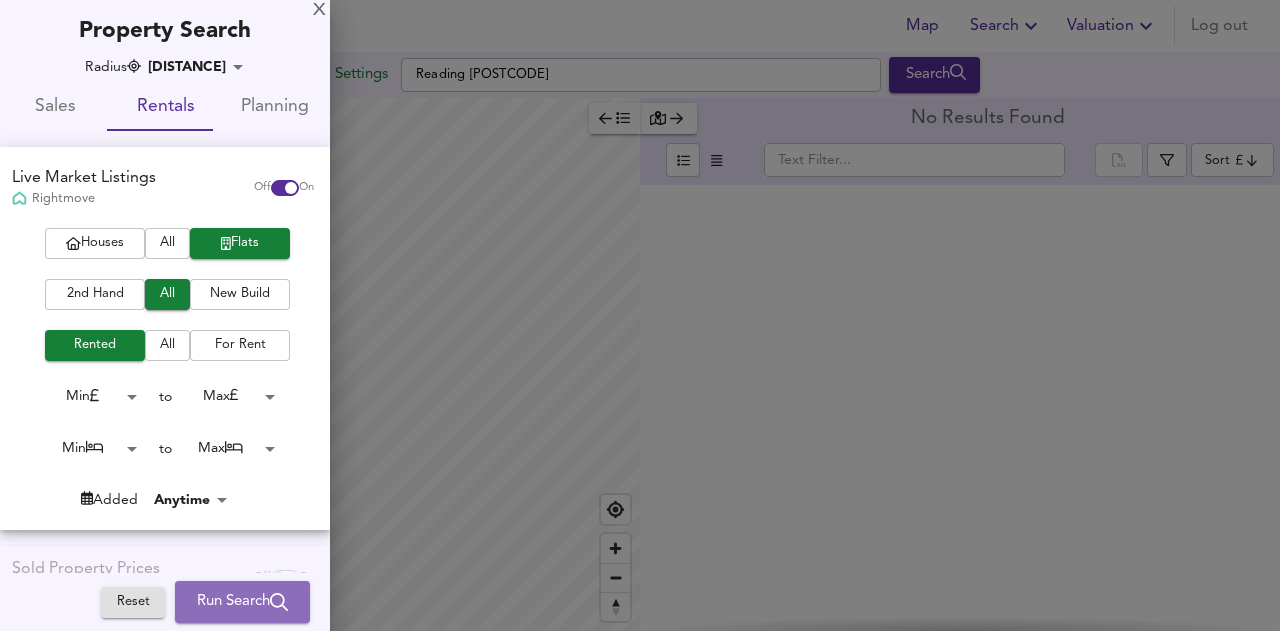 click on "Run Search" at bounding box center (242, 602) 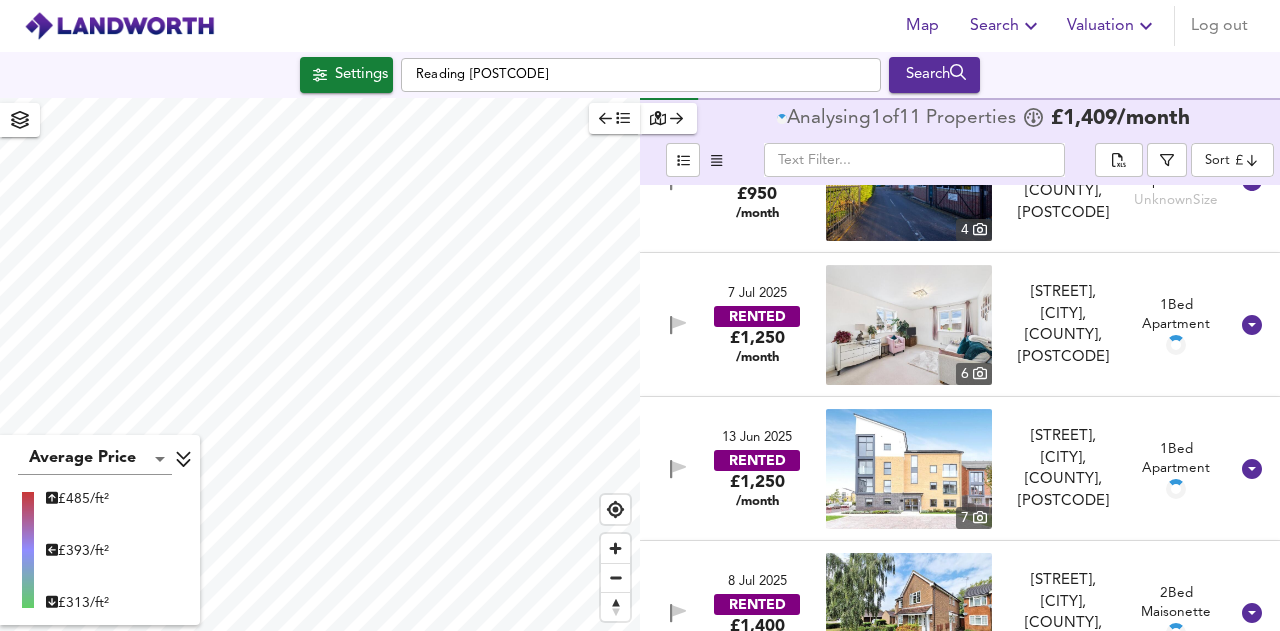 scroll, scrollTop: 0, scrollLeft: 0, axis: both 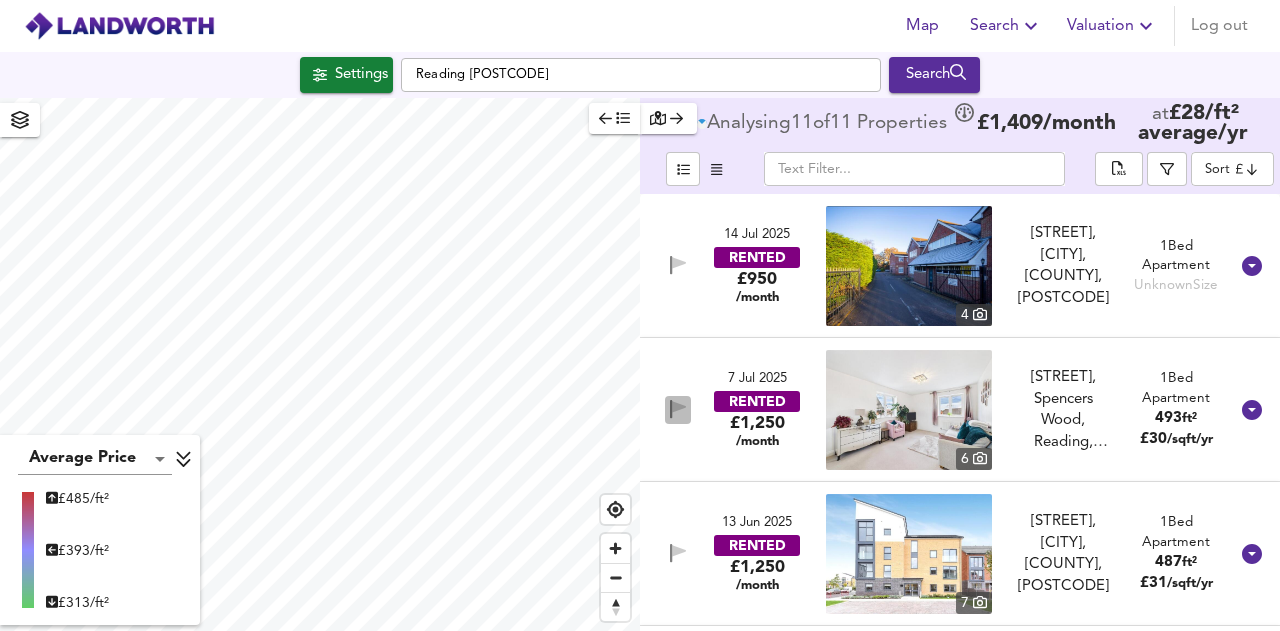 drag, startPoint x: 670, startPoint y: 401, endPoint x: 676, endPoint y: 412, distance: 12.529964 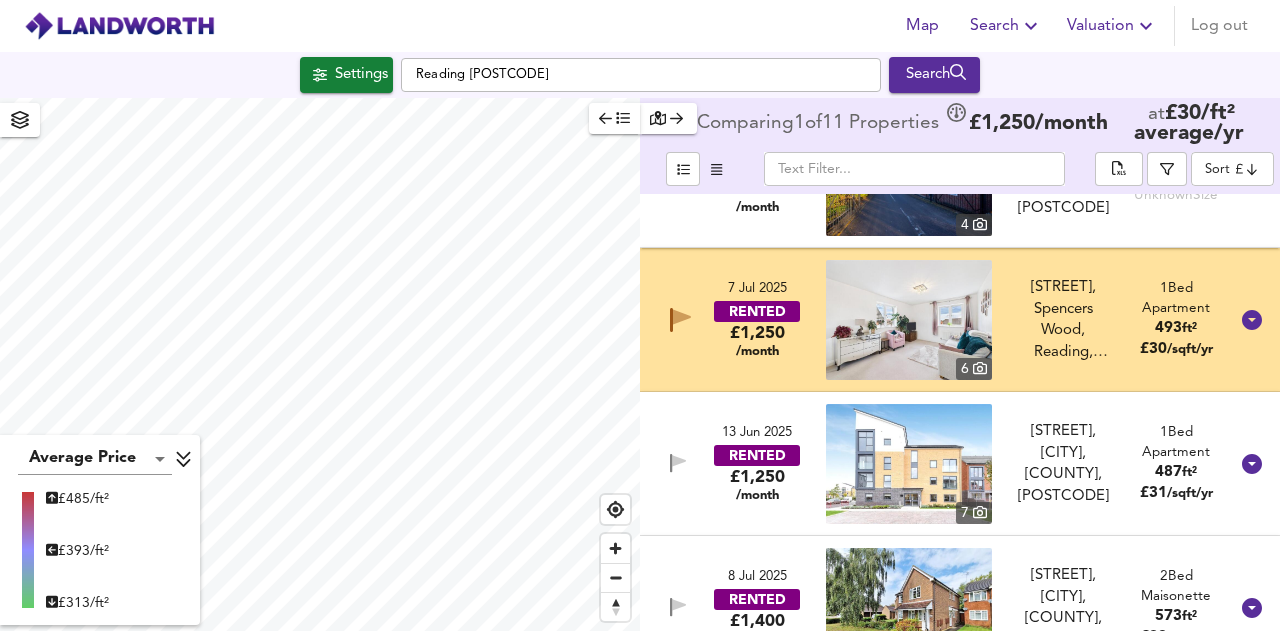 scroll, scrollTop: 200, scrollLeft: 0, axis: vertical 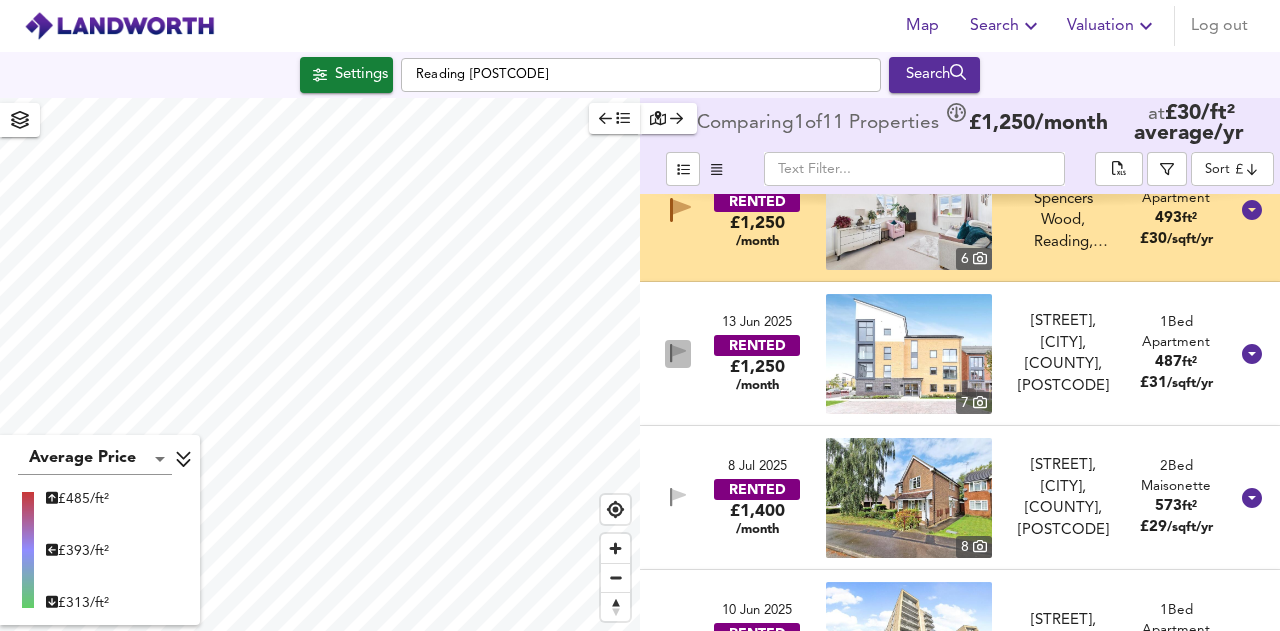 click at bounding box center [678, 353] 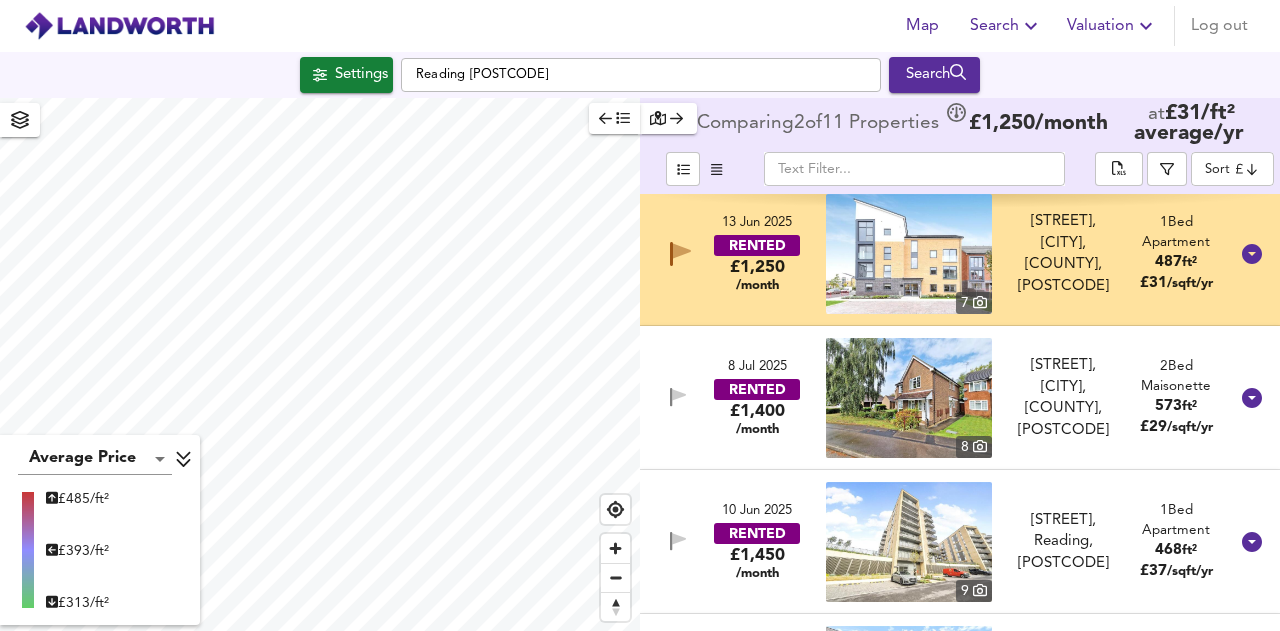 scroll, scrollTop: 400, scrollLeft: 0, axis: vertical 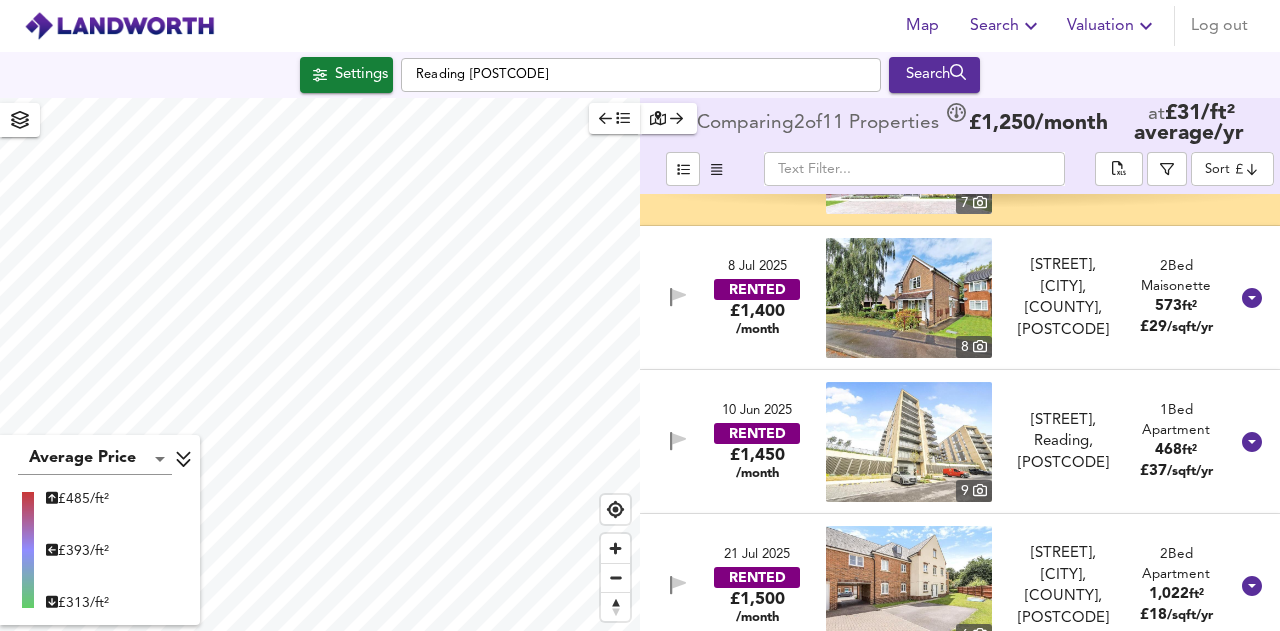 click 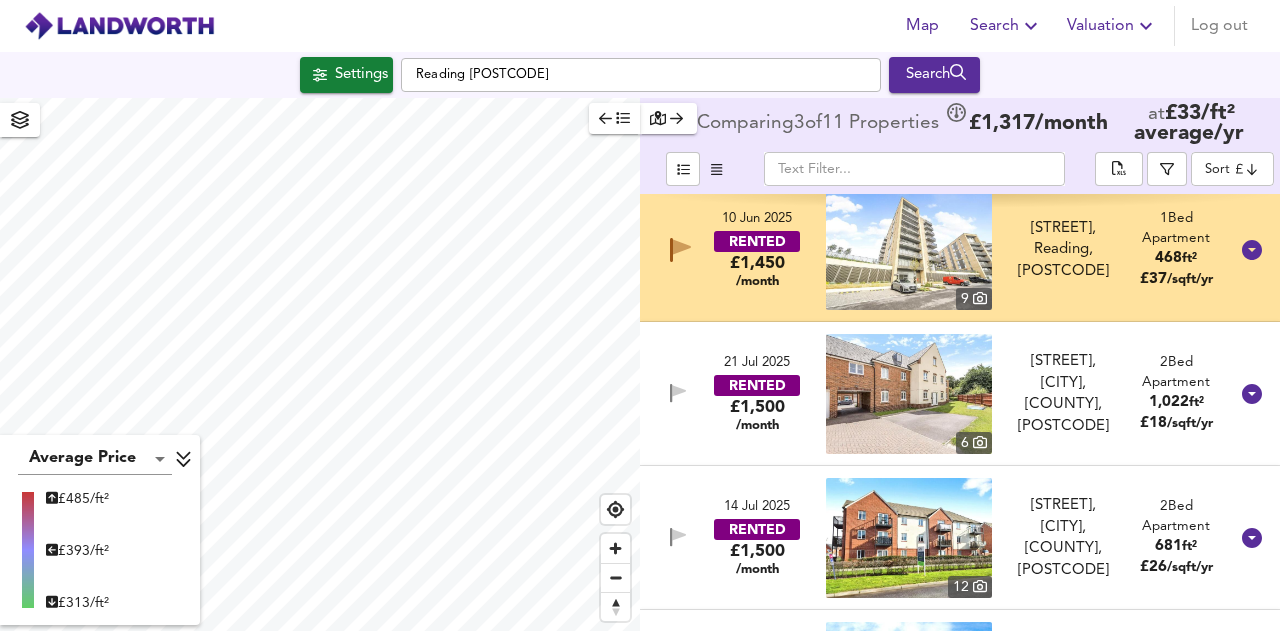 scroll, scrollTop: 600, scrollLeft: 0, axis: vertical 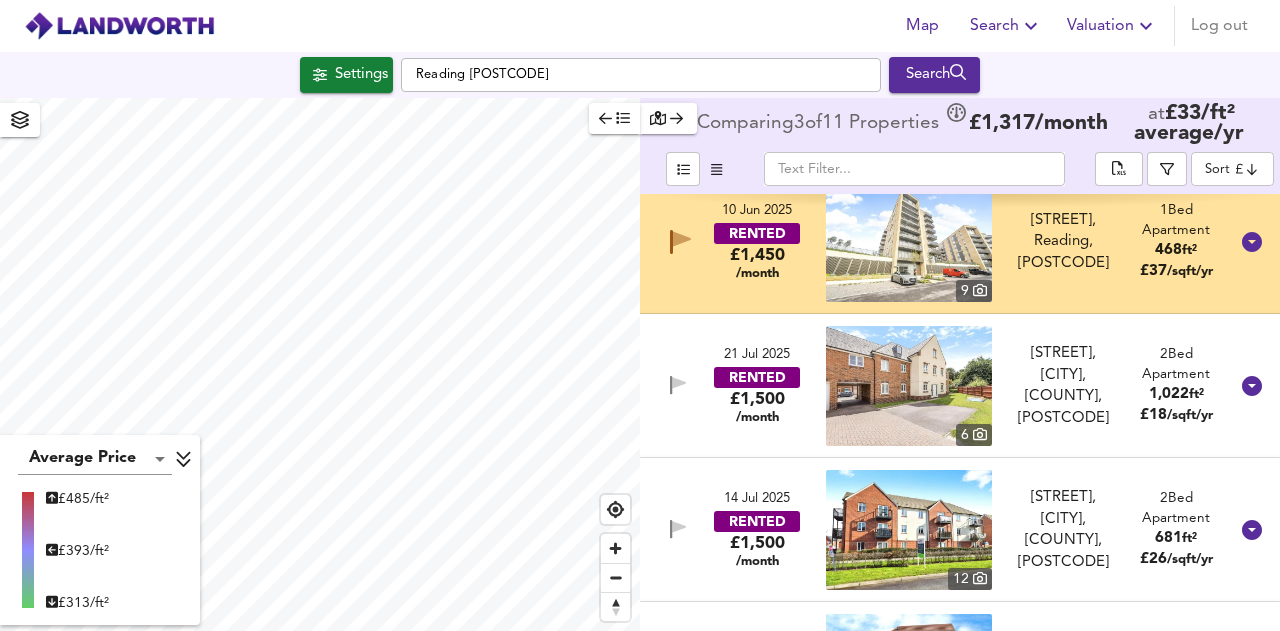 click 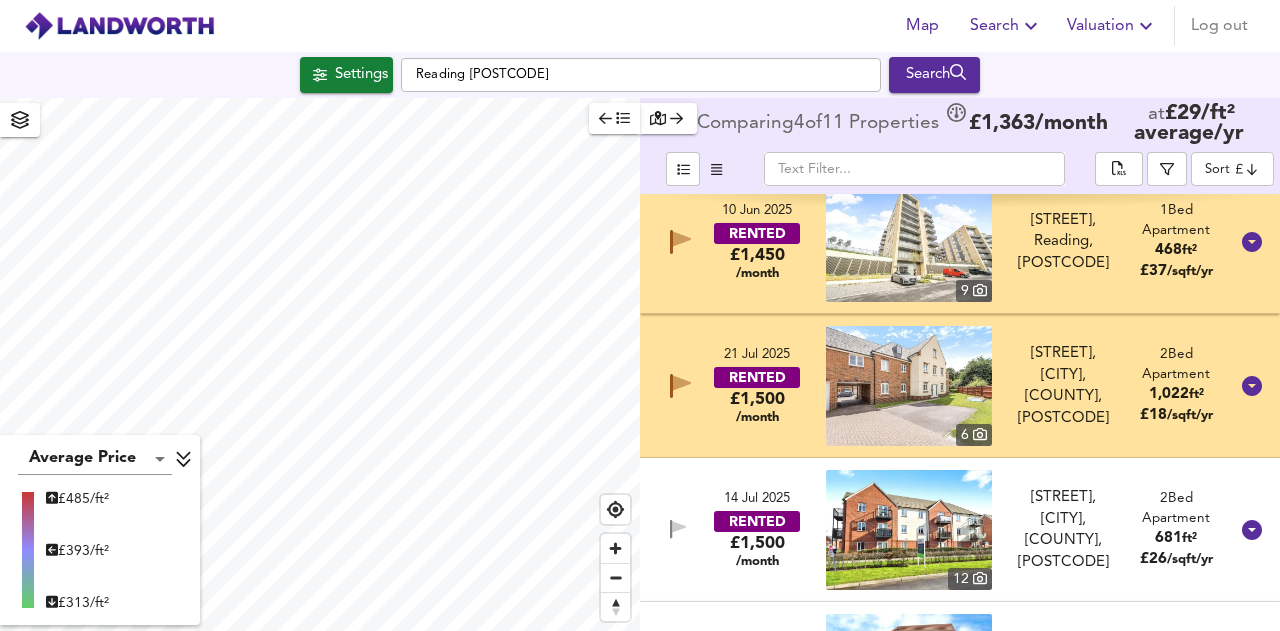 scroll, scrollTop: 700, scrollLeft: 0, axis: vertical 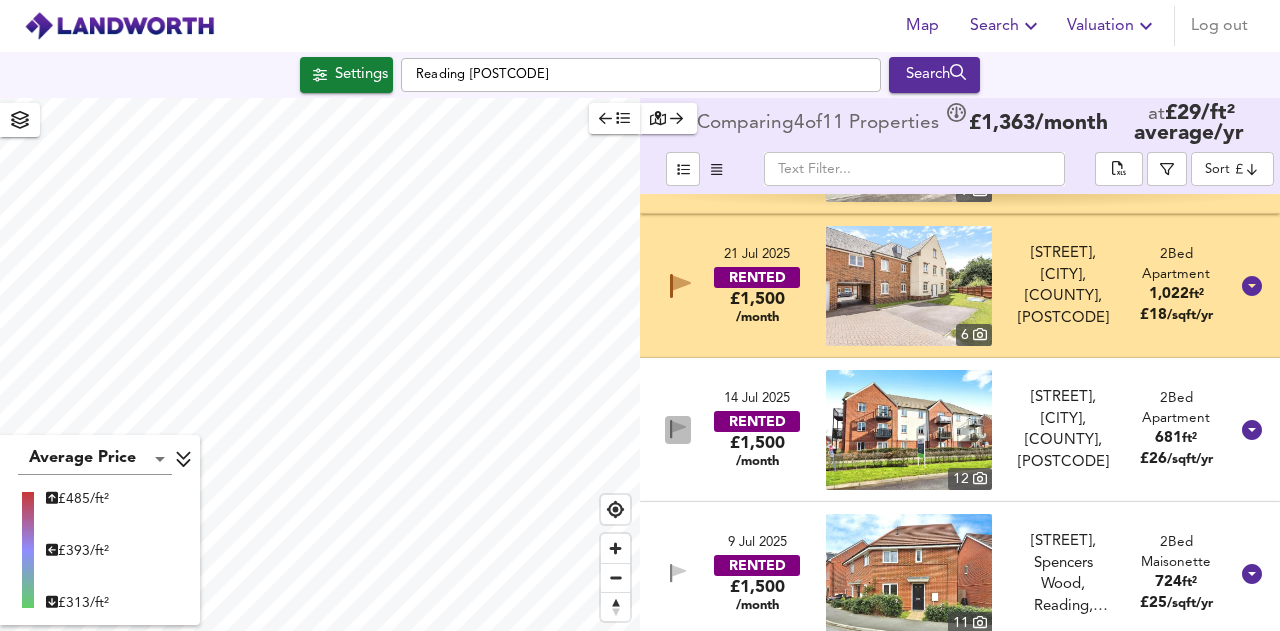 click 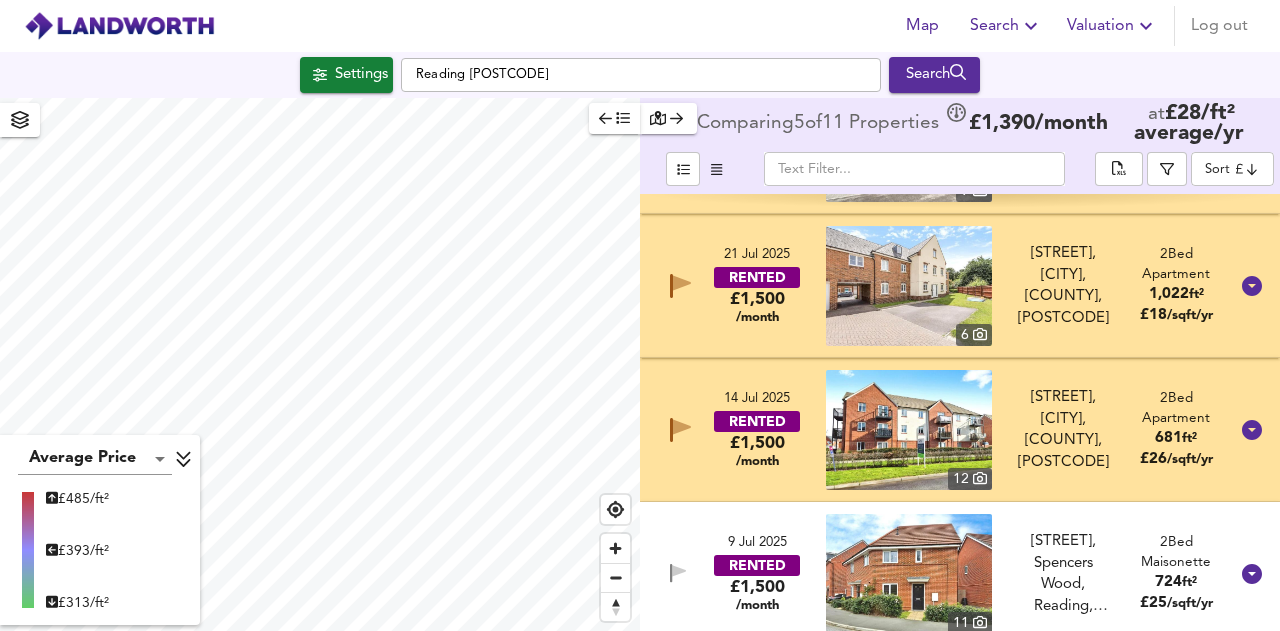 scroll, scrollTop: 900, scrollLeft: 0, axis: vertical 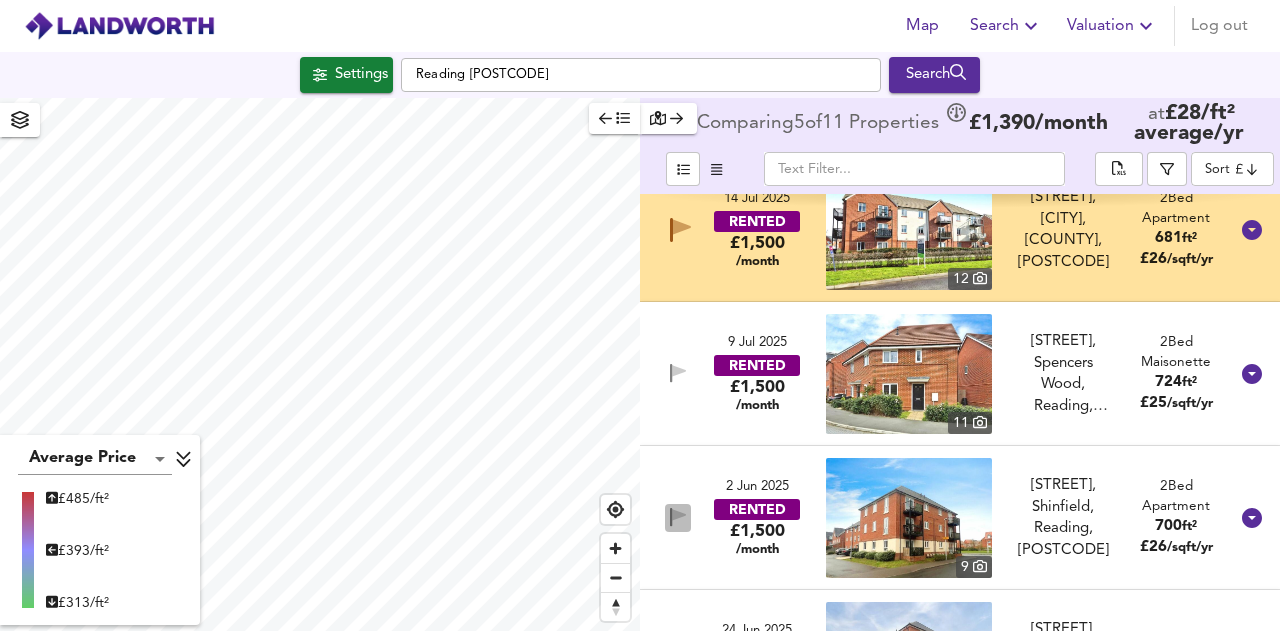 click at bounding box center [678, 517] 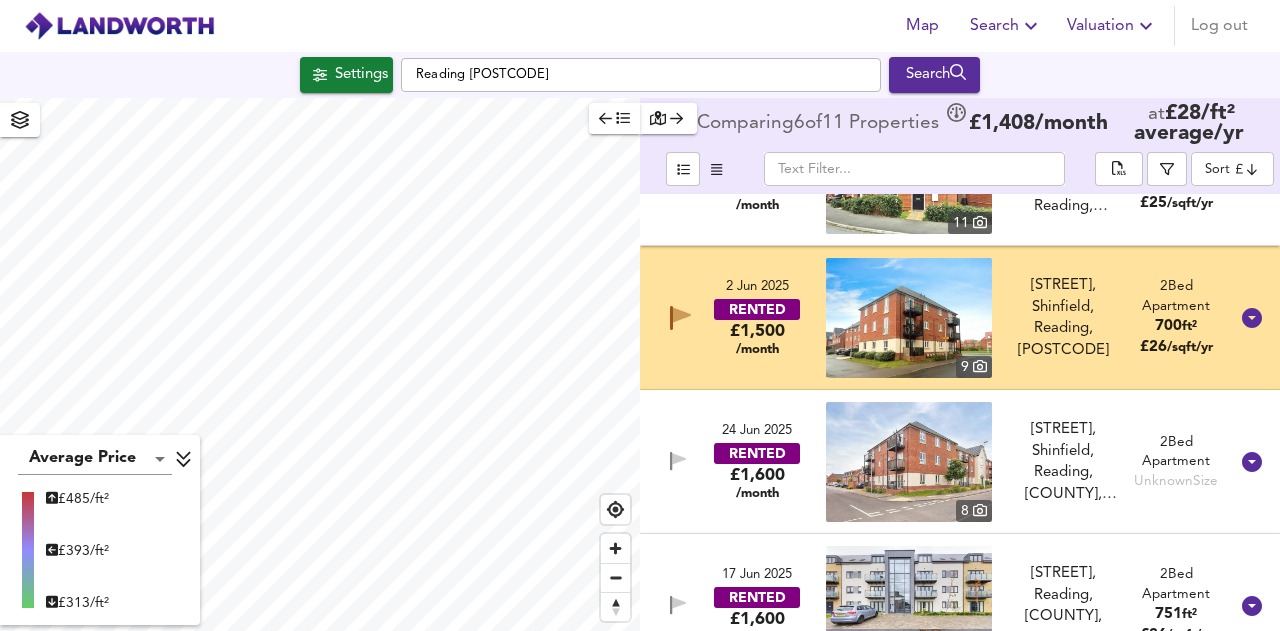 scroll, scrollTop: 1145, scrollLeft: 0, axis: vertical 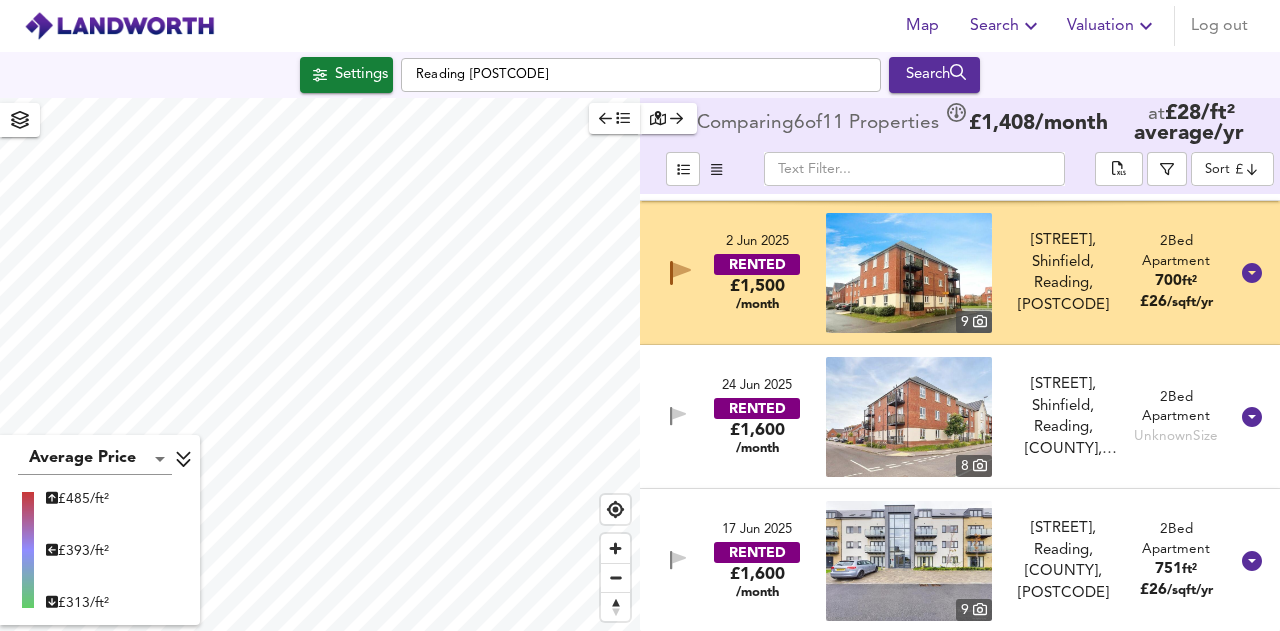 click 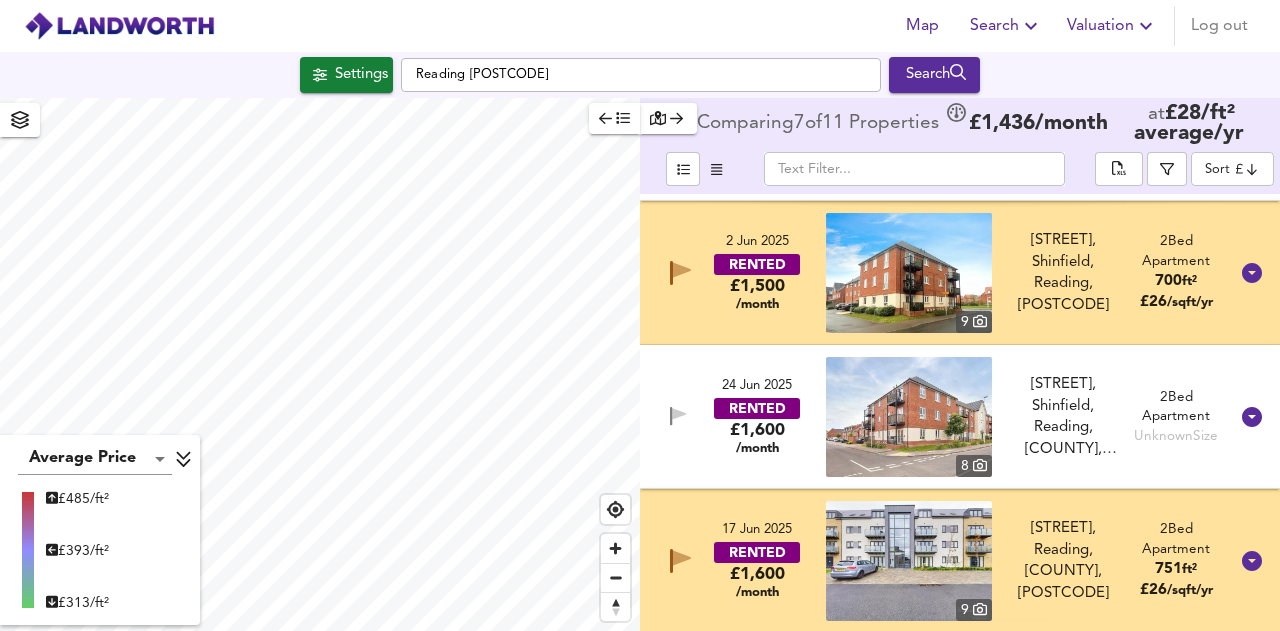 click 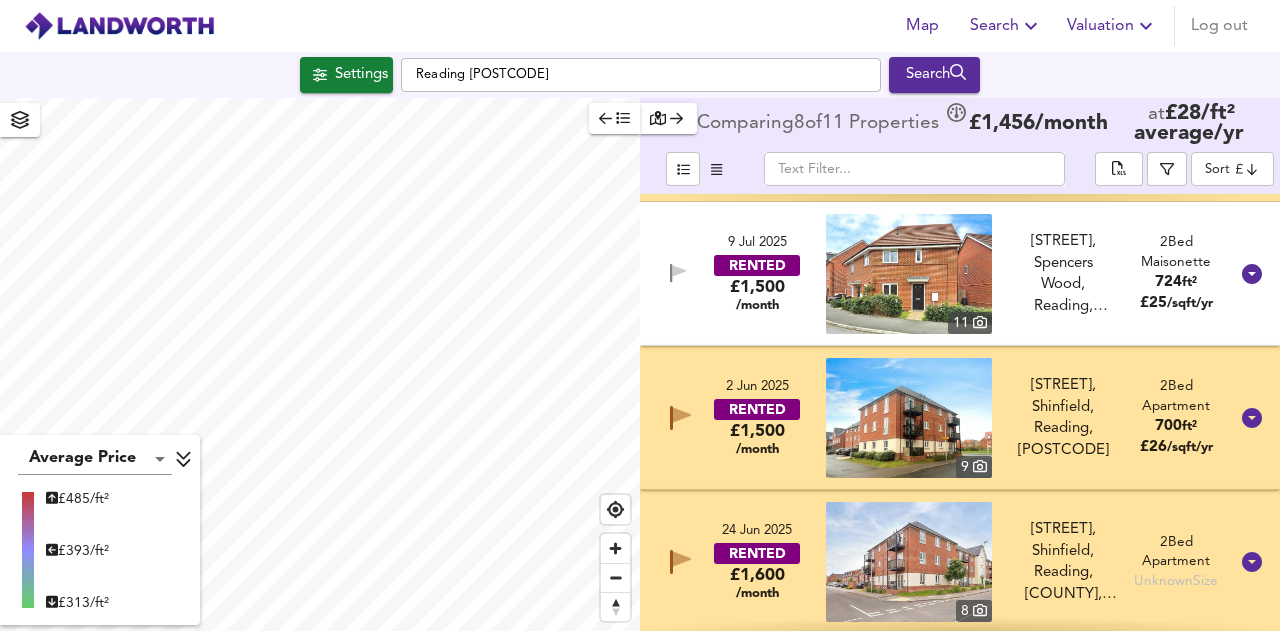scroll, scrollTop: 1145, scrollLeft: 0, axis: vertical 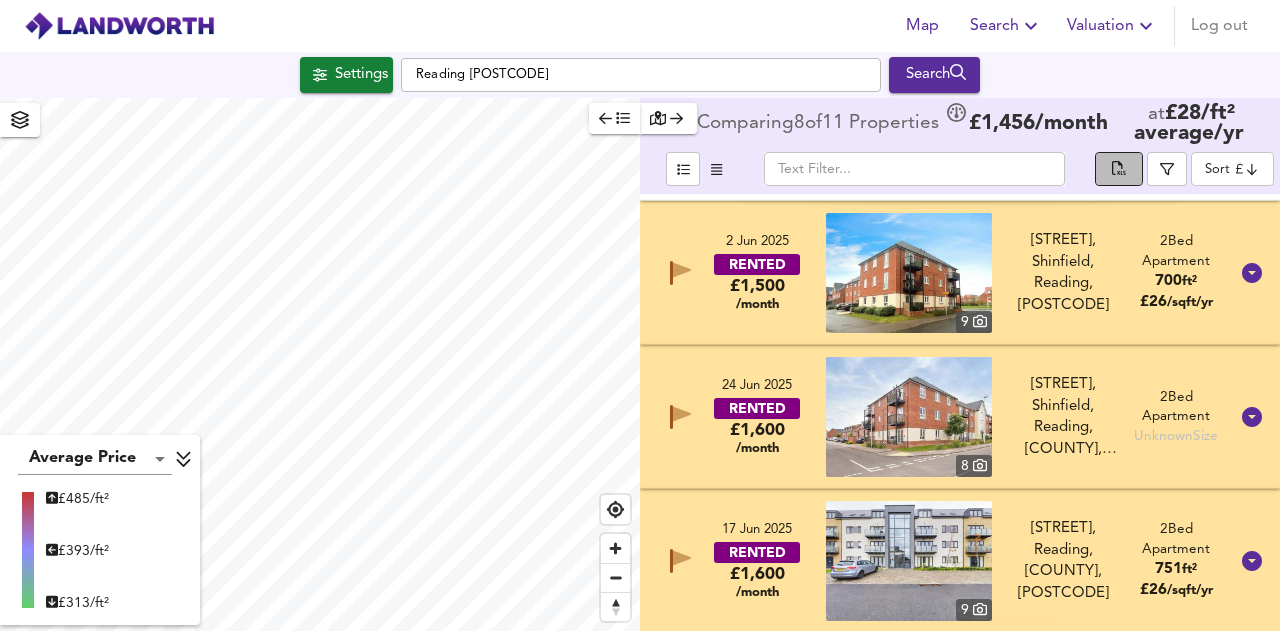 click at bounding box center [1119, 169] 